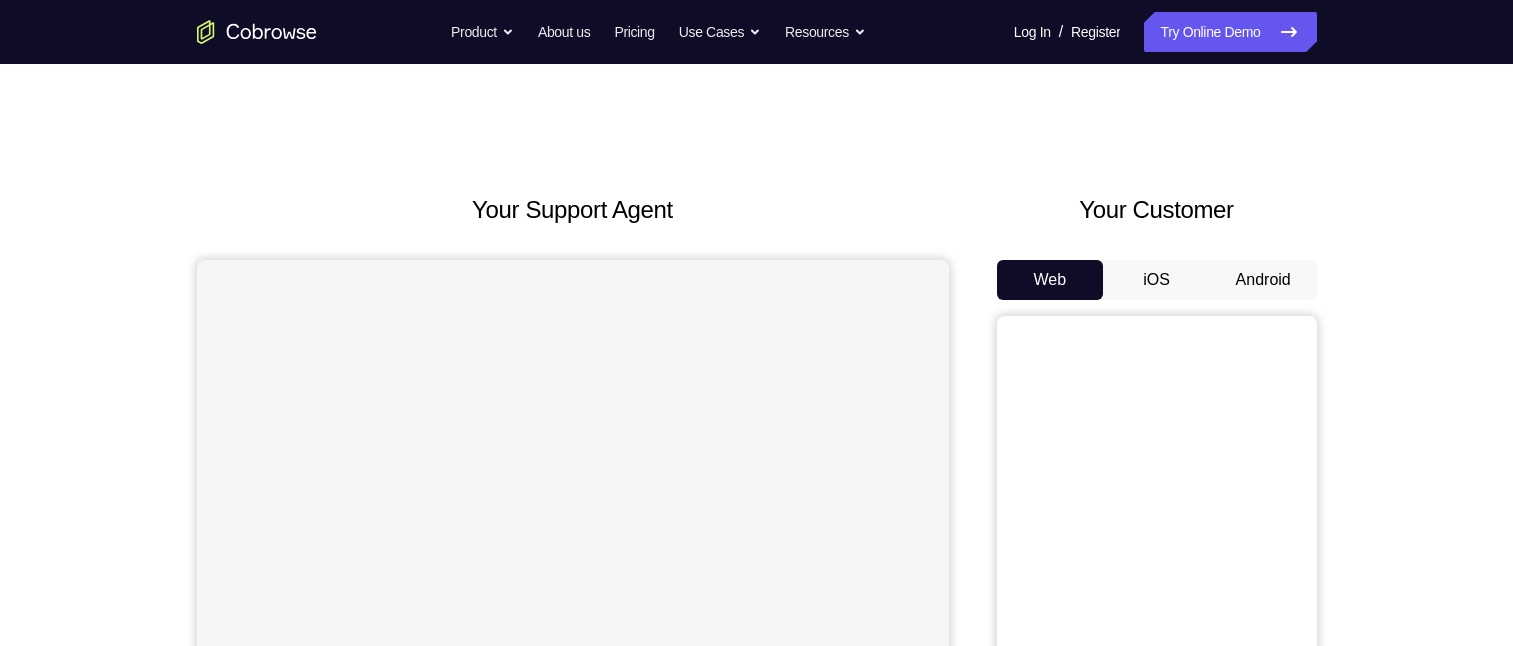 scroll, scrollTop: 0, scrollLeft: 0, axis: both 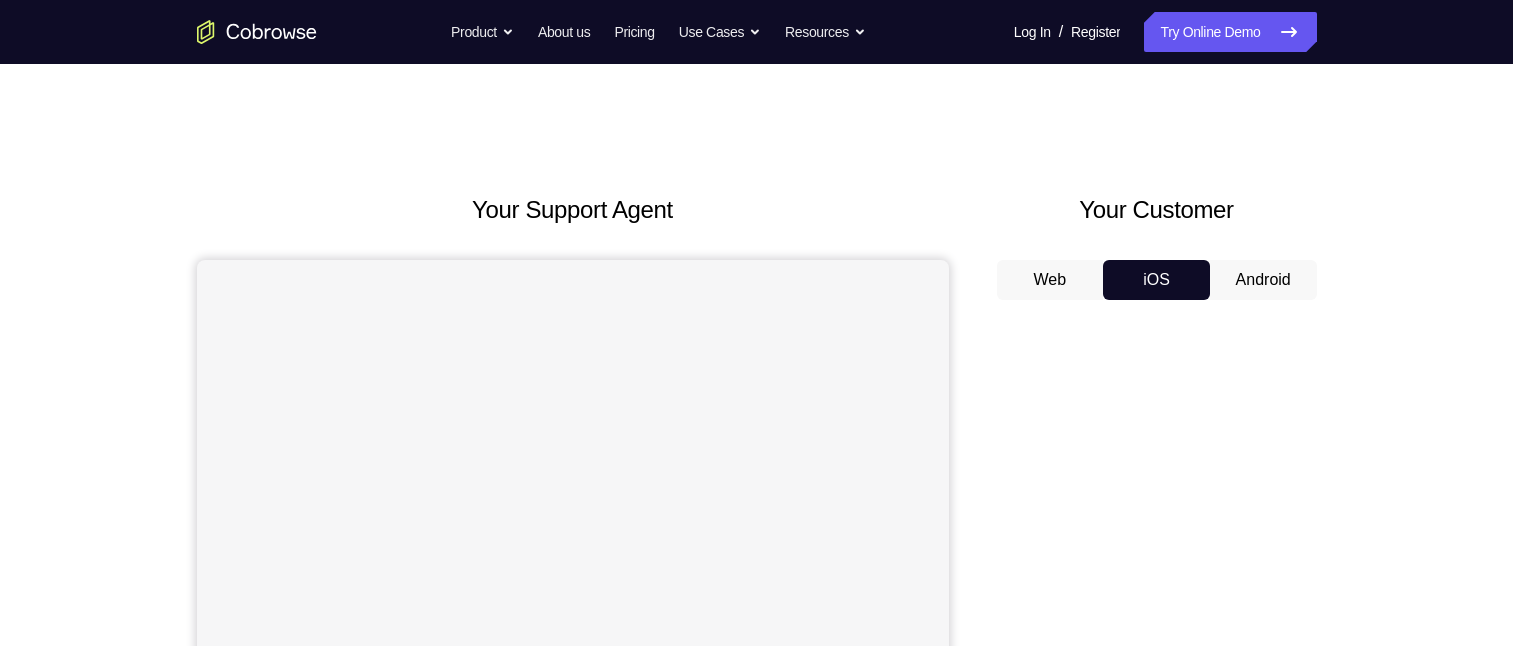 click on "iOS" at bounding box center [1156, 280] 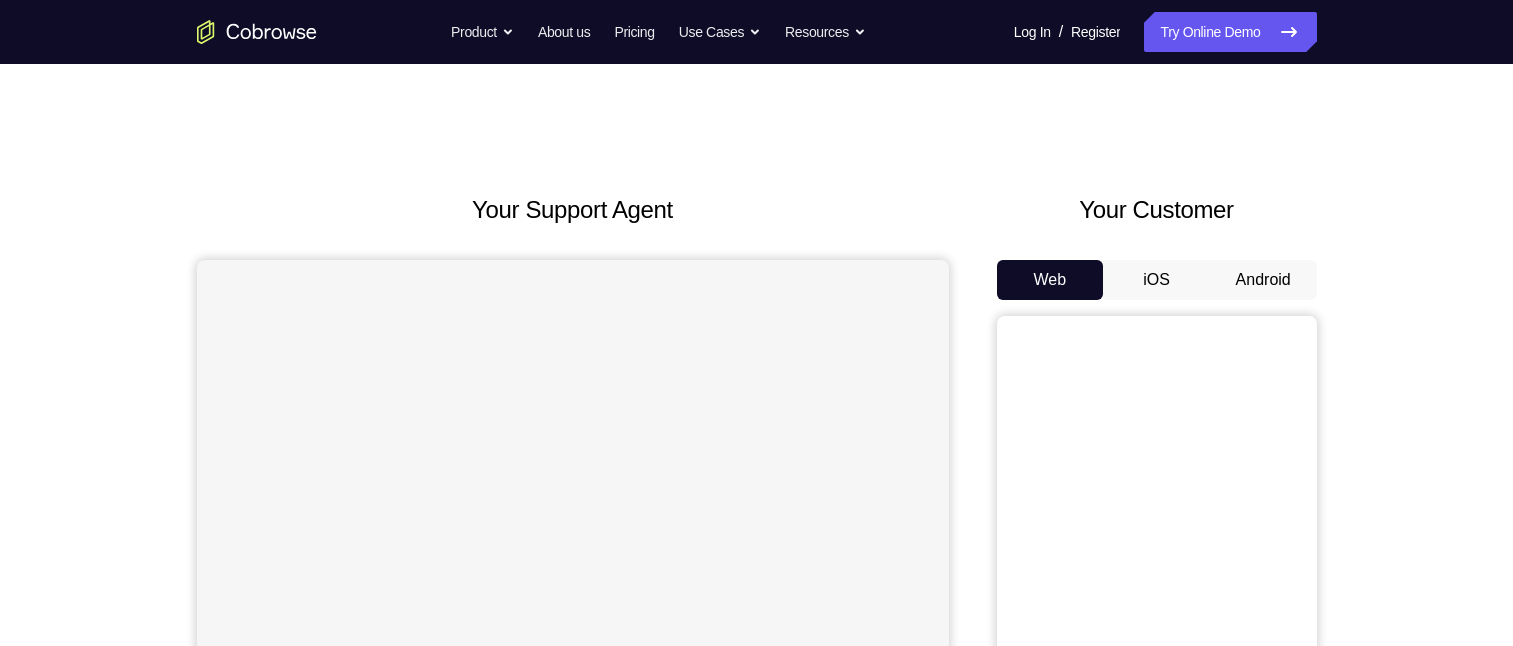 click on "Web" at bounding box center [1050, 280] 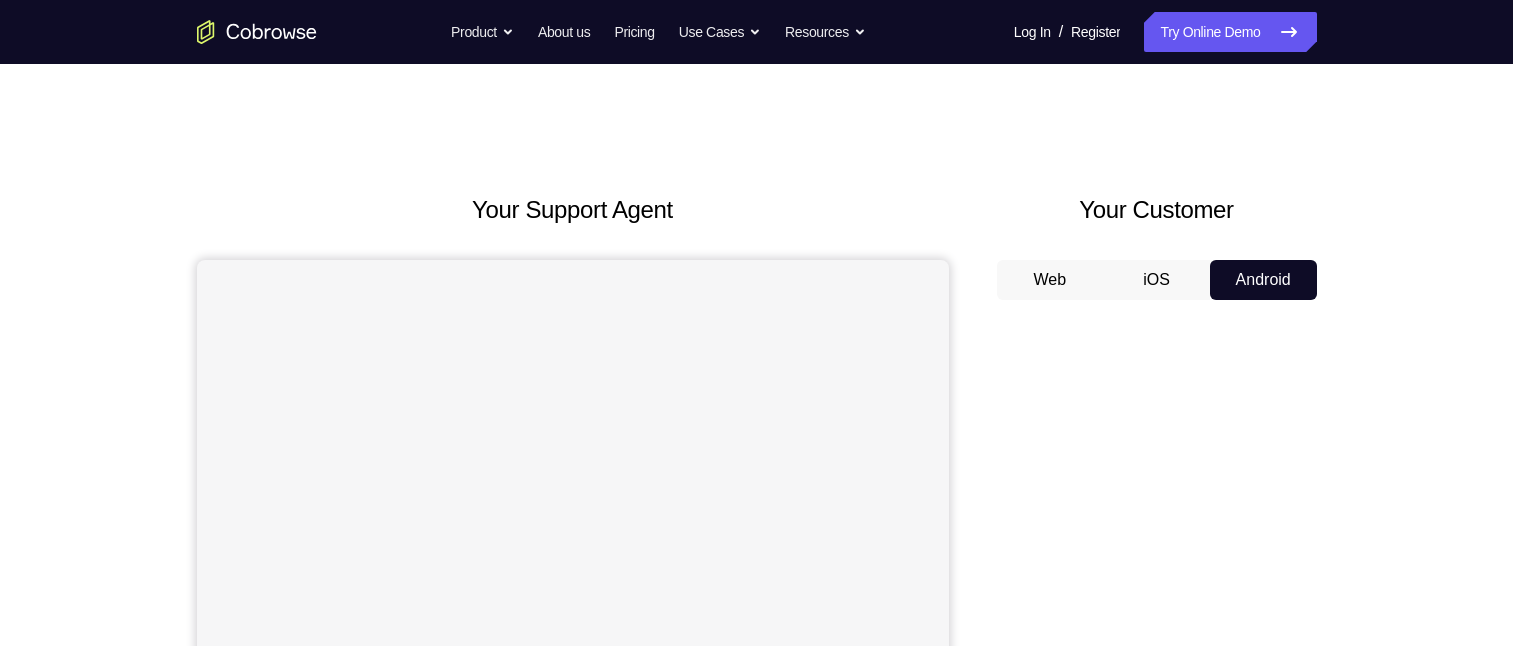 click on "Web   iOS   Android" at bounding box center [1157, 595] 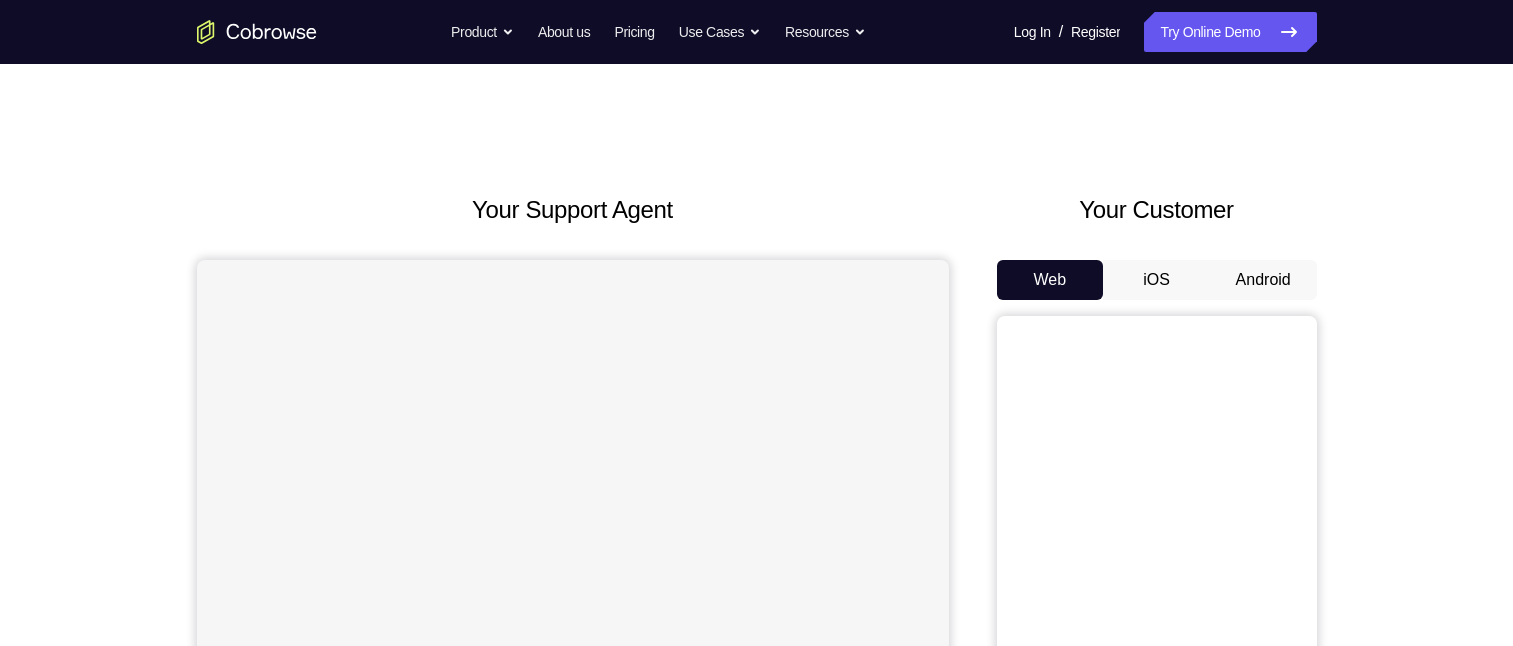 scroll, scrollTop: 100, scrollLeft: 0, axis: vertical 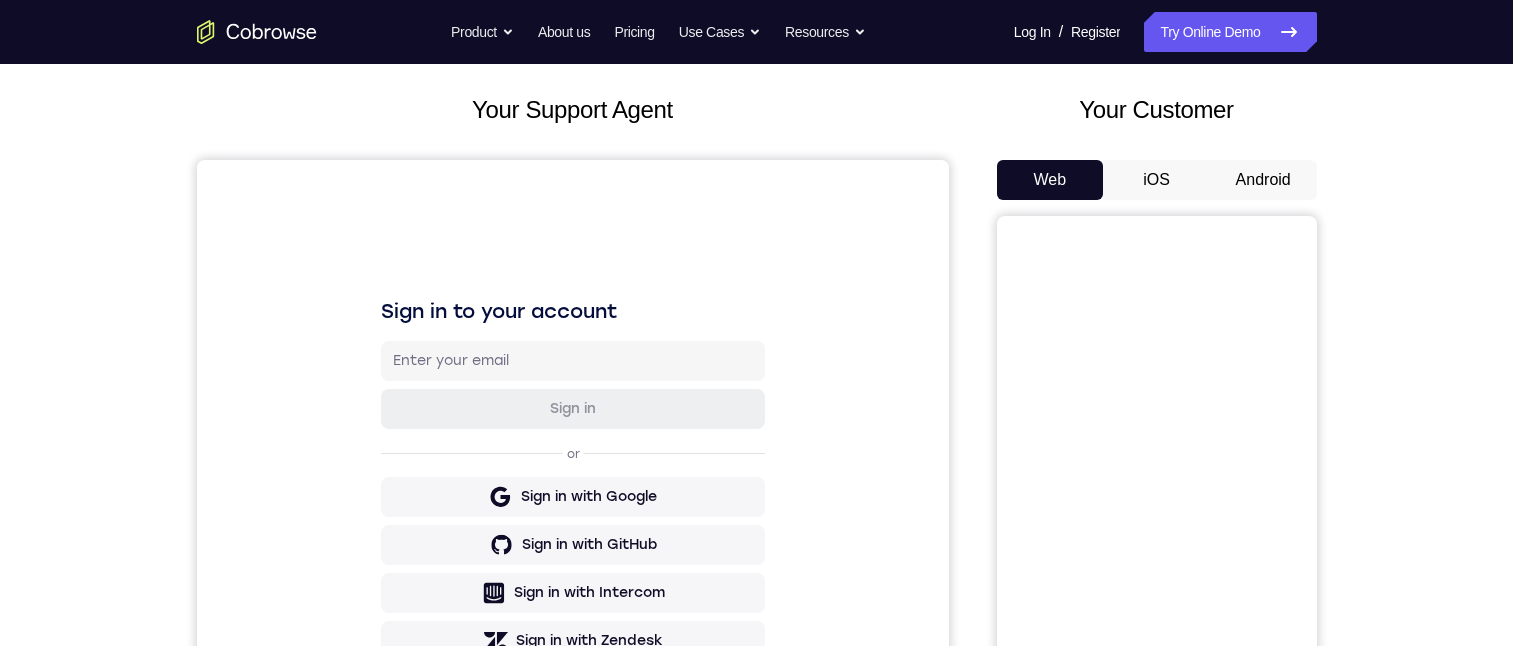 click on "Android" at bounding box center (1263, 180) 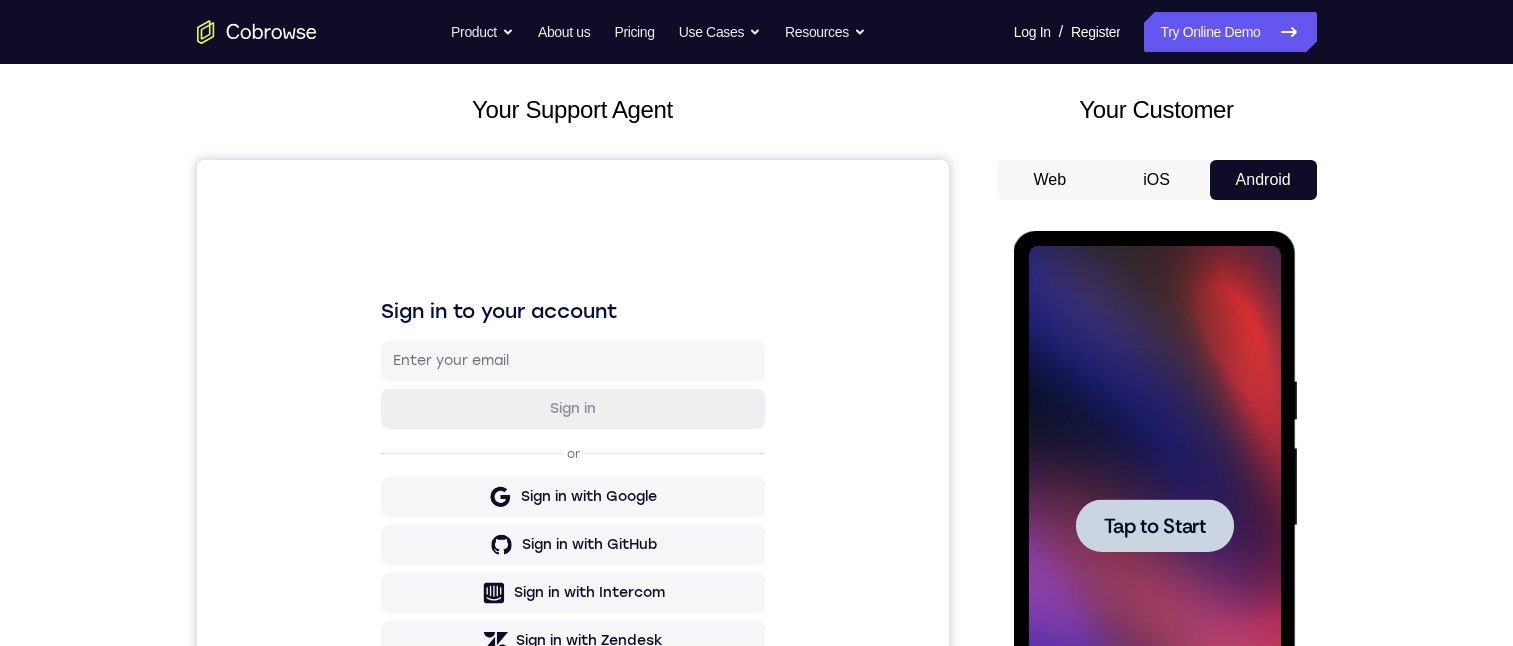 click on "Tap to Start" at bounding box center (1155, 526) 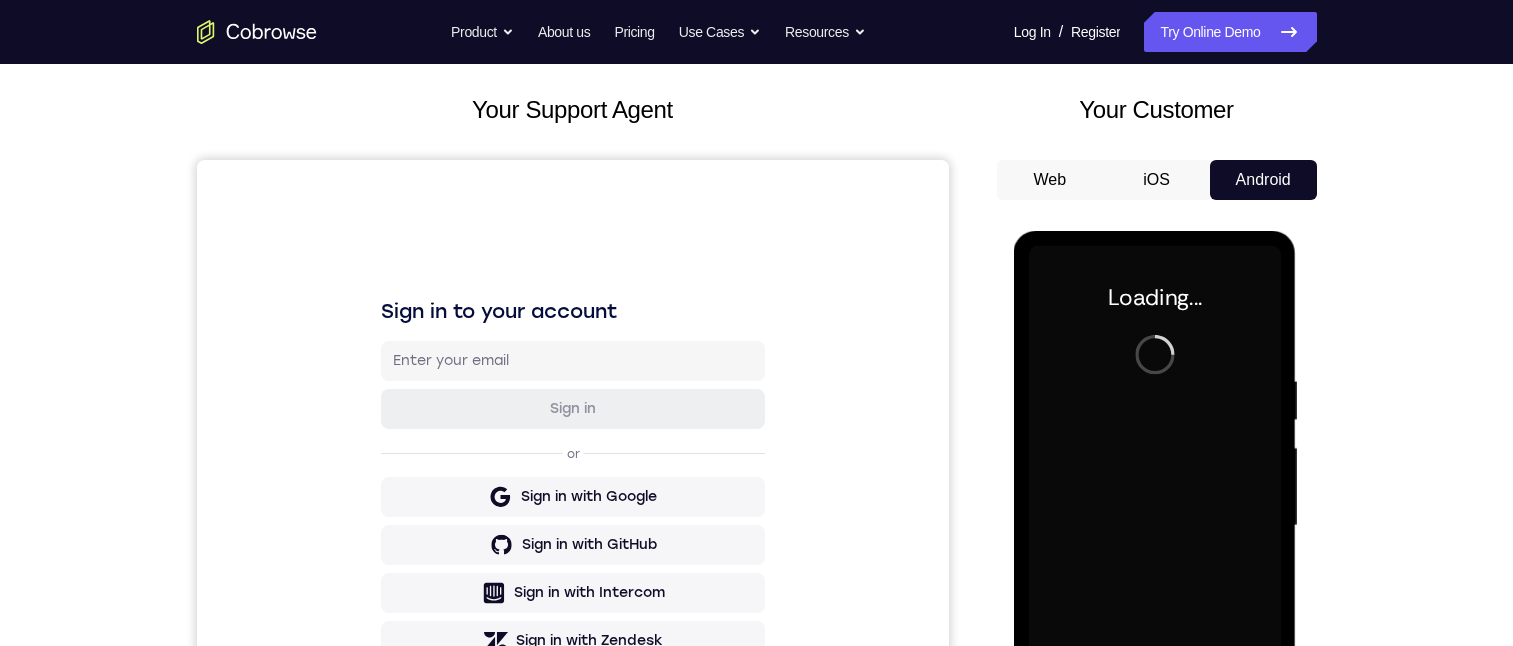 scroll, scrollTop: 300, scrollLeft: 0, axis: vertical 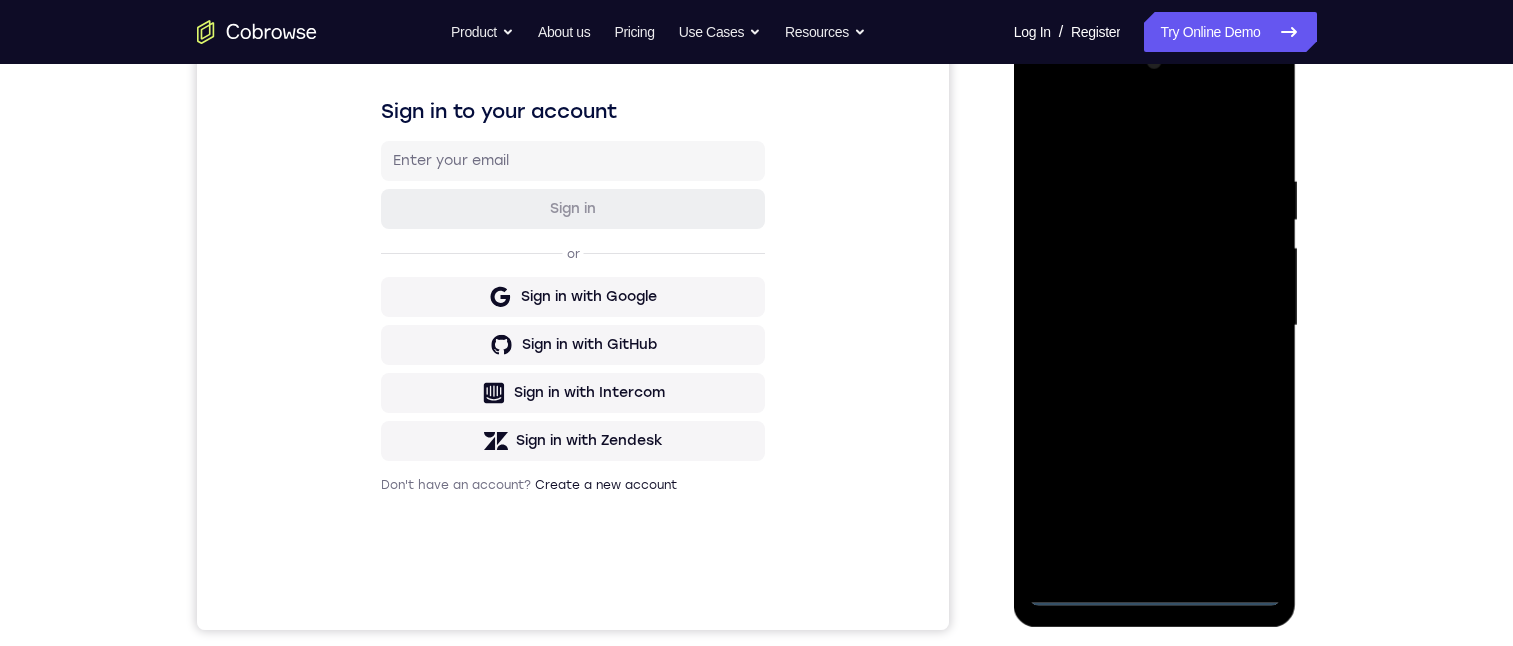 click at bounding box center [1155, 326] 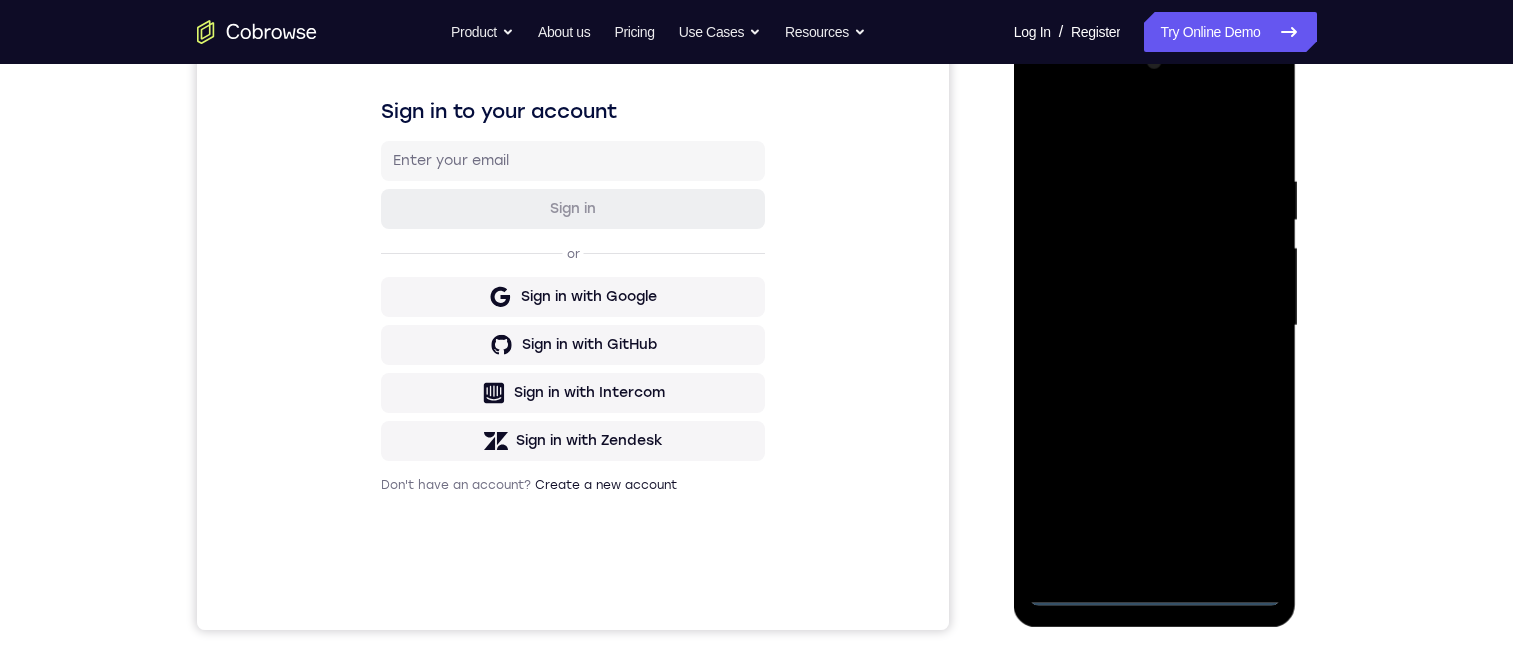 click at bounding box center (1155, 326) 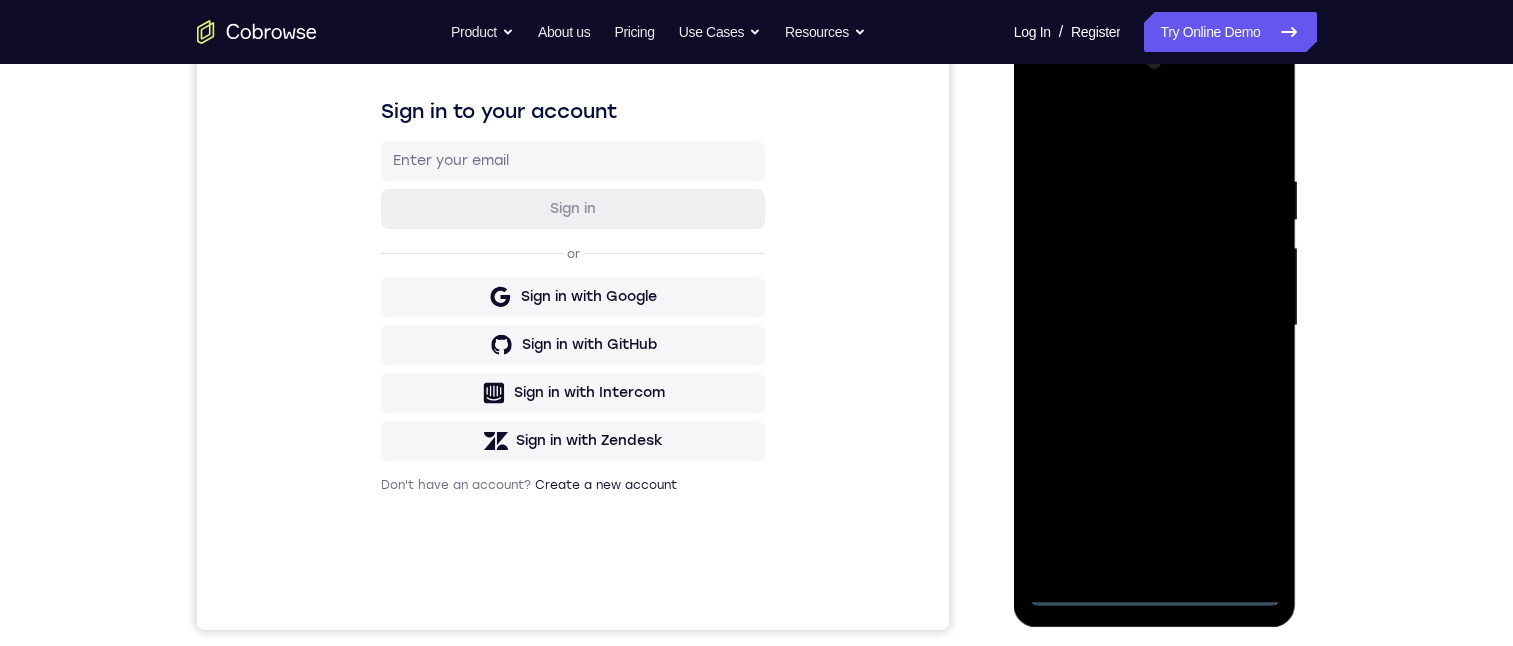 scroll, scrollTop: 100, scrollLeft: 0, axis: vertical 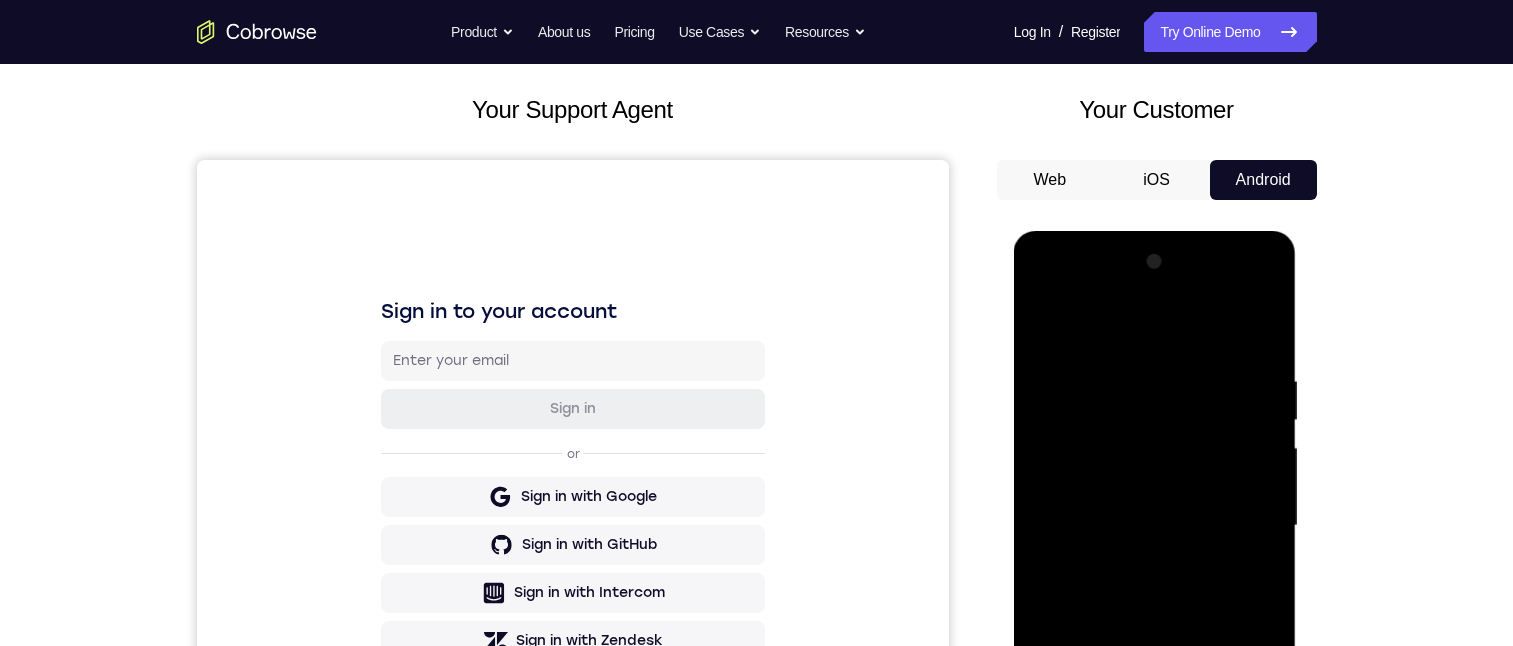 click at bounding box center [1155, 526] 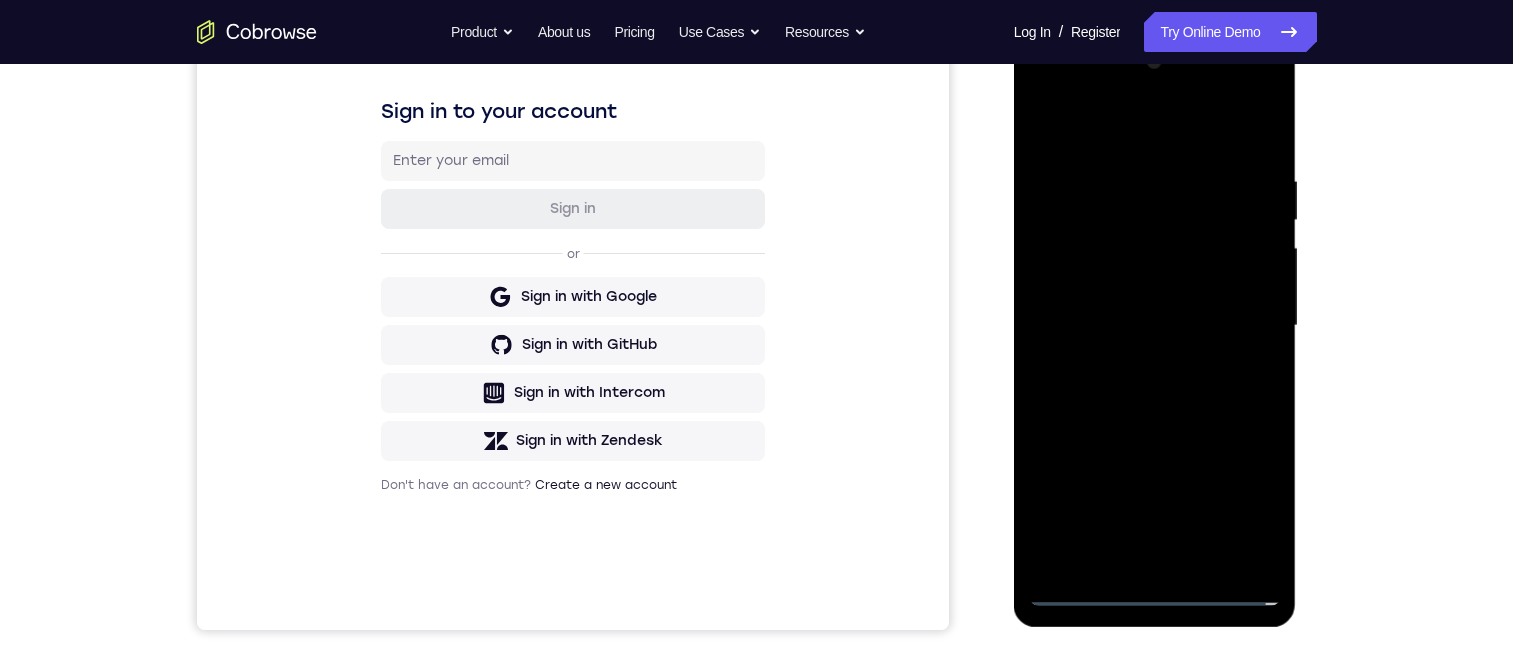 click at bounding box center [1155, 326] 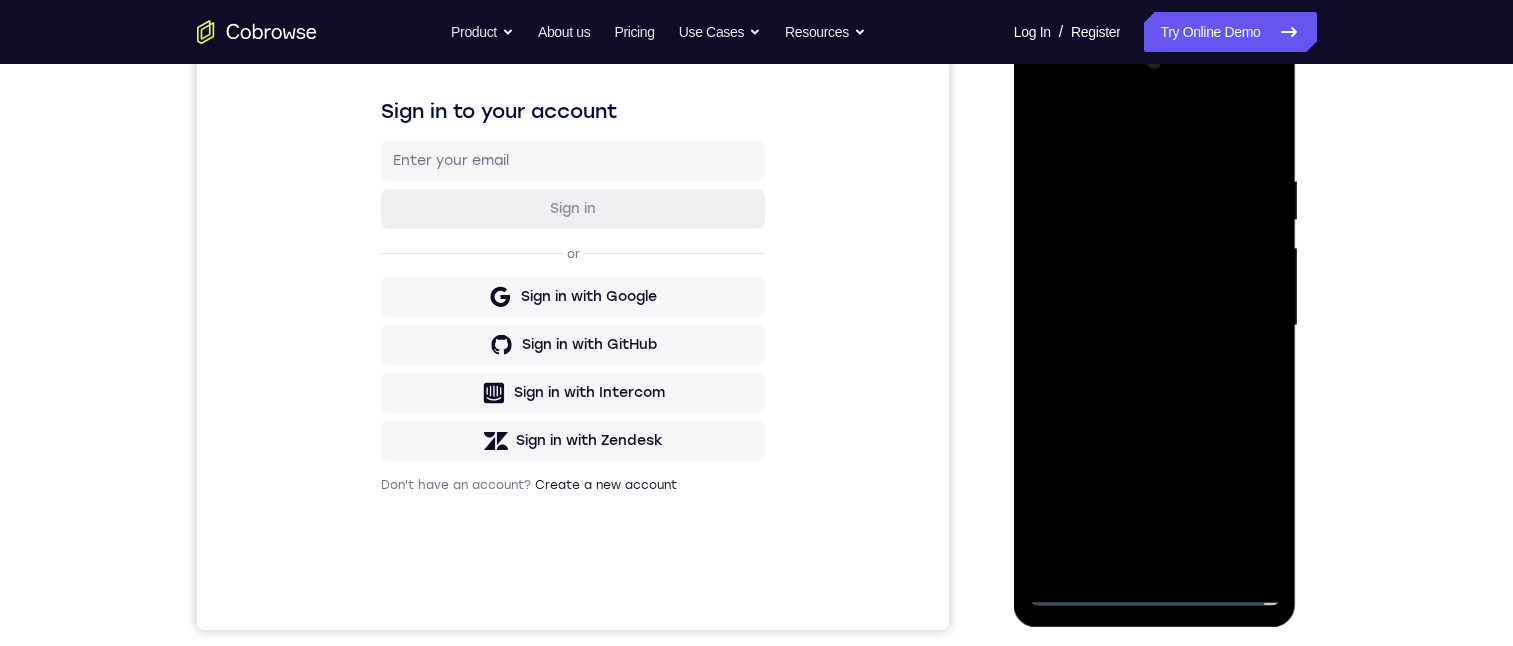 click at bounding box center [1155, 326] 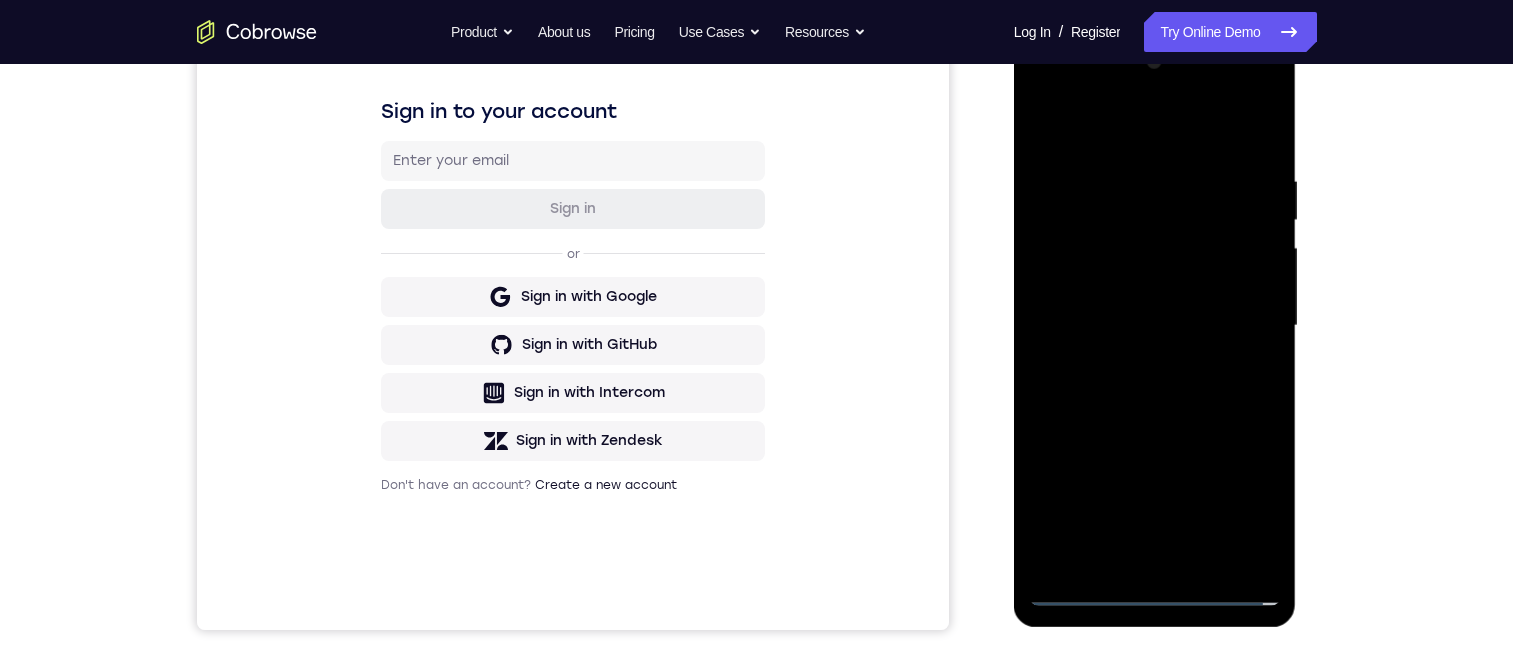 click at bounding box center [1155, 326] 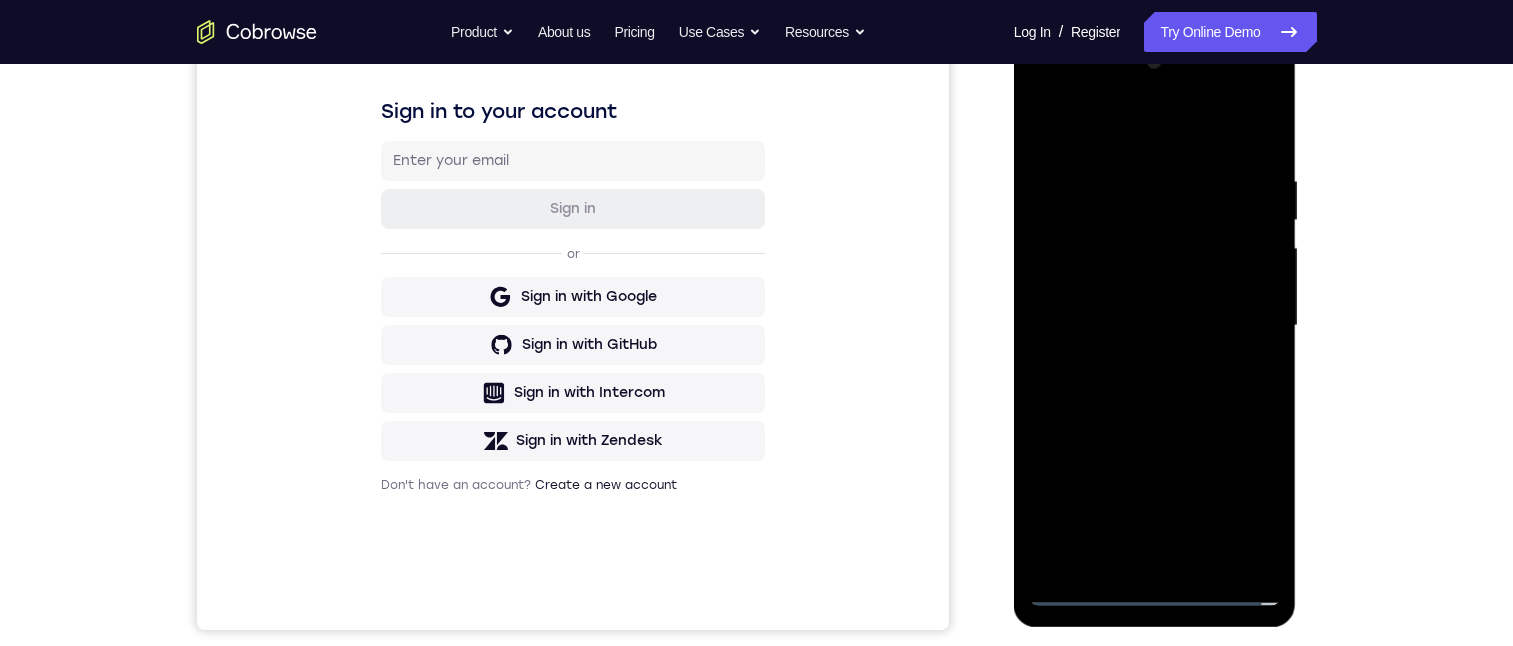 click at bounding box center [1155, 326] 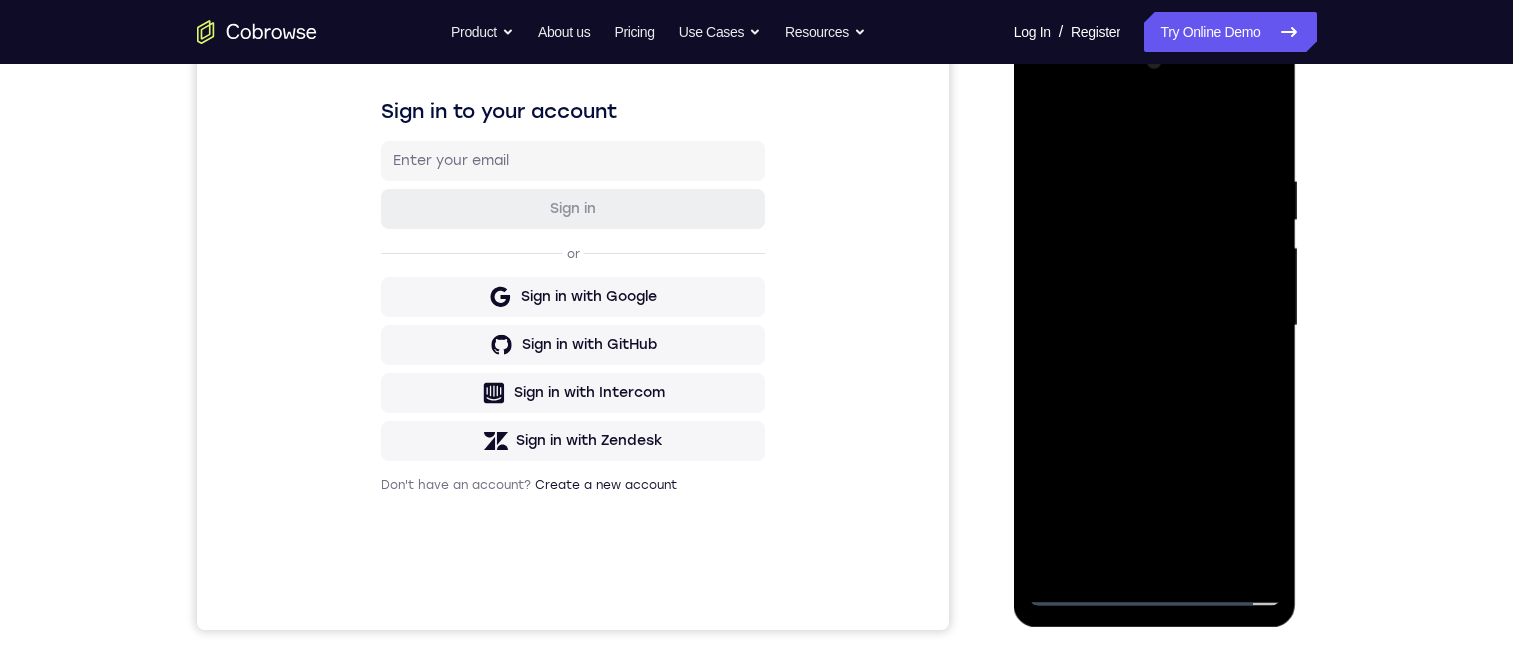 click at bounding box center [1155, 326] 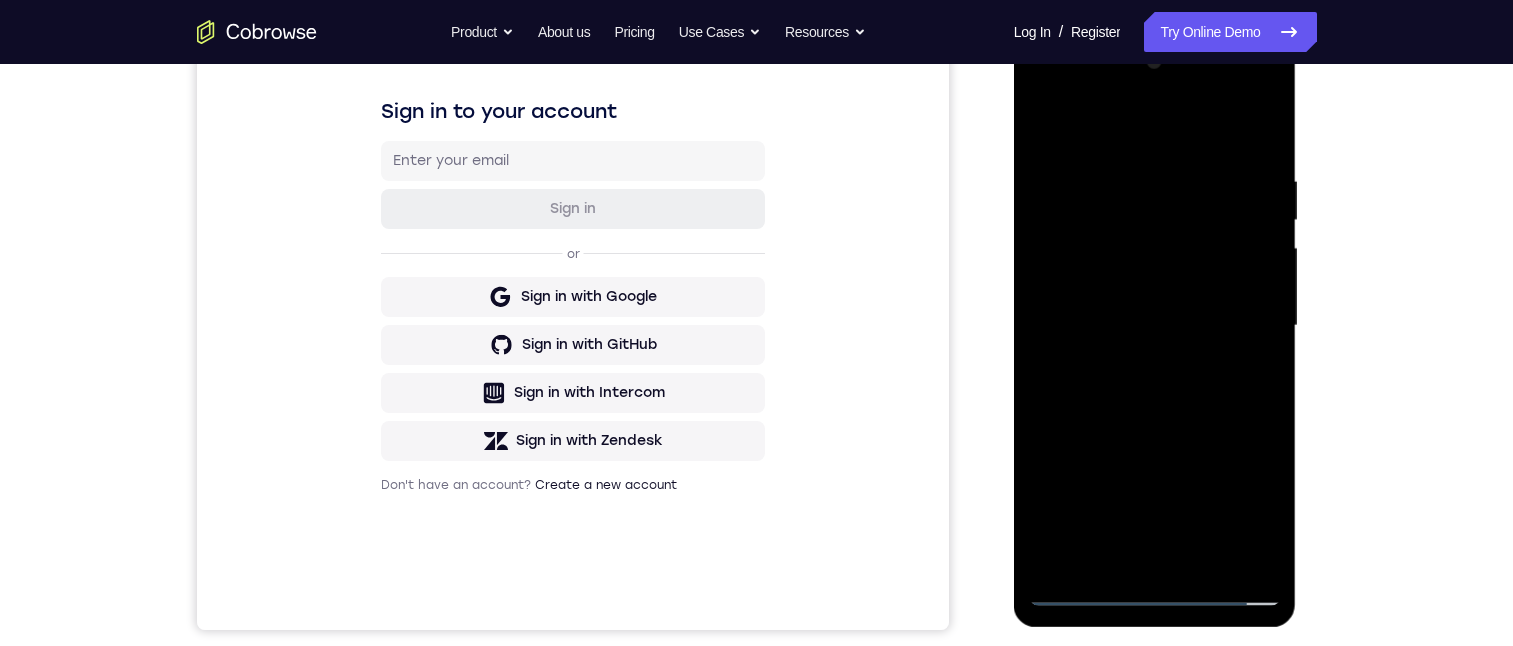 click at bounding box center (1155, 326) 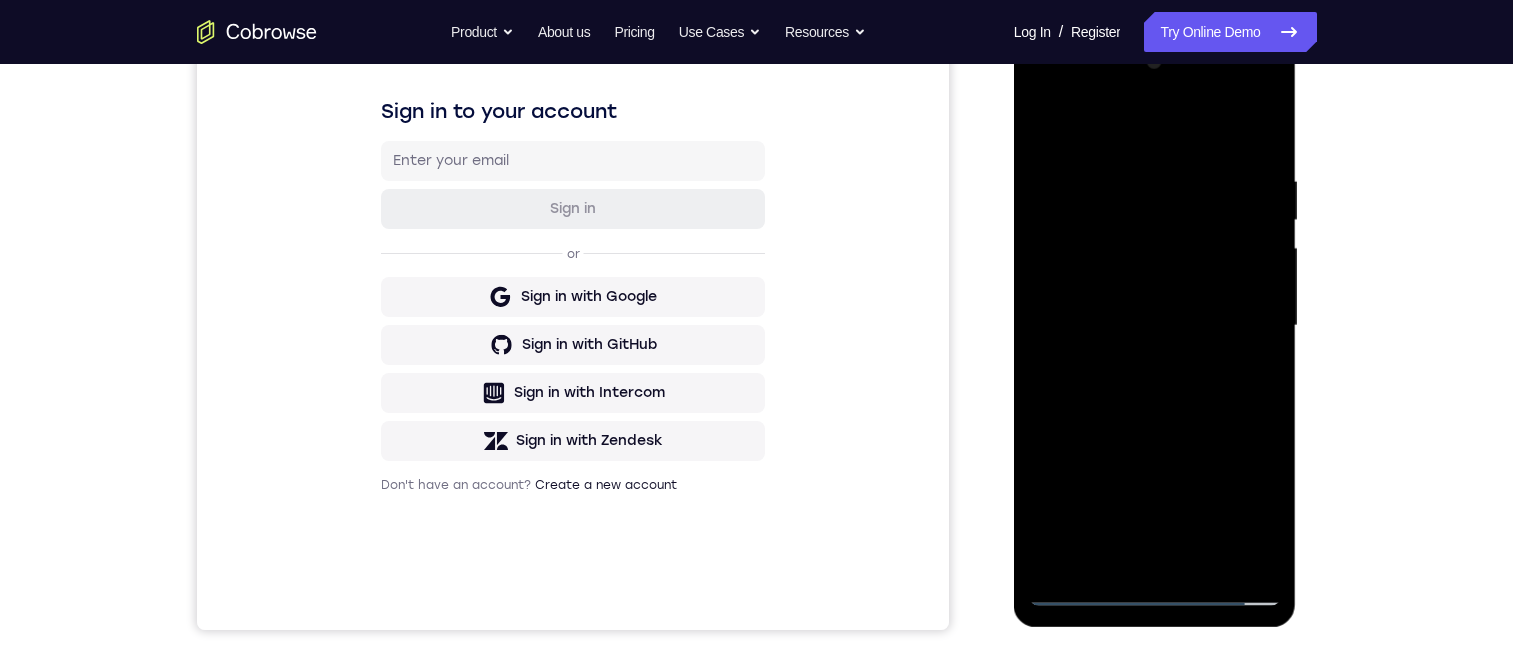 click at bounding box center (1155, 326) 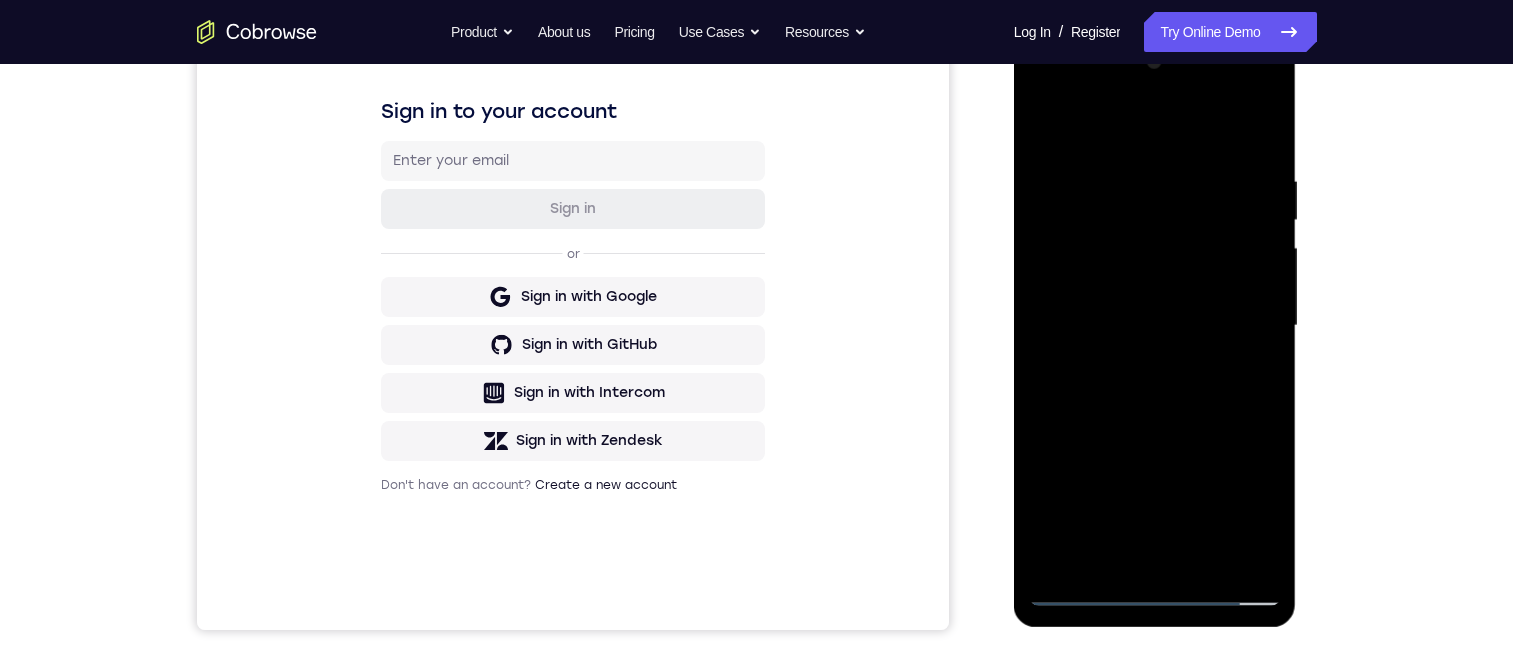 drag, startPoint x: 1095, startPoint y: 127, endPoint x: 1287, endPoint y: 208, distance: 208.38666 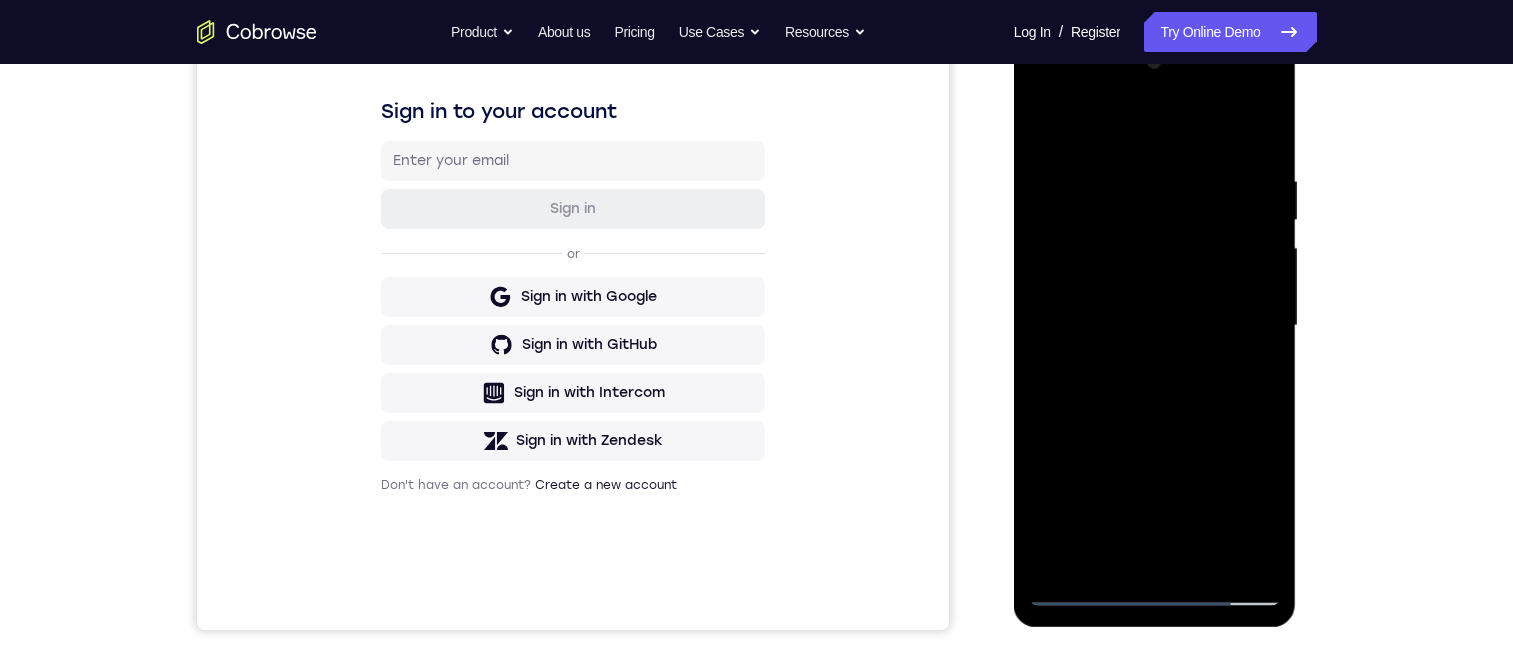click at bounding box center [1155, 326] 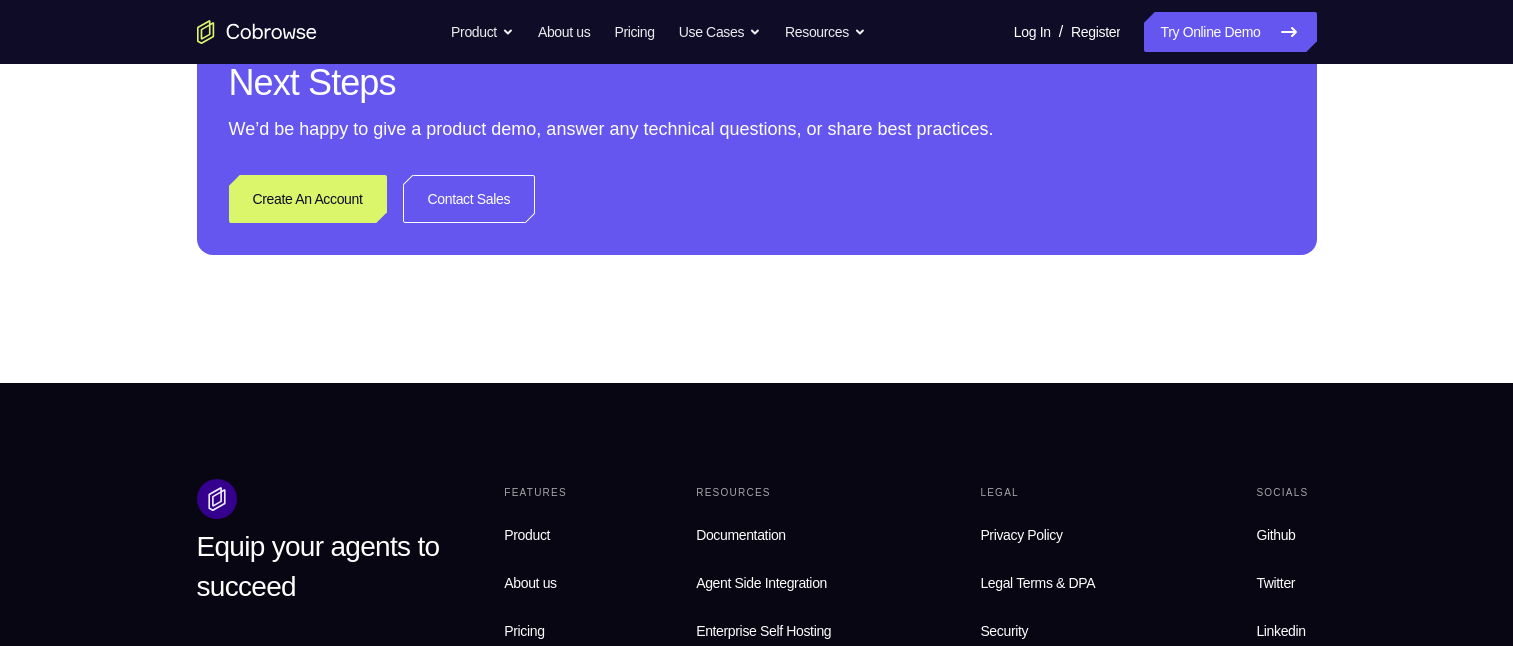 scroll, scrollTop: 400, scrollLeft: 0, axis: vertical 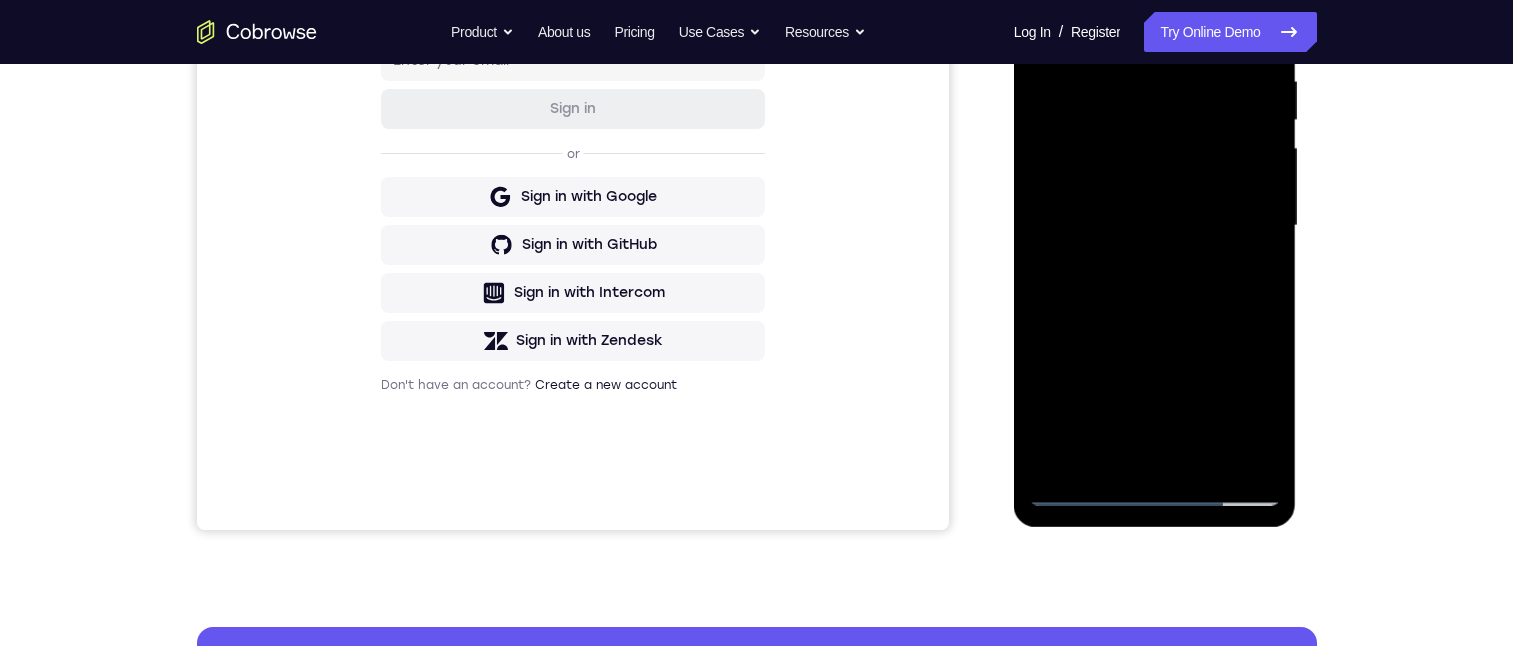 click at bounding box center [1155, 226] 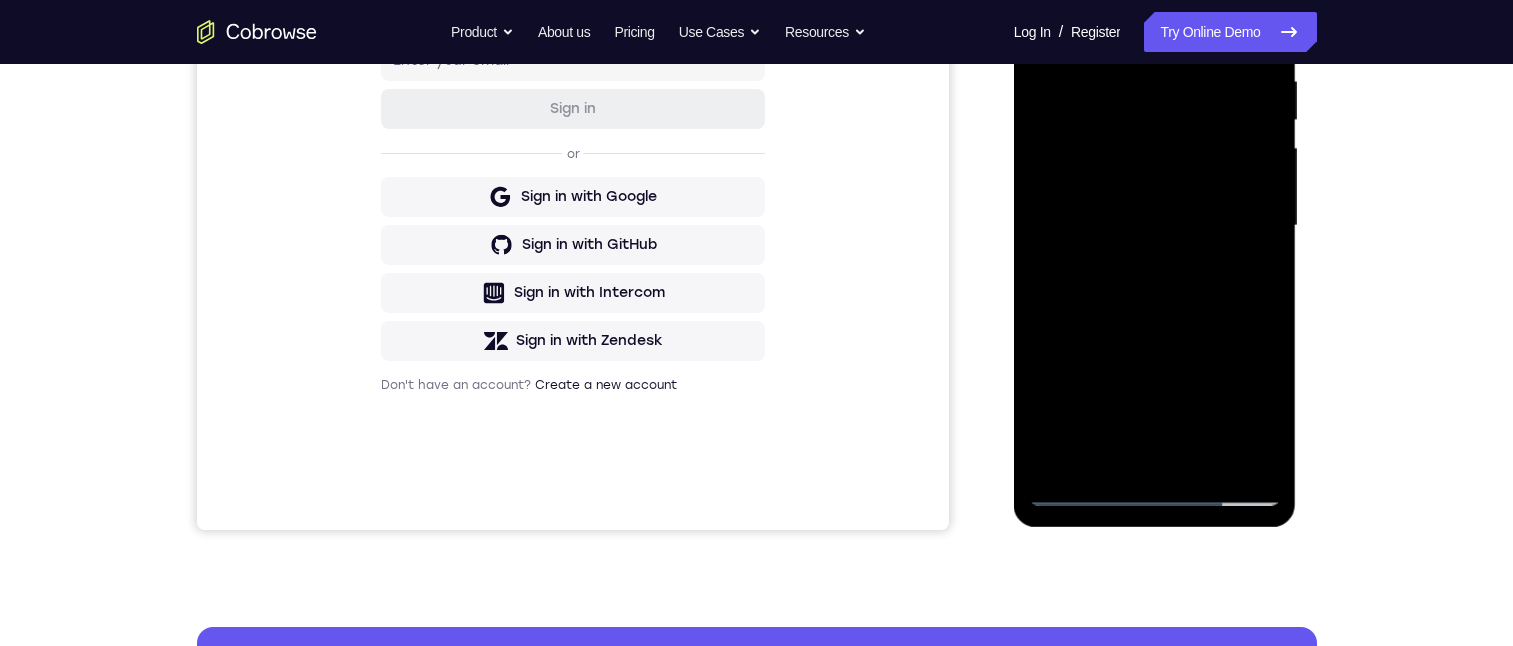 scroll, scrollTop: 300, scrollLeft: 0, axis: vertical 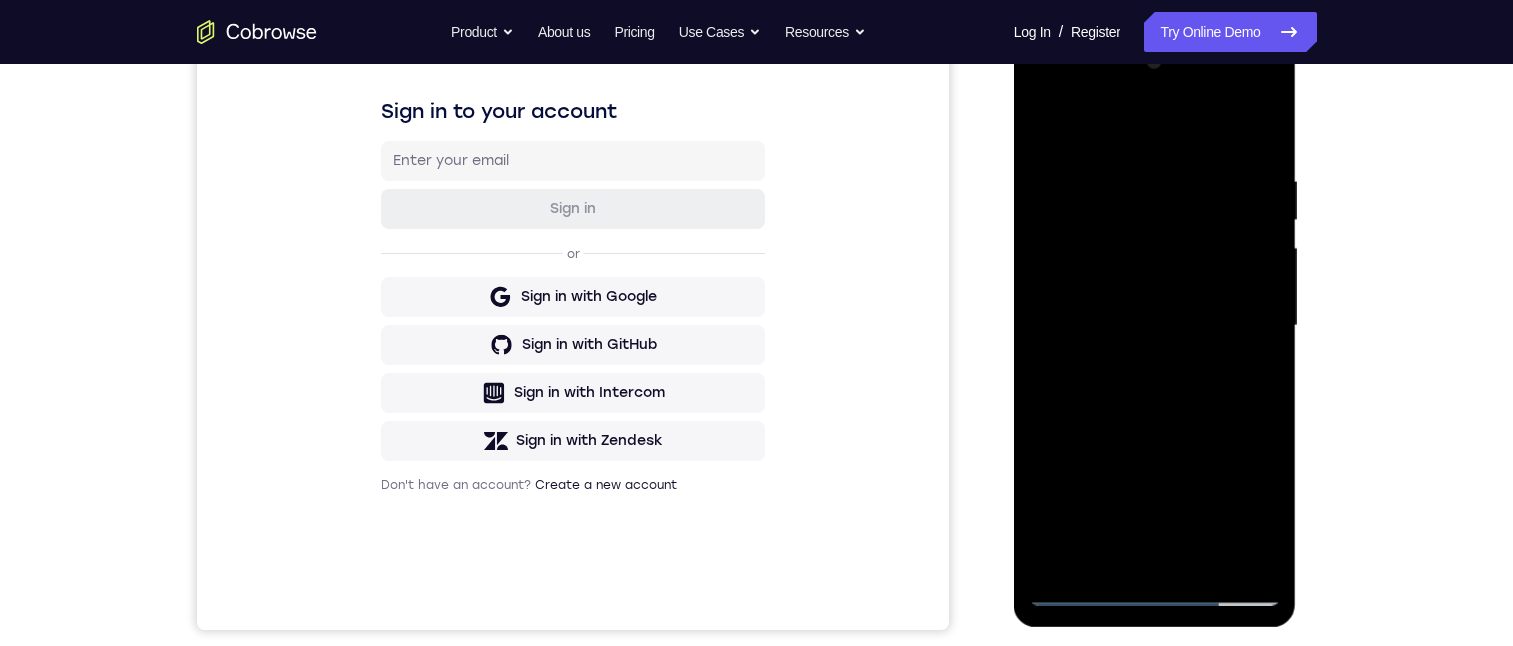 click at bounding box center (1155, 326) 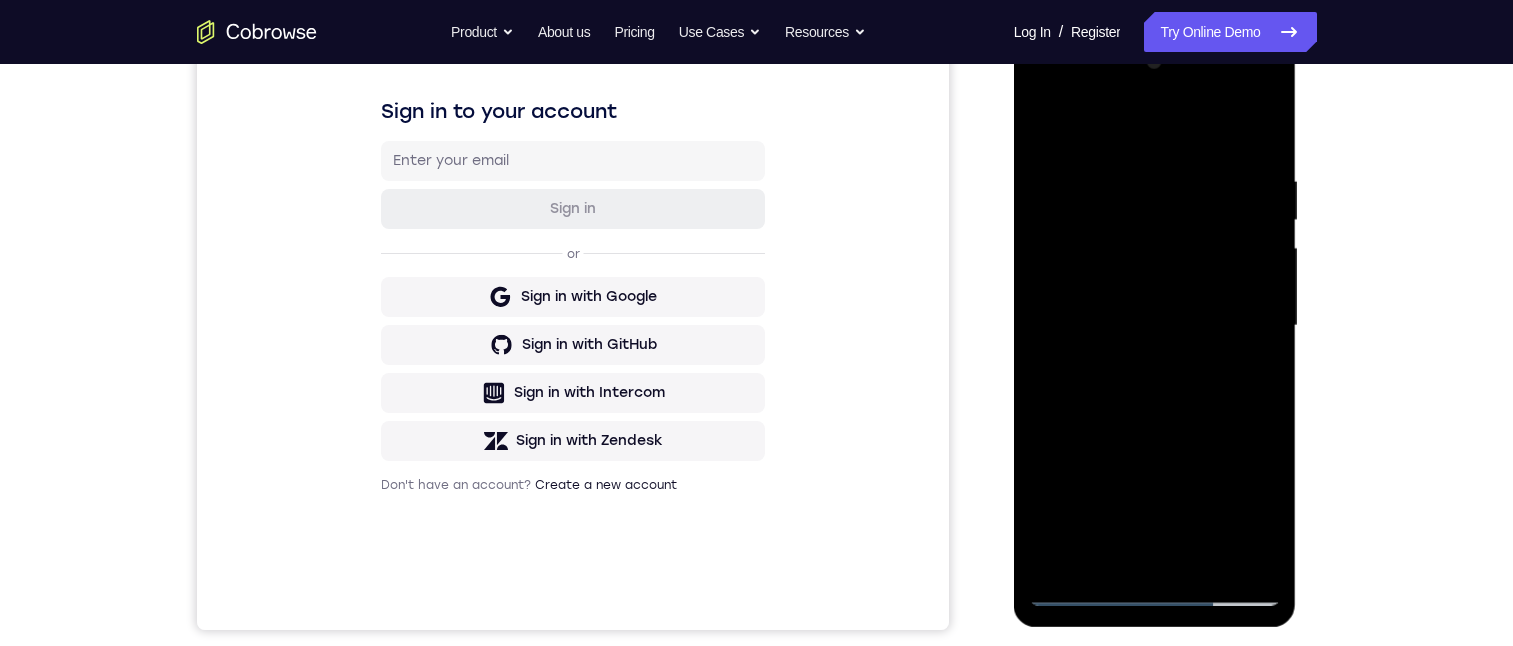 click at bounding box center (1155, 326) 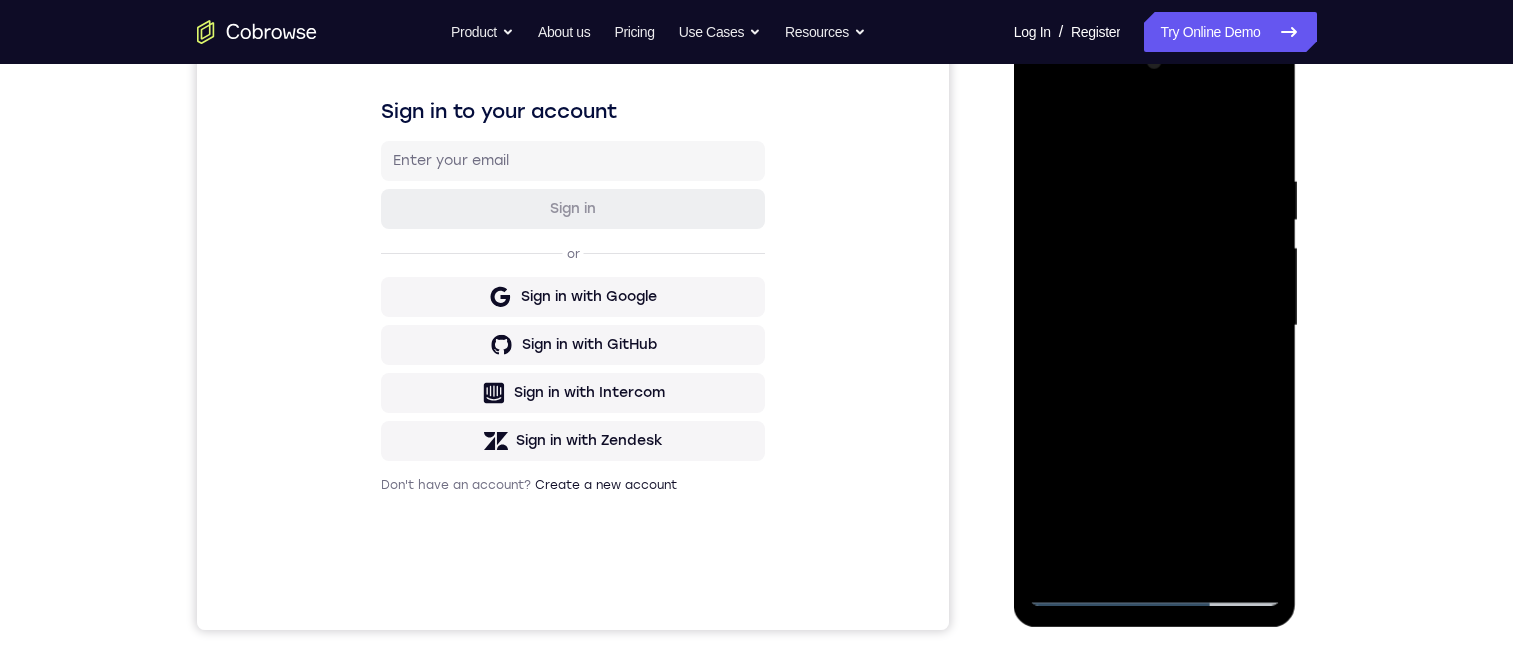 click at bounding box center [1155, 326] 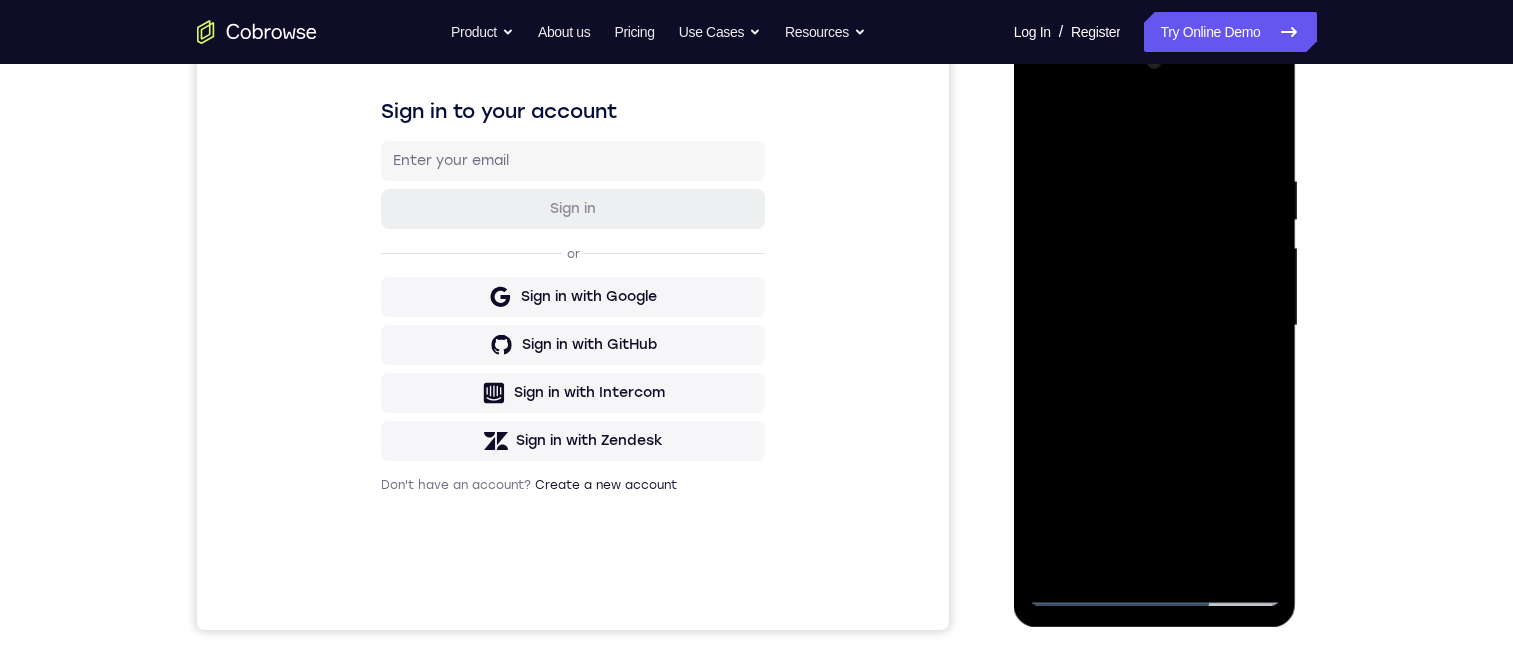click at bounding box center (1155, 326) 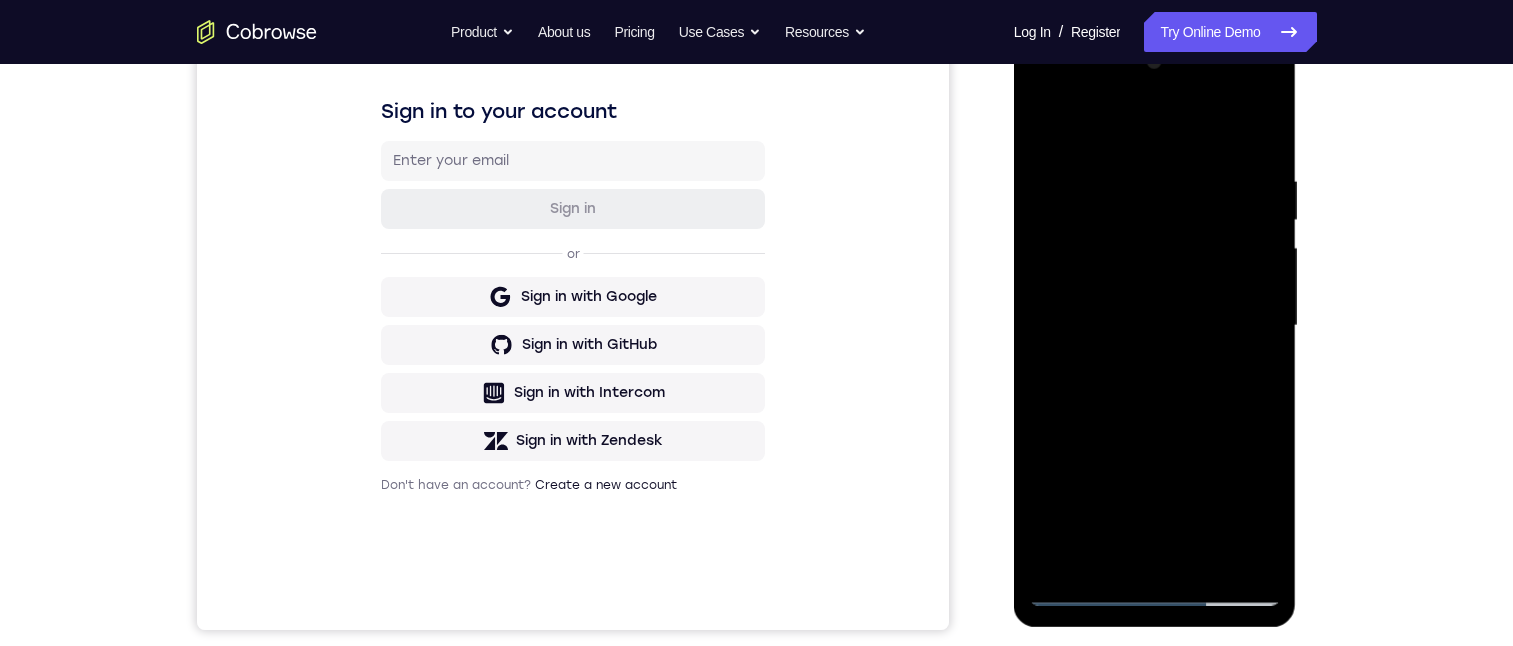 click at bounding box center (1155, 326) 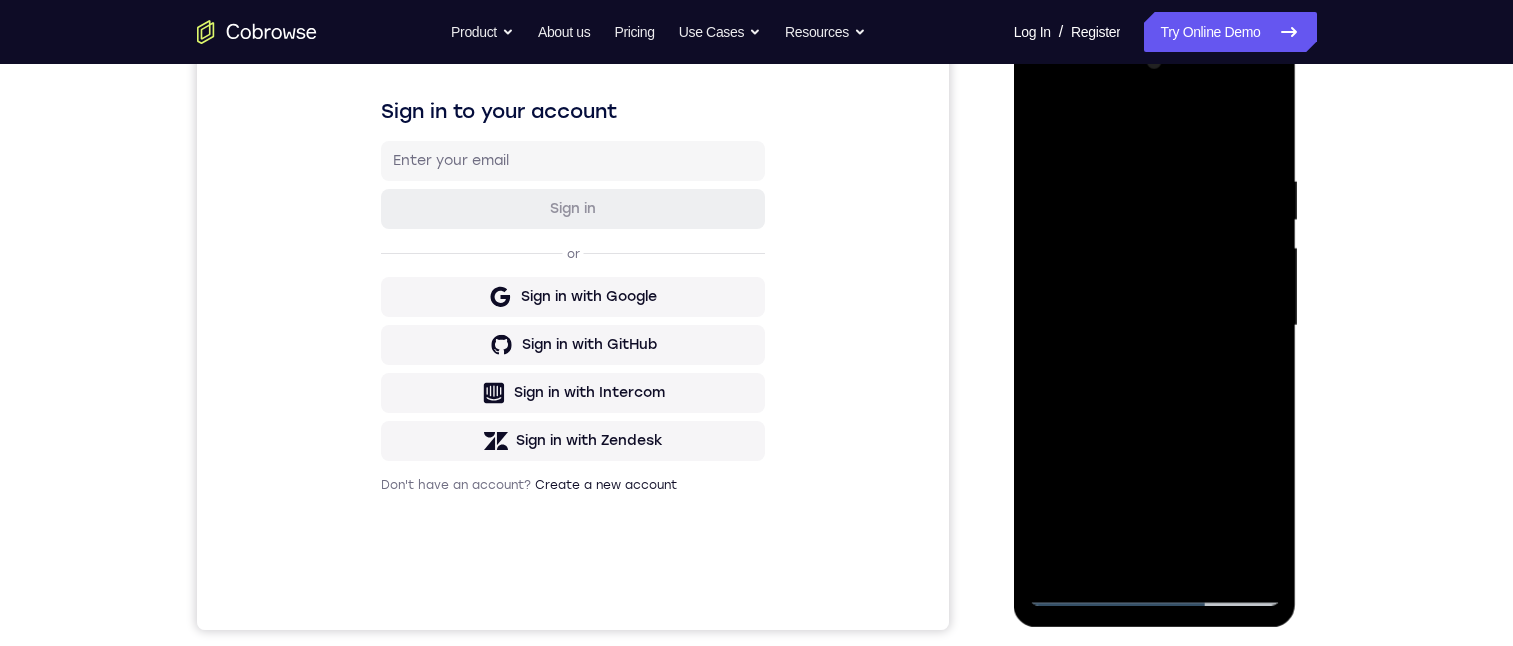 click at bounding box center [1155, 326] 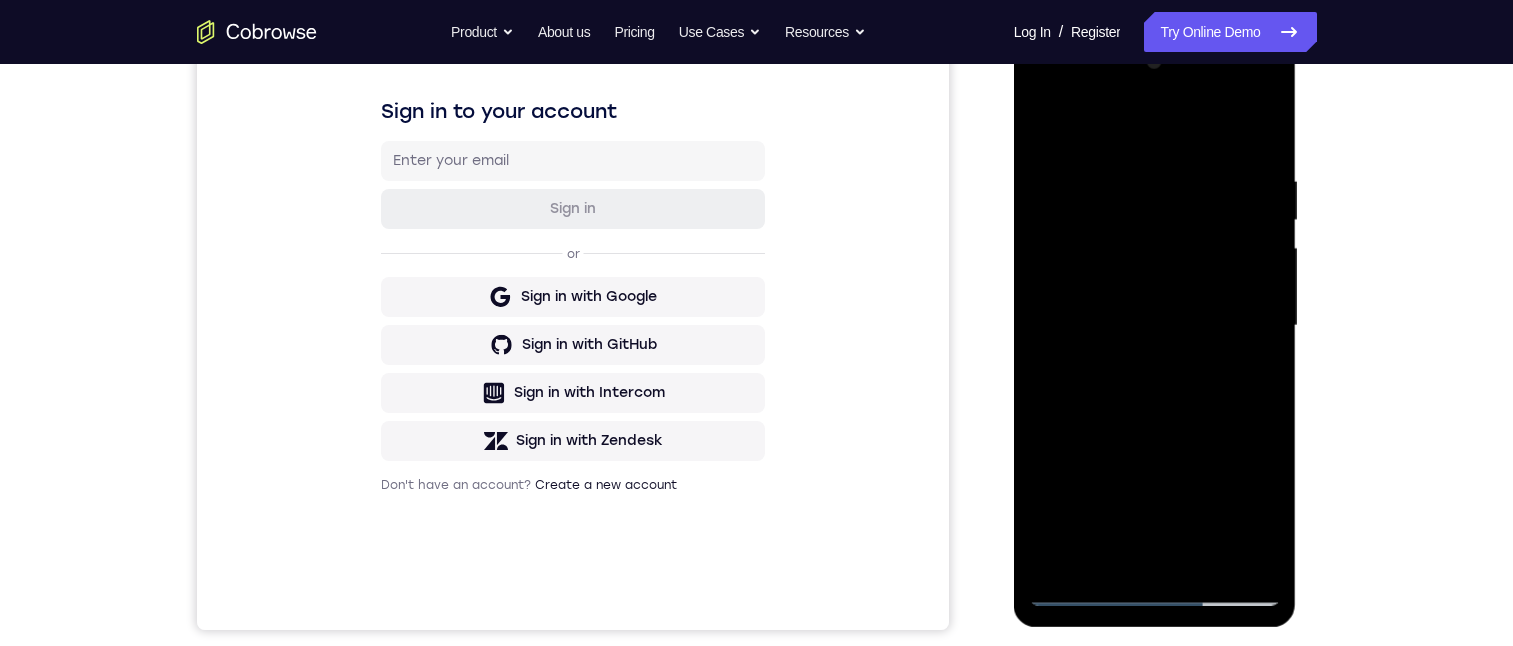 click at bounding box center [1155, 326] 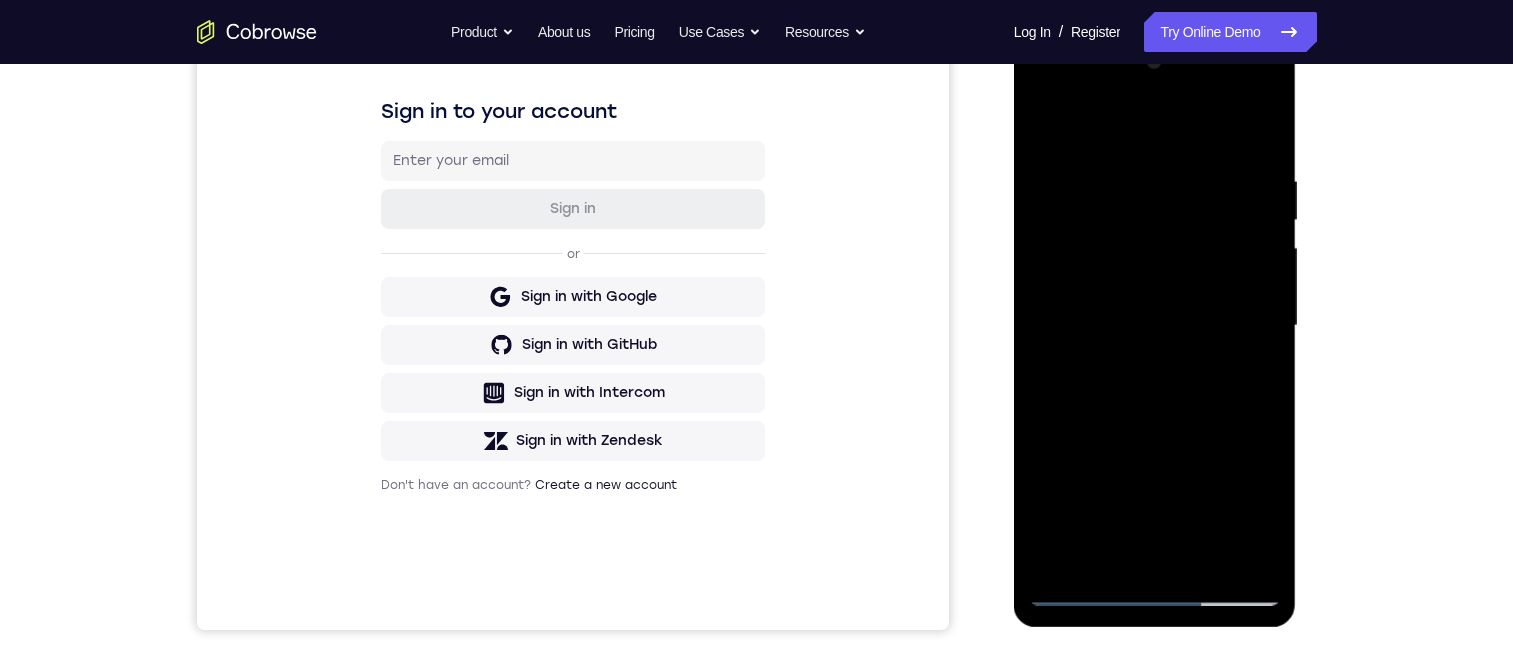 click at bounding box center (1155, 326) 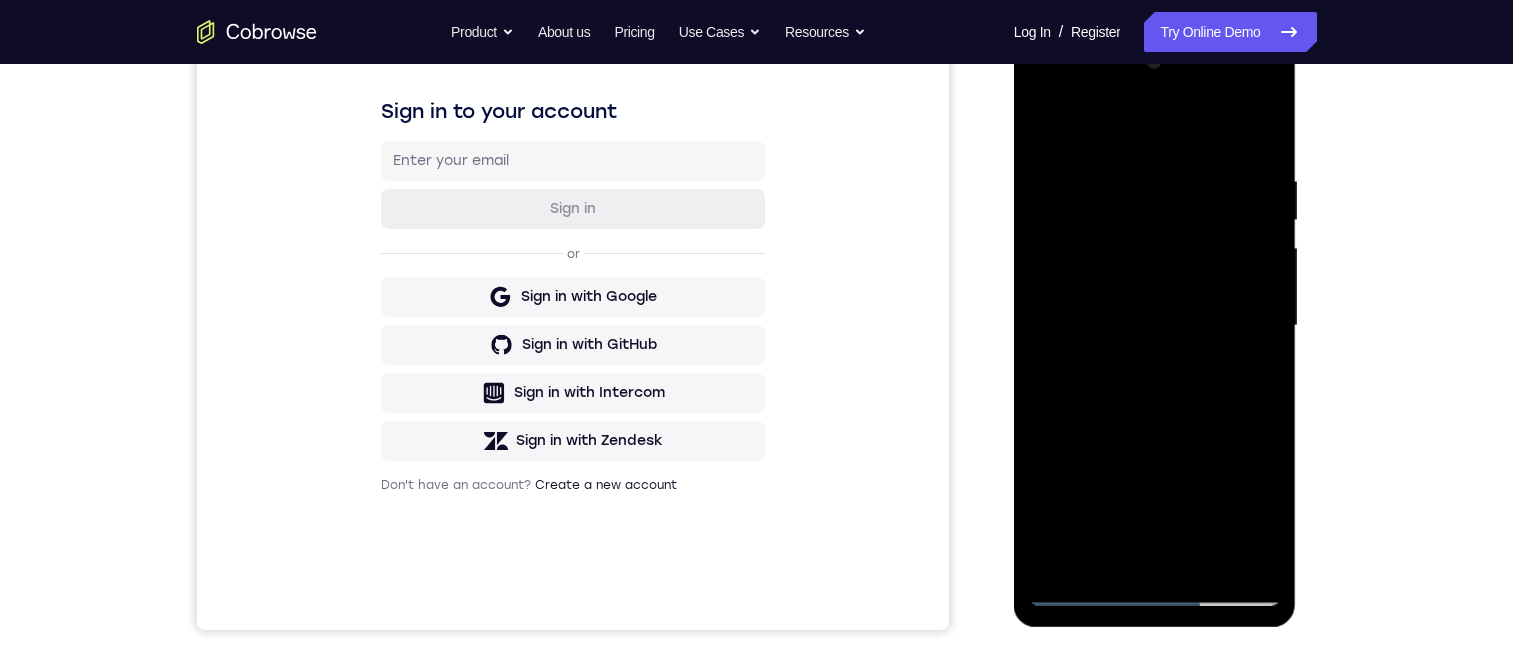click at bounding box center (1155, 326) 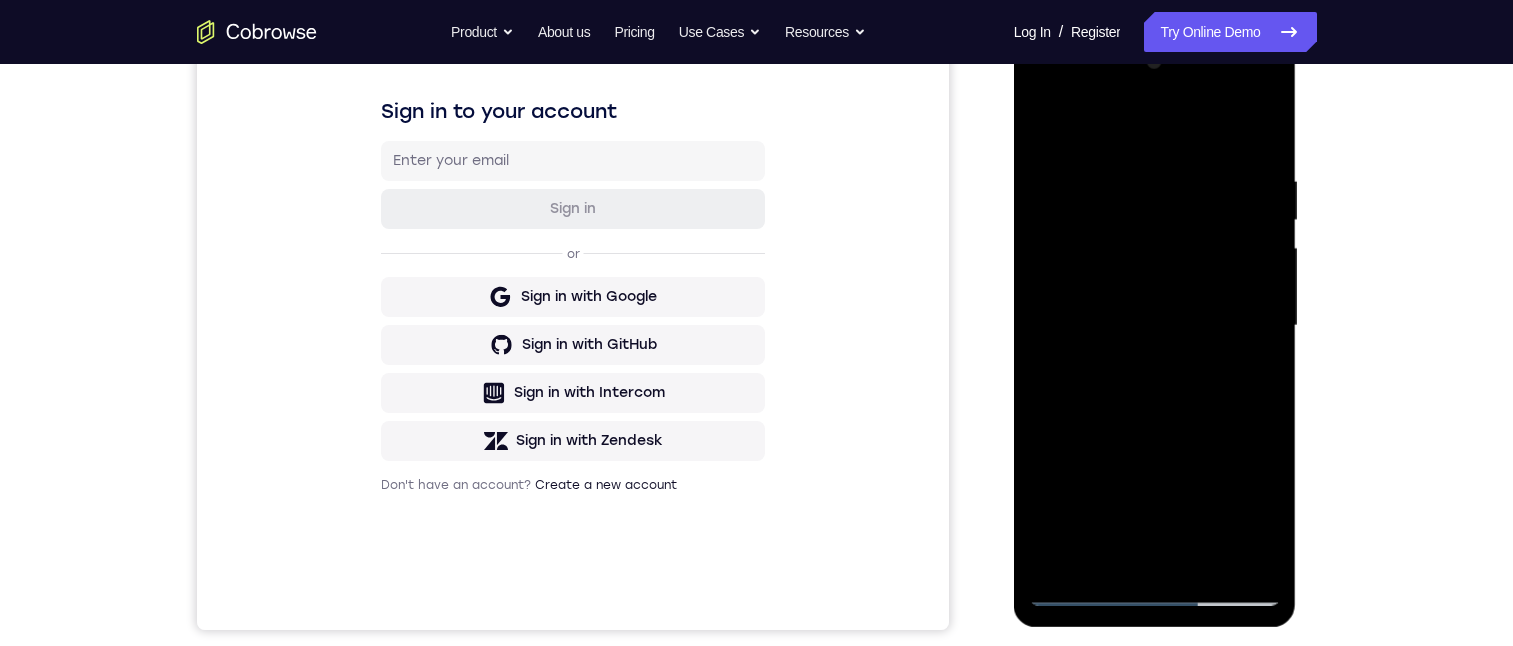 click at bounding box center (1155, 326) 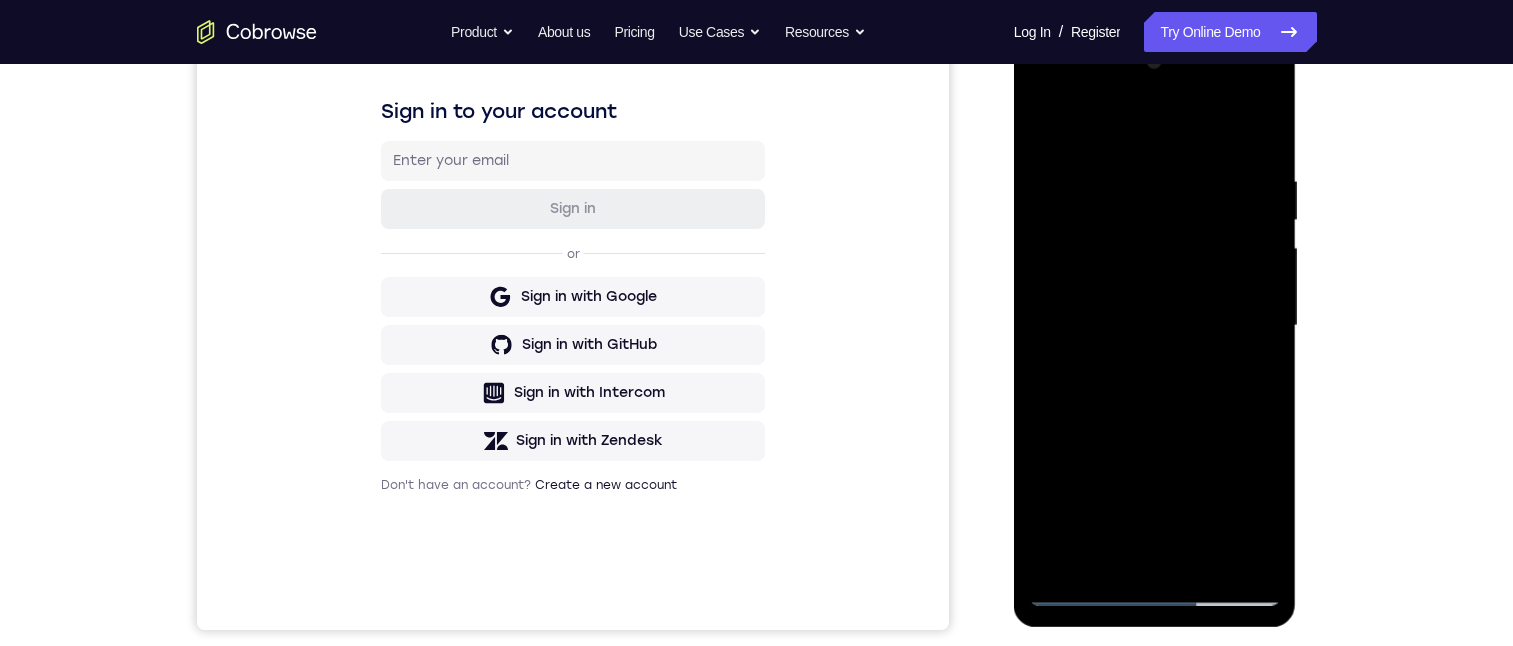 click at bounding box center (1155, 326) 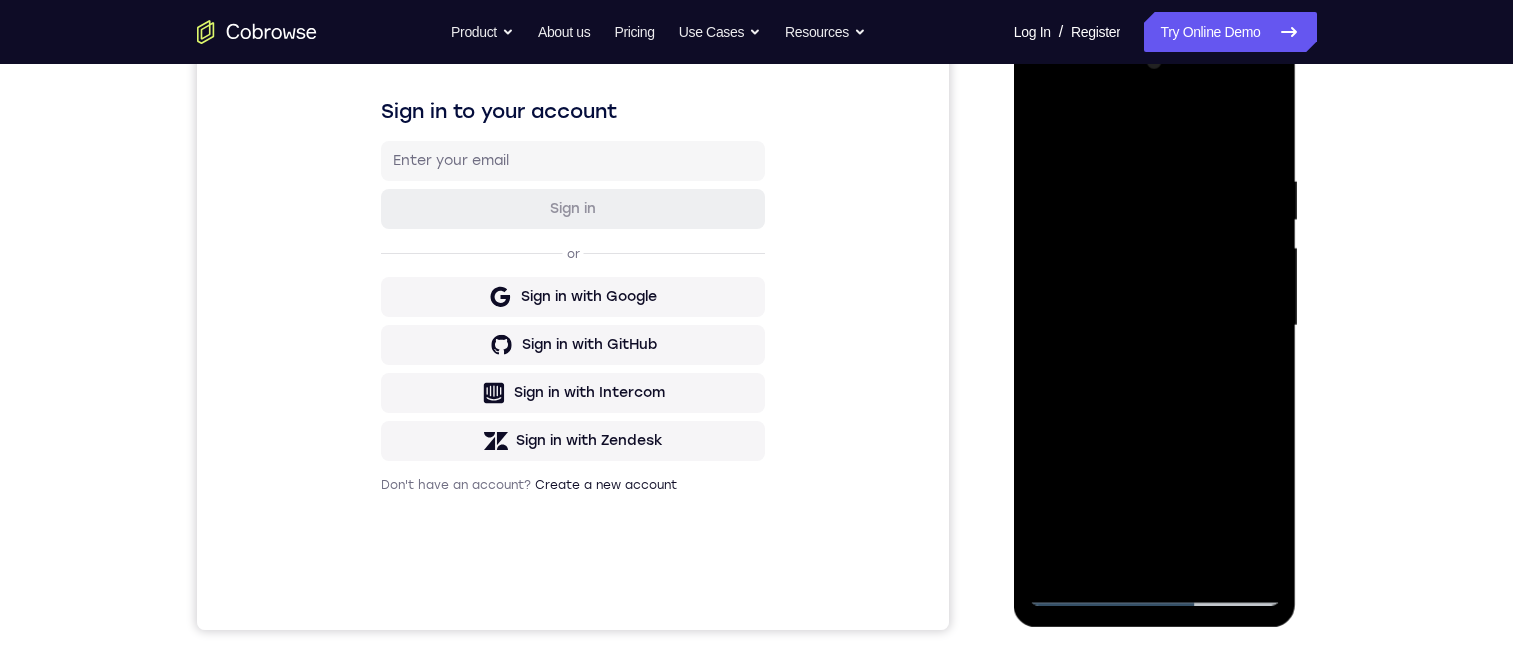 click at bounding box center [1155, 326] 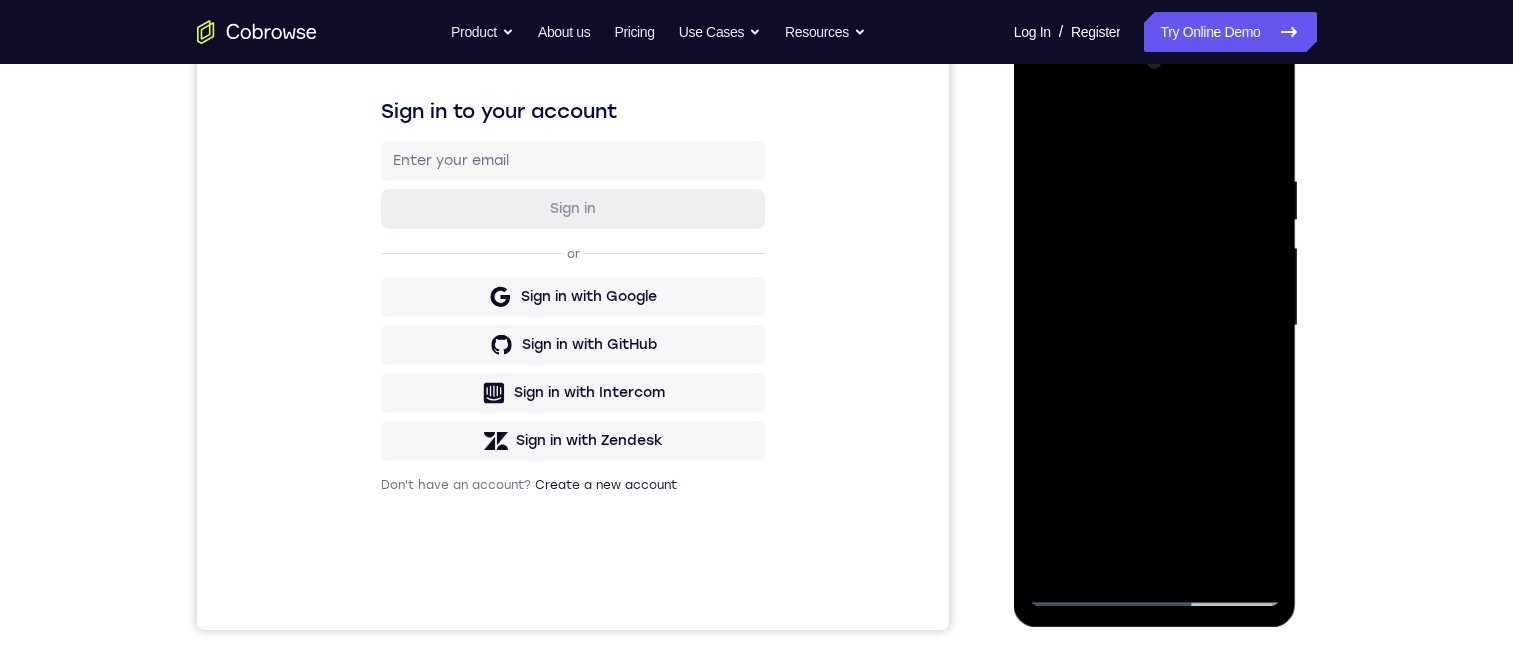 click at bounding box center (1155, 326) 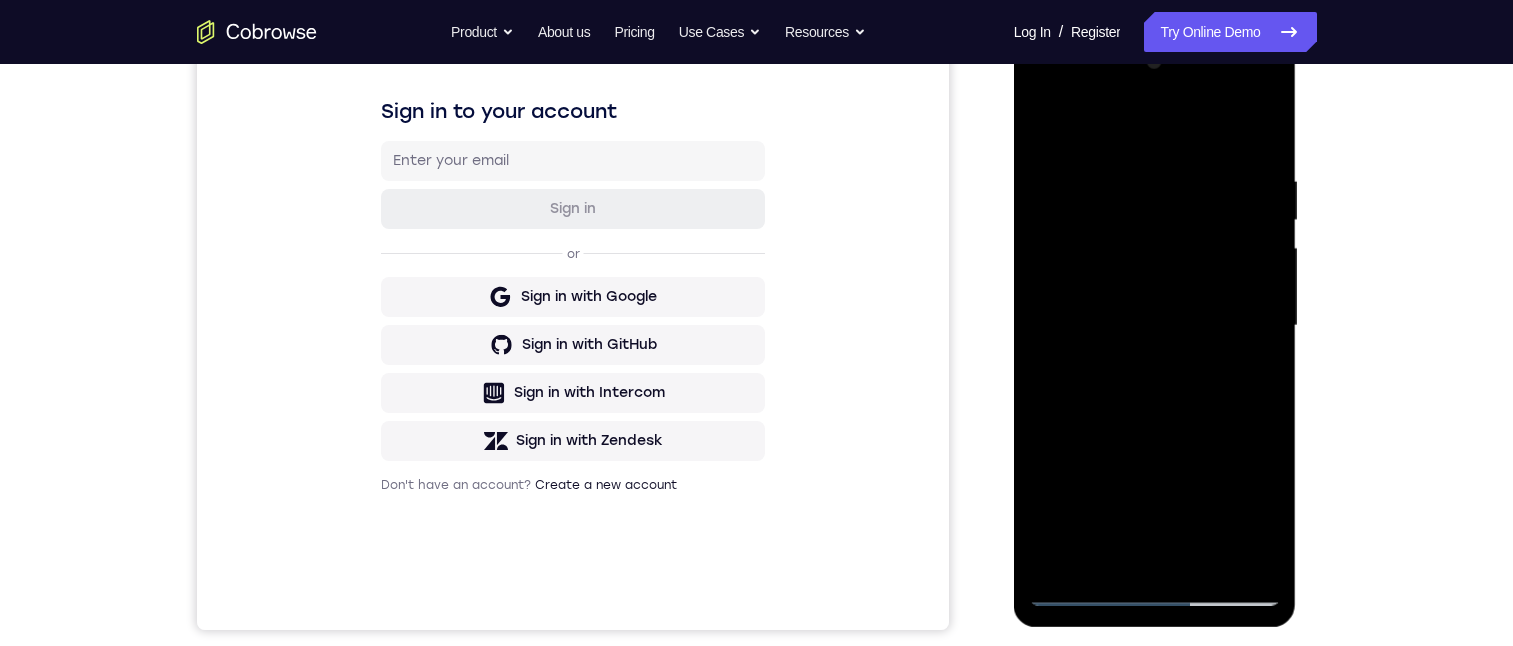 click at bounding box center (1155, 326) 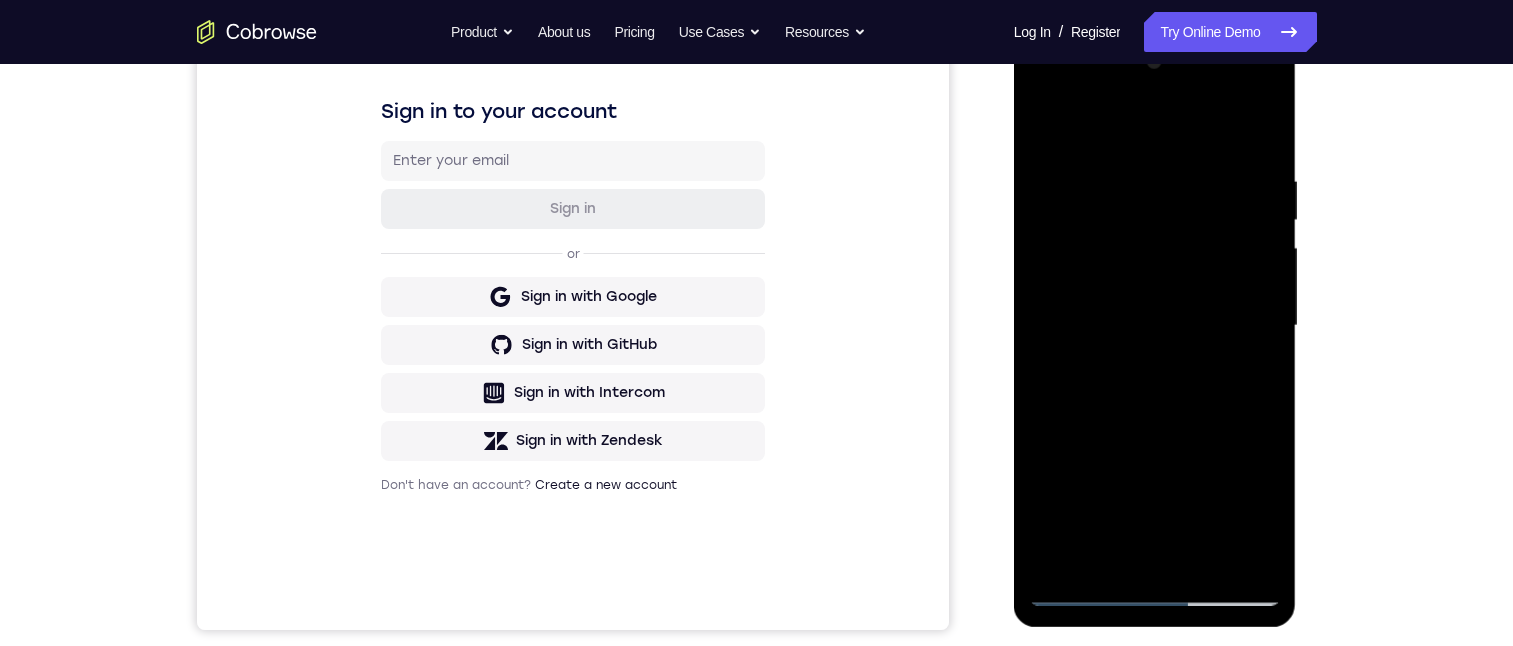 click at bounding box center (1155, 326) 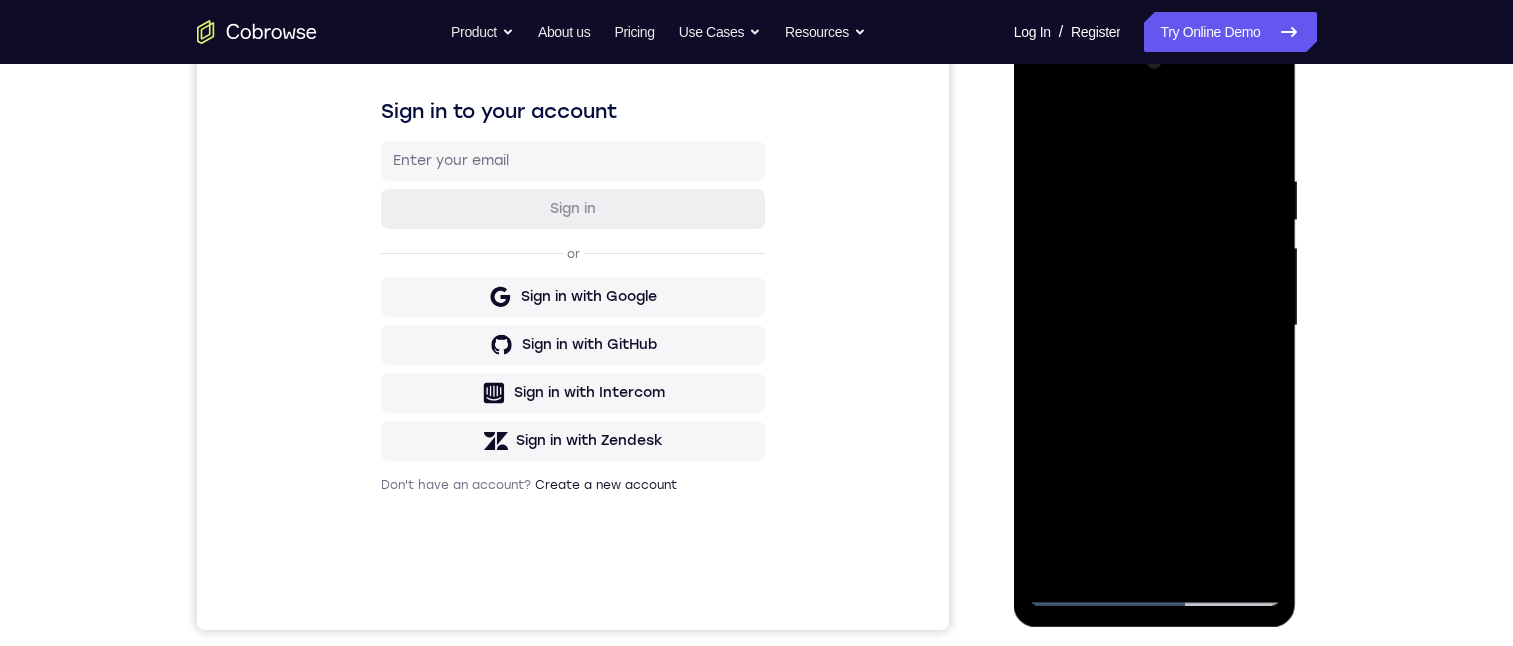 click at bounding box center (1155, 326) 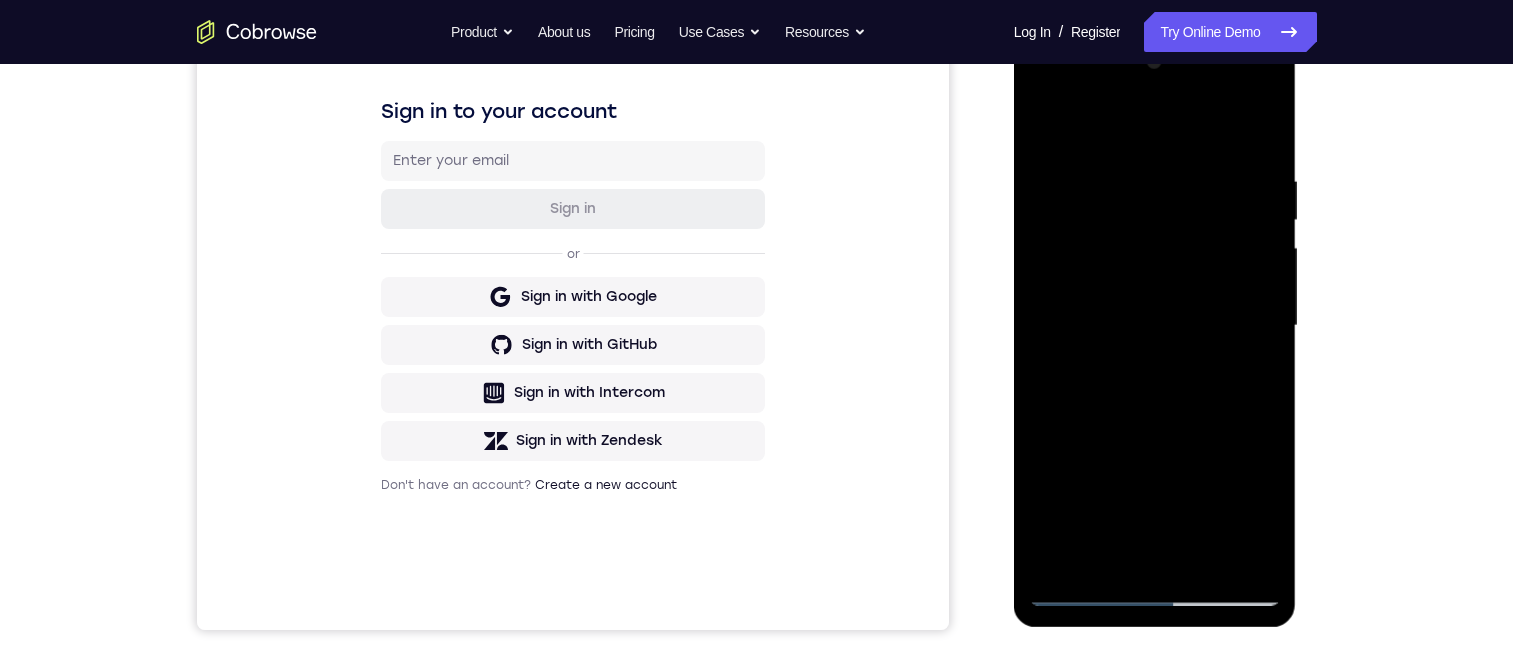 click at bounding box center [1155, 326] 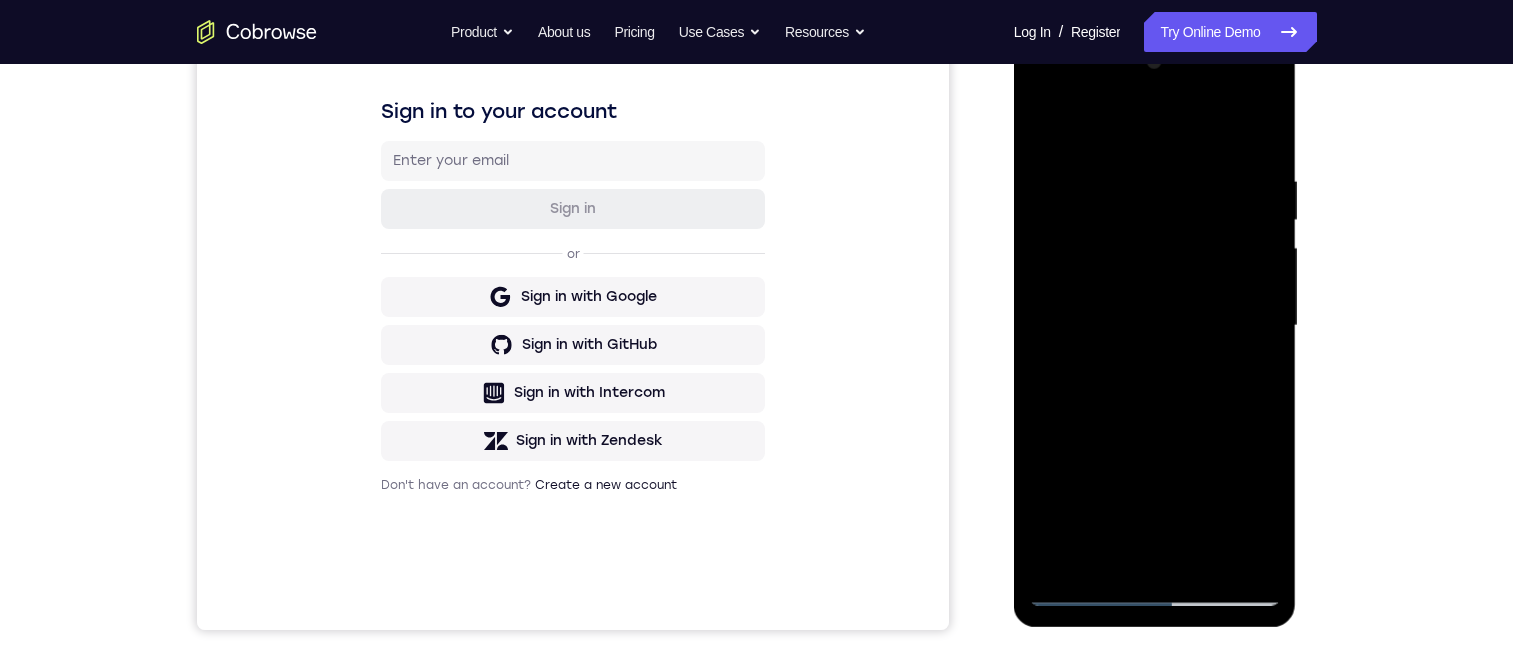 click at bounding box center [1155, 326] 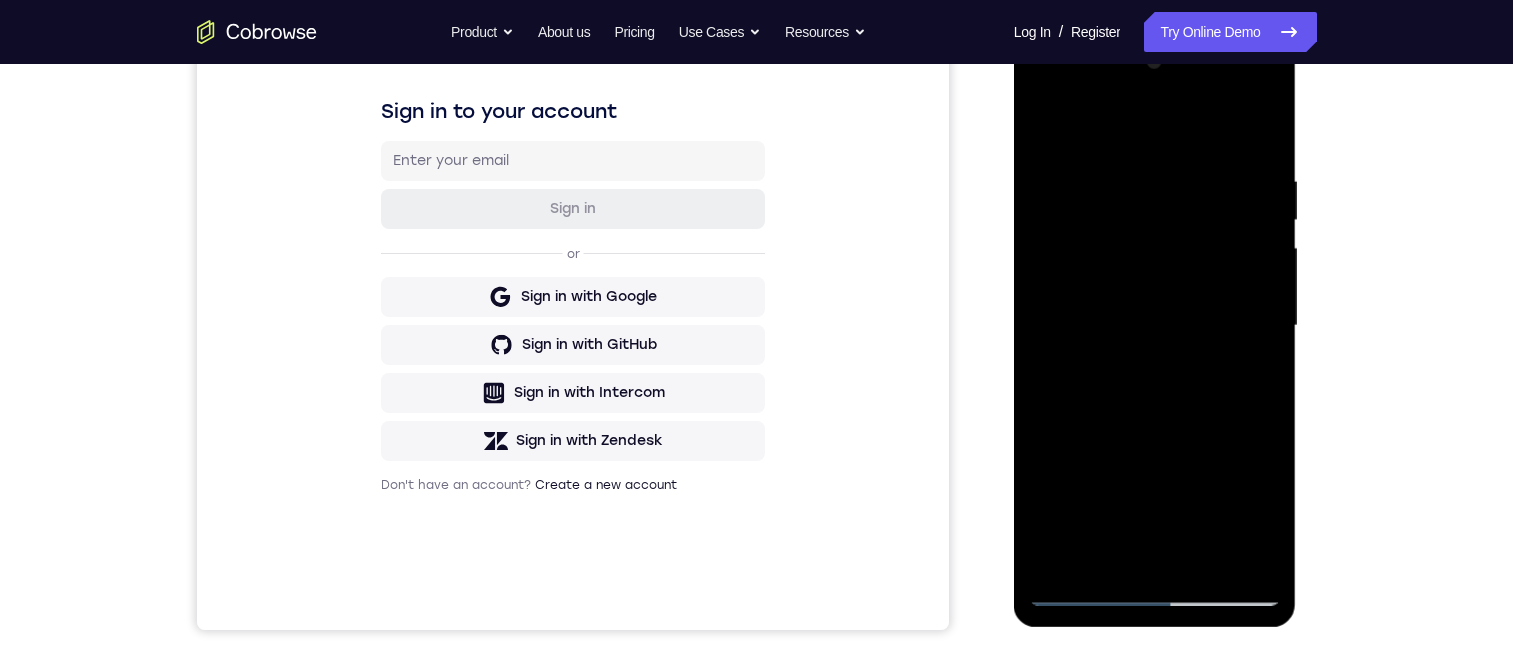 click at bounding box center [1155, 326] 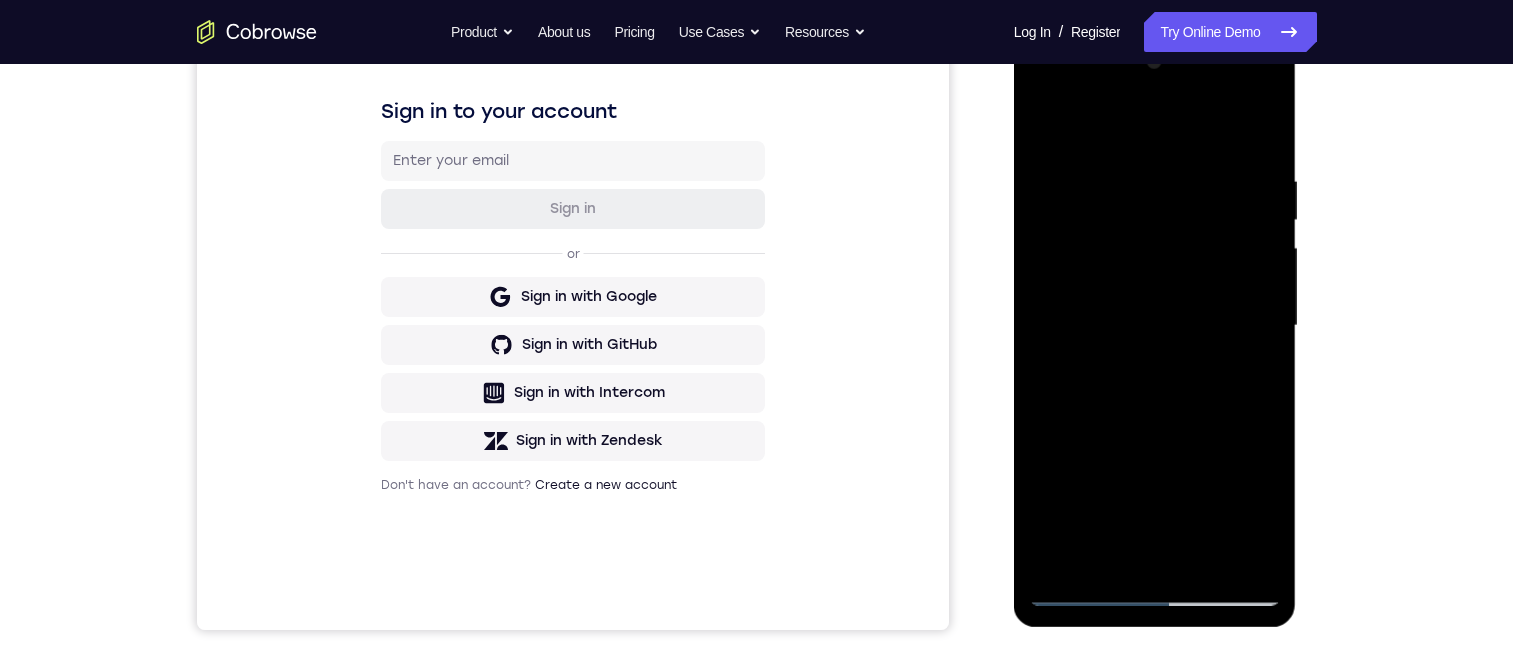 click at bounding box center [1155, 326] 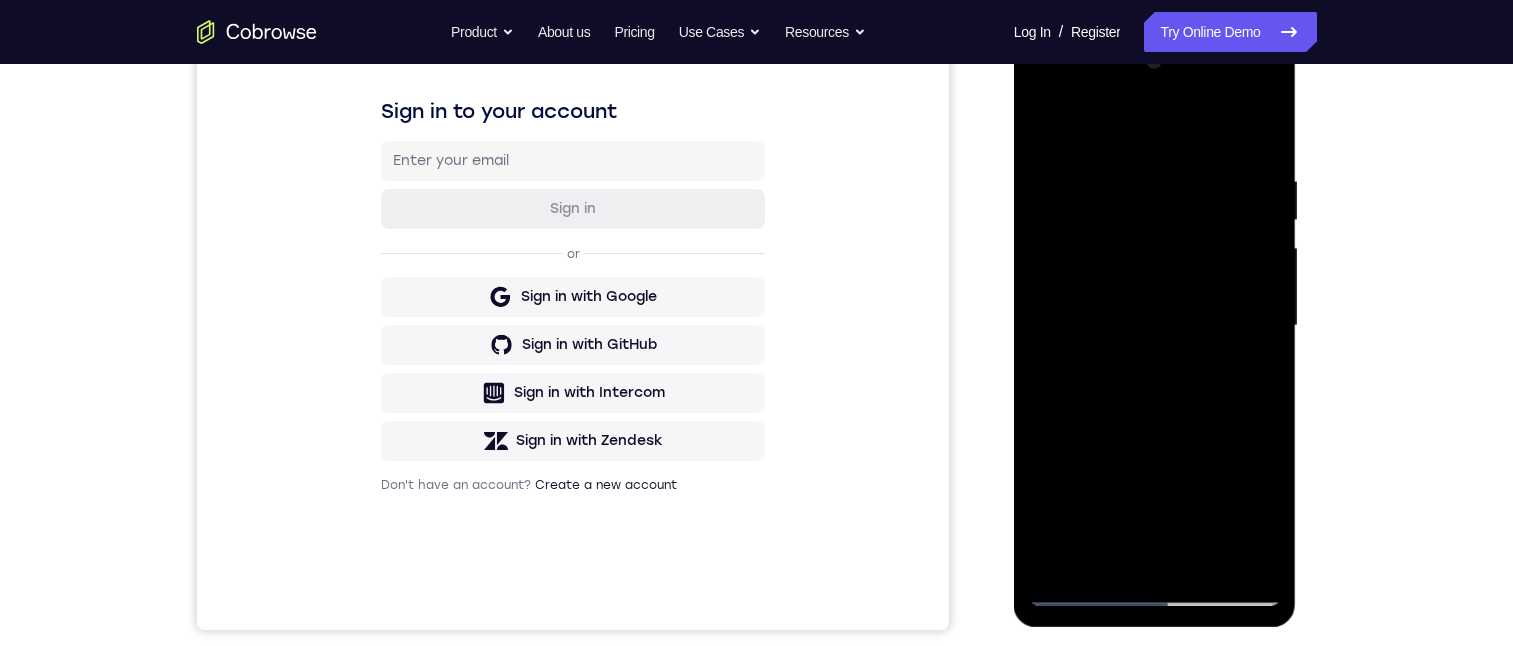 click at bounding box center [1155, 326] 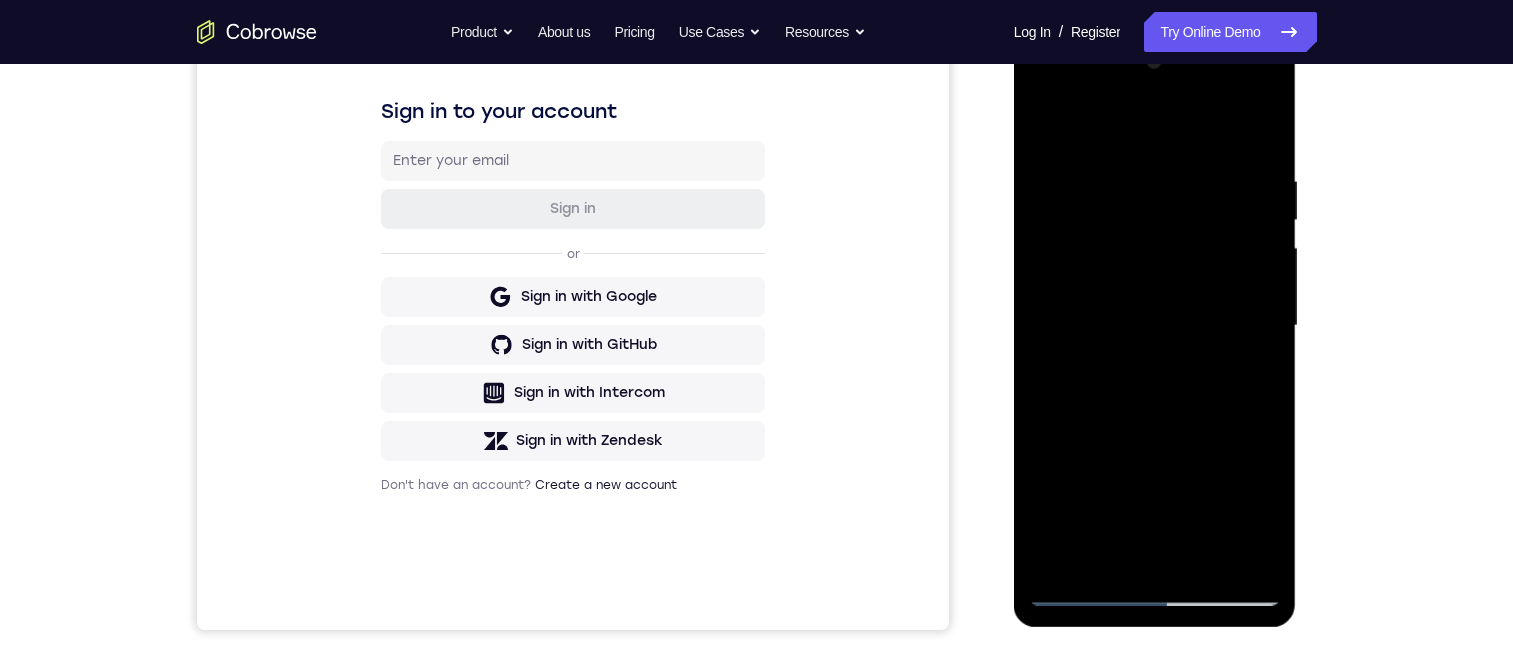 click at bounding box center [1155, 326] 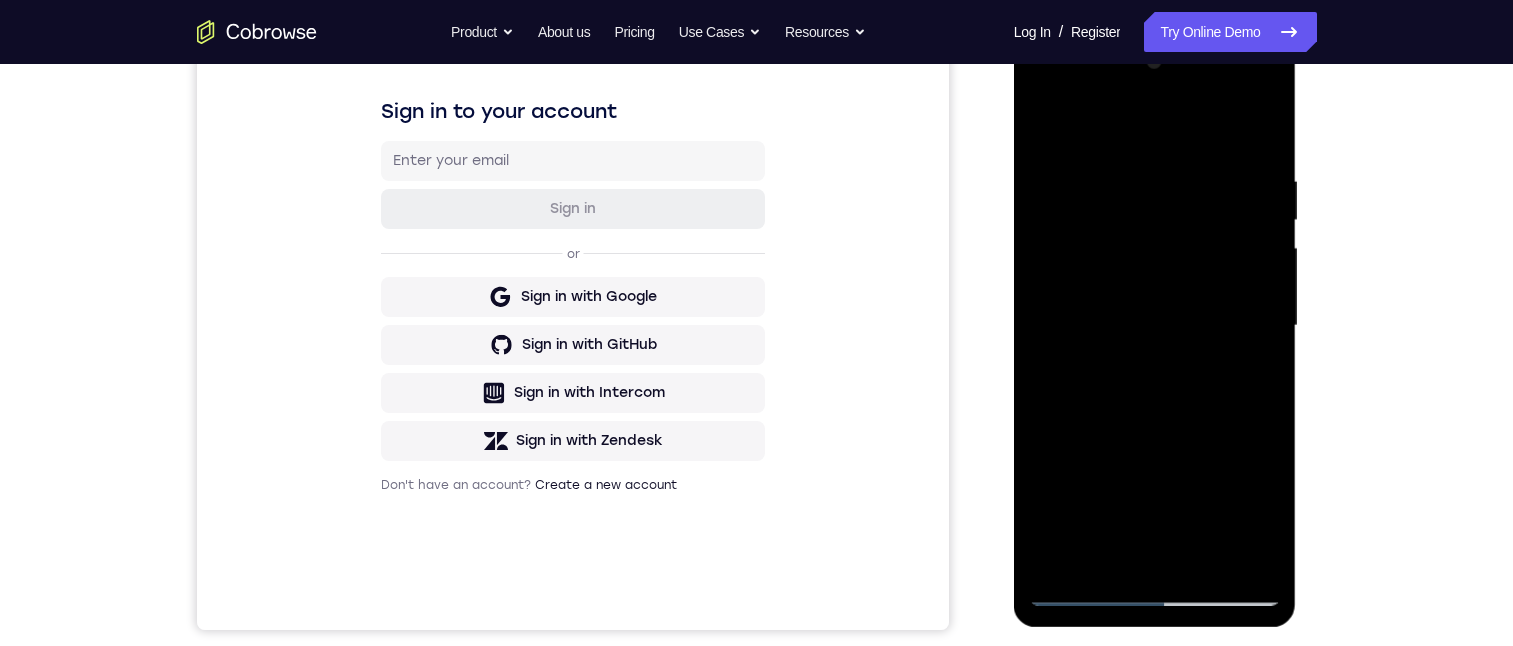 click at bounding box center (1155, 326) 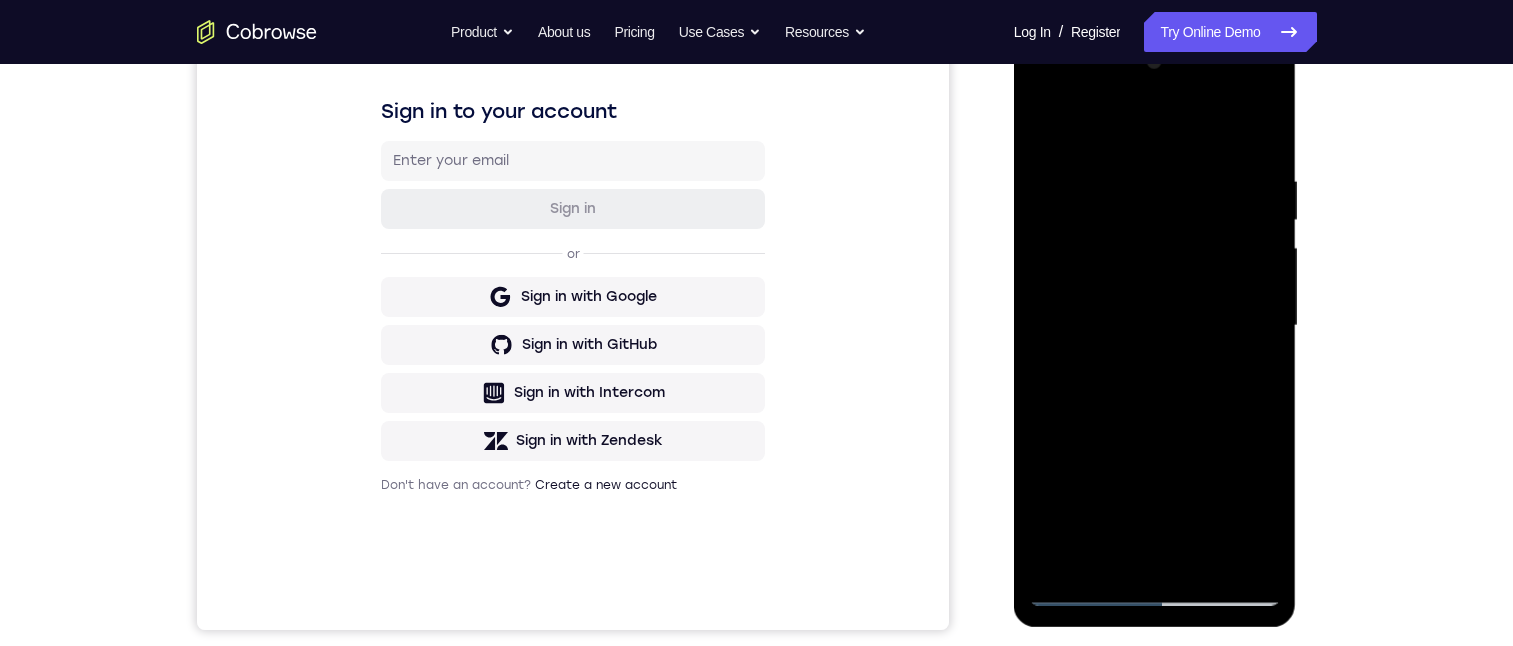 click at bounding box center [1155, 326] 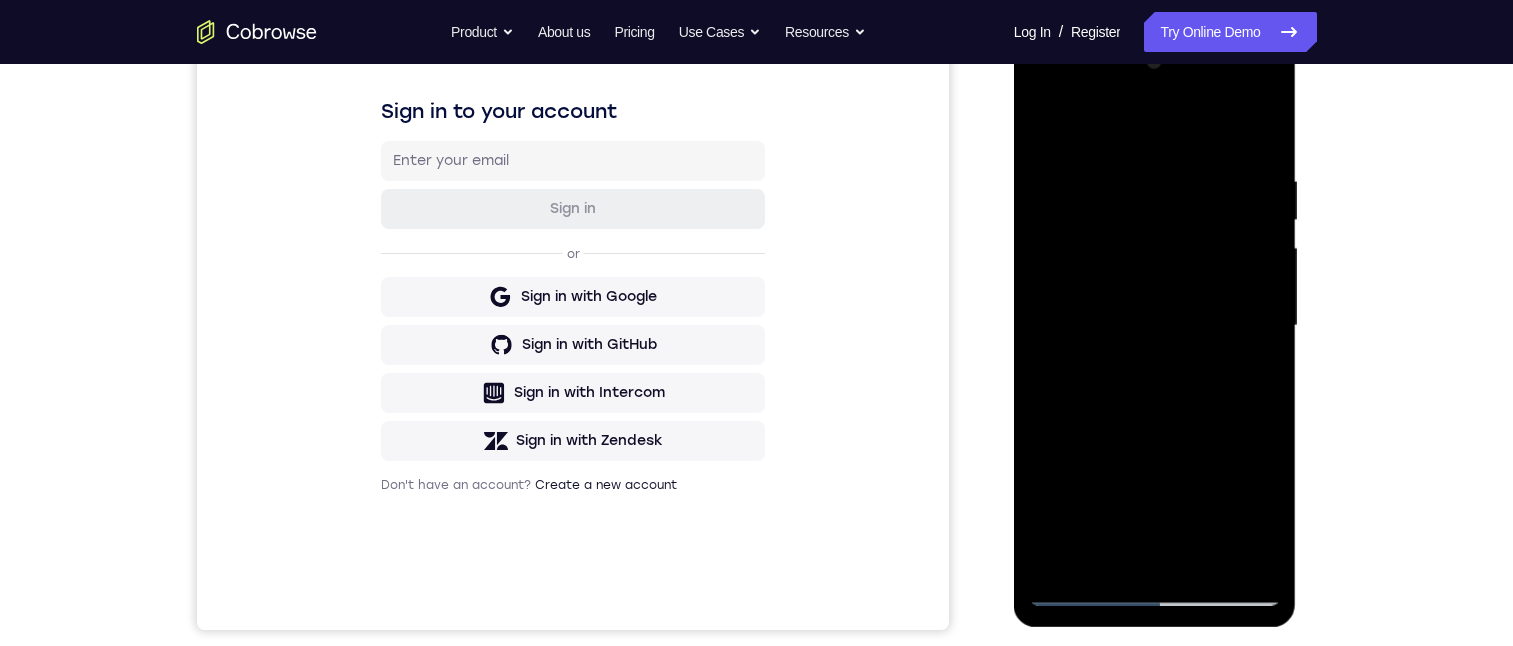 click at bounding box center [1155, 326] 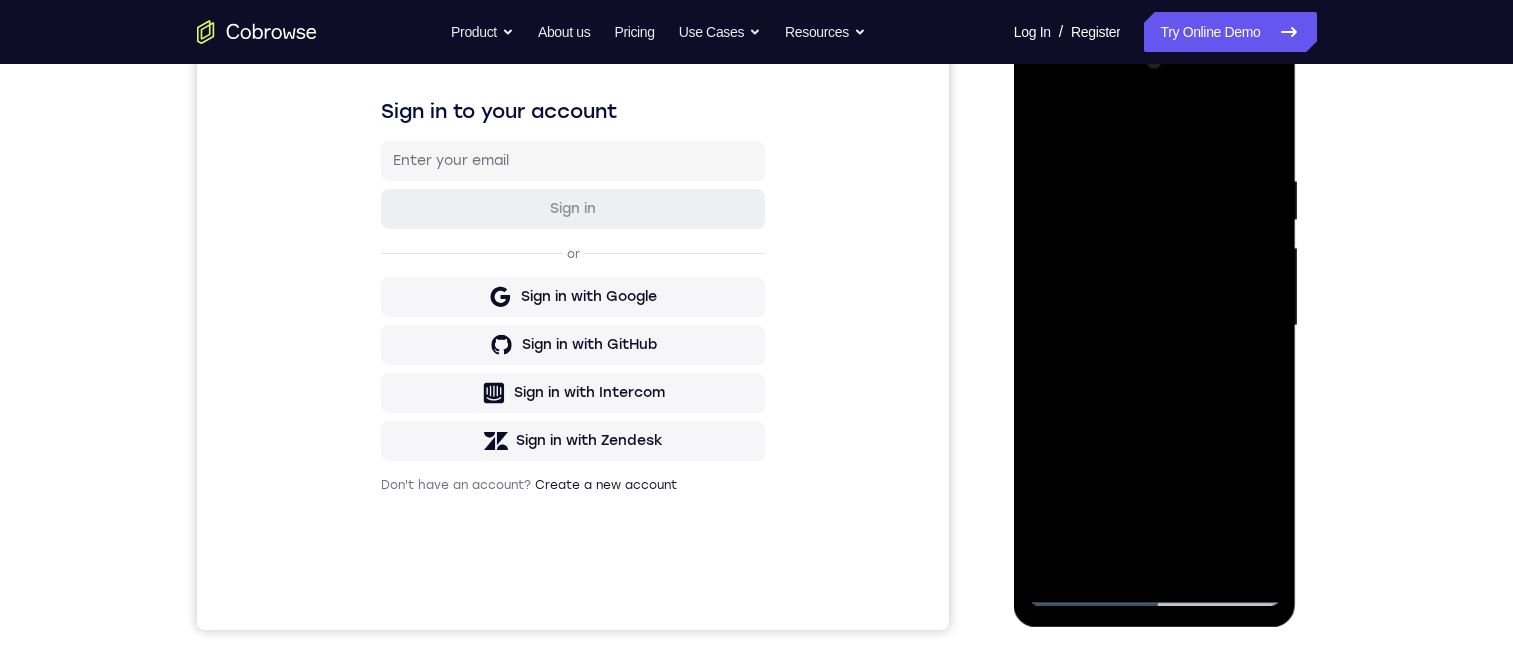 click at bounding box center (1155, 326) 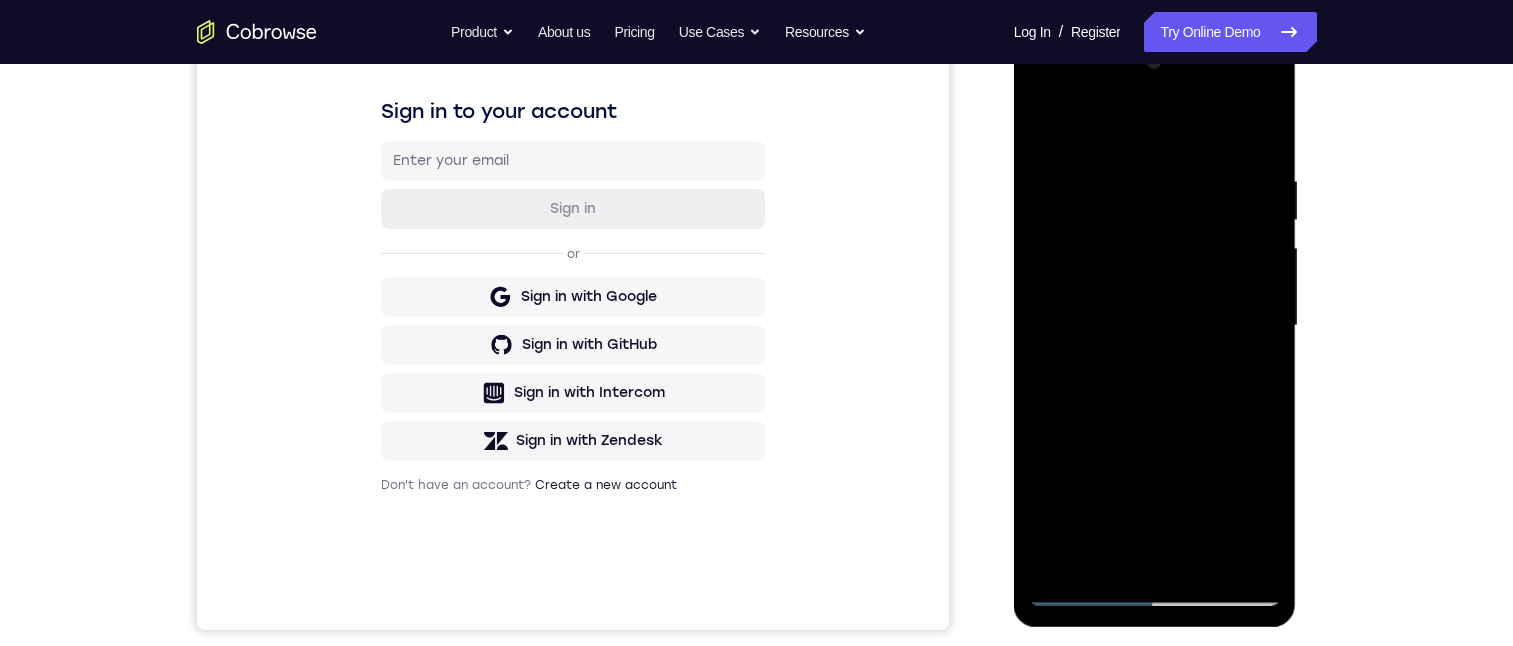 click at bounding box center (1155, 326) 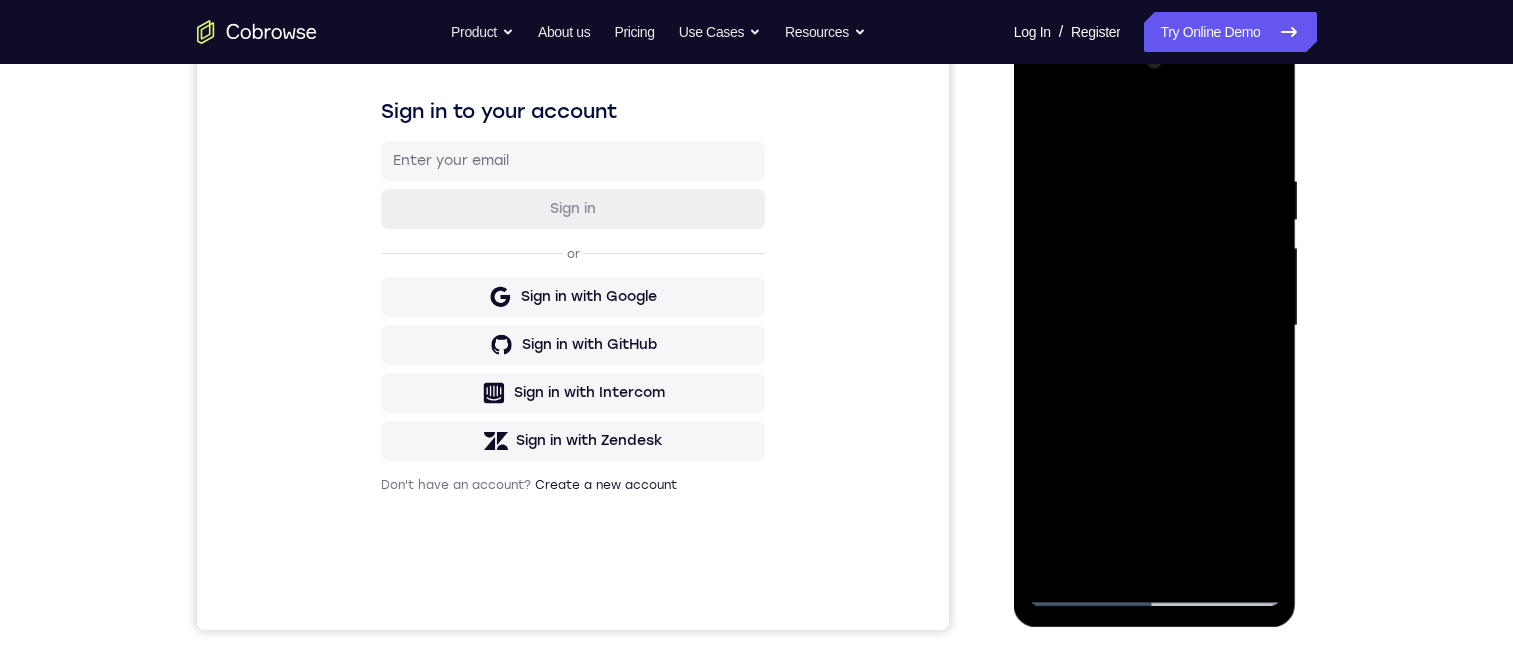click at bounding box center (1155, 326) 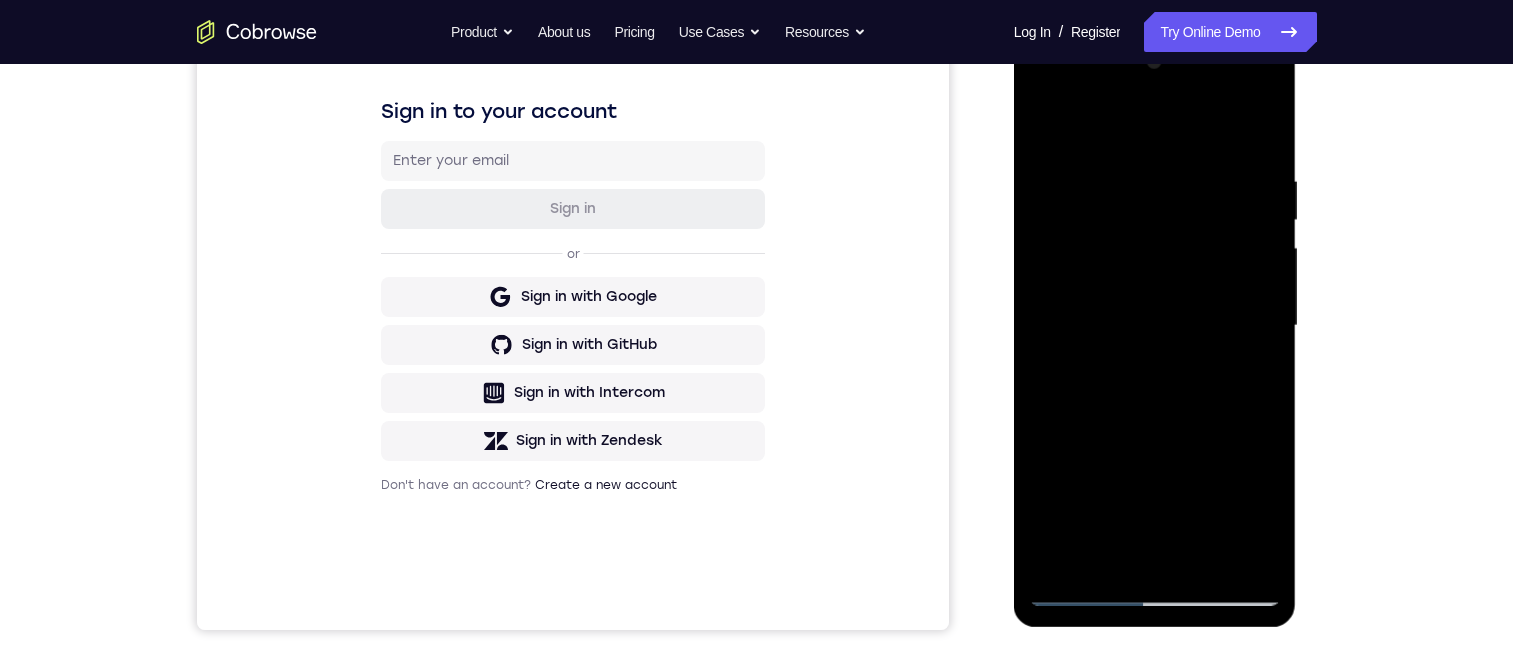 click at bounding box center [1155, 326] 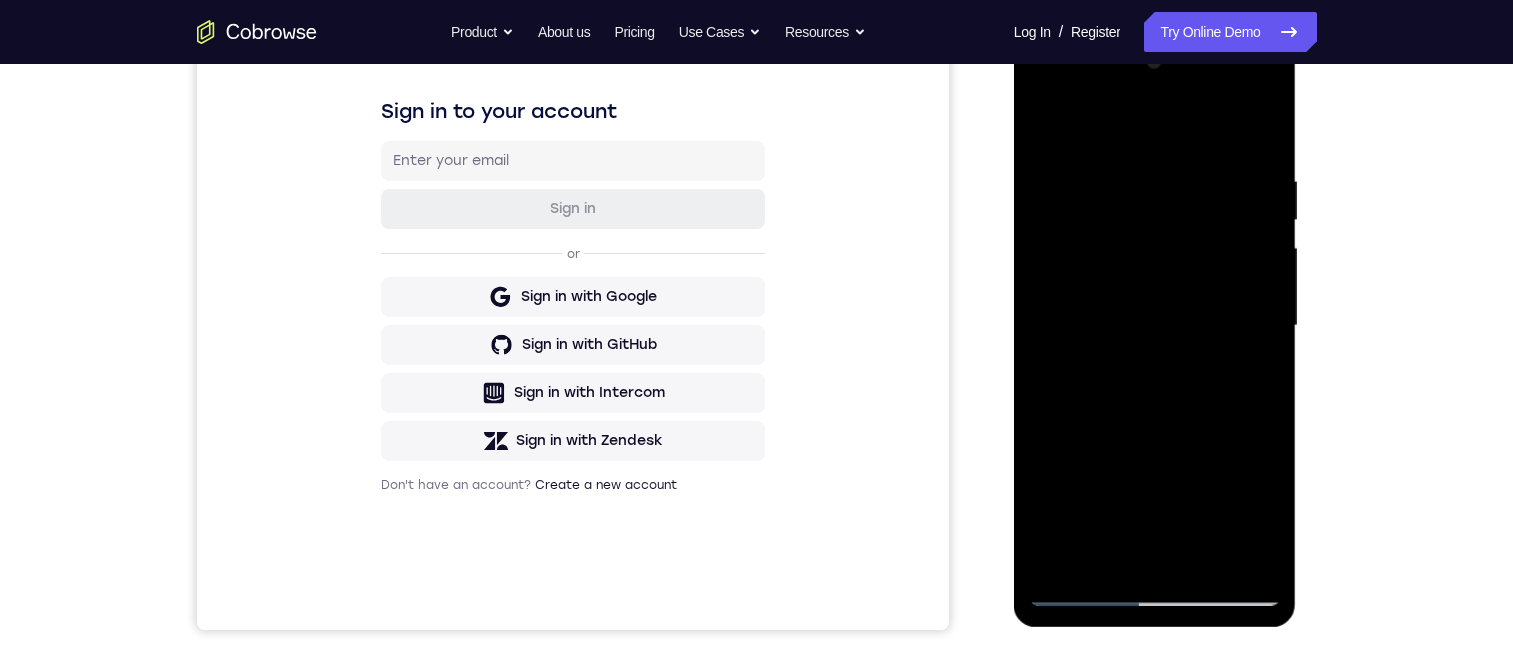 click at bounding box center (1155, 326) 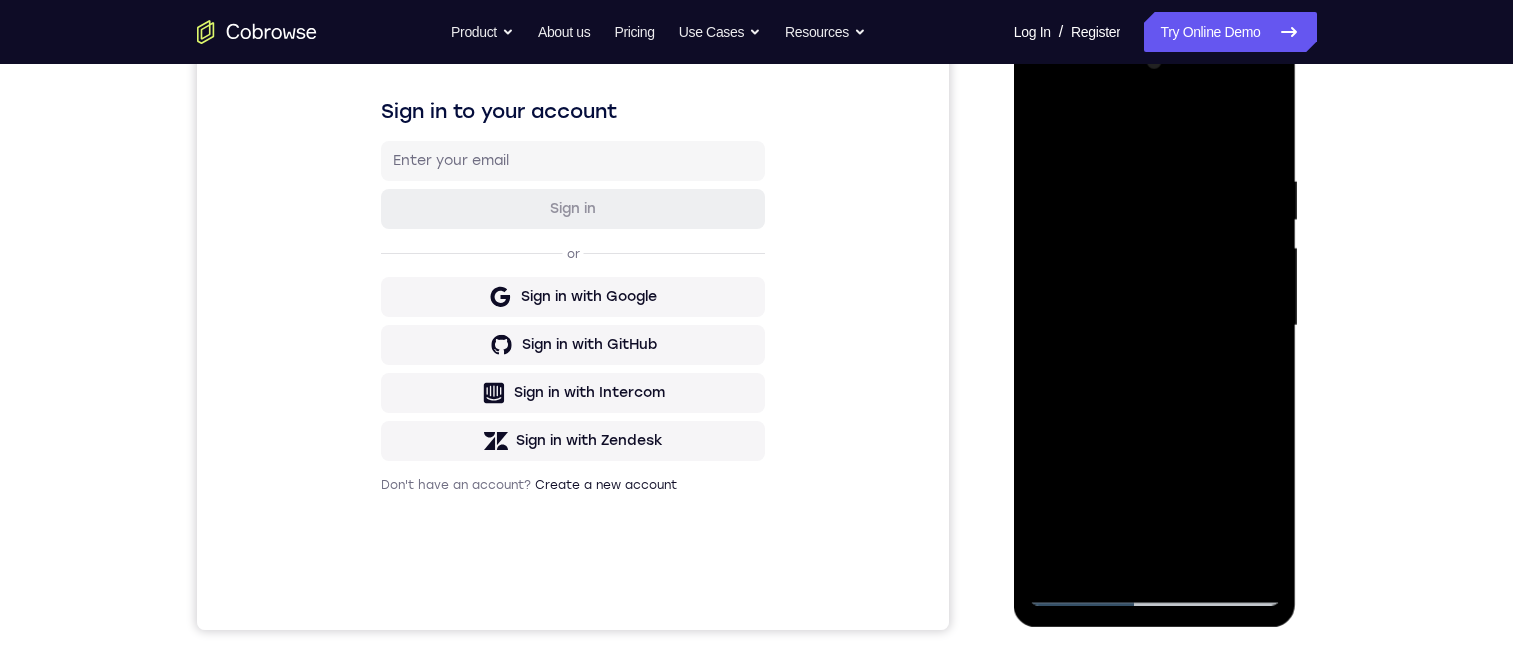 click at bounding box center (1155, 326) 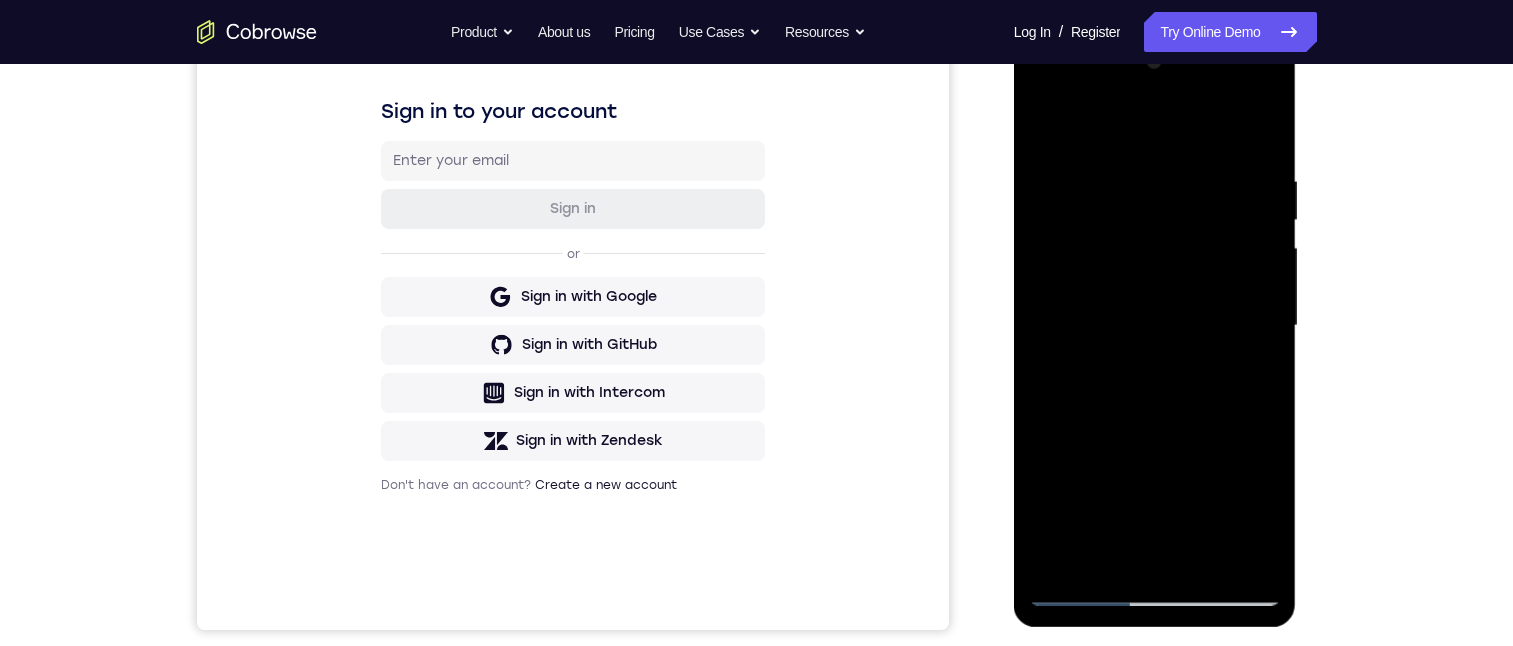 click at bounding box center [1155, 326] 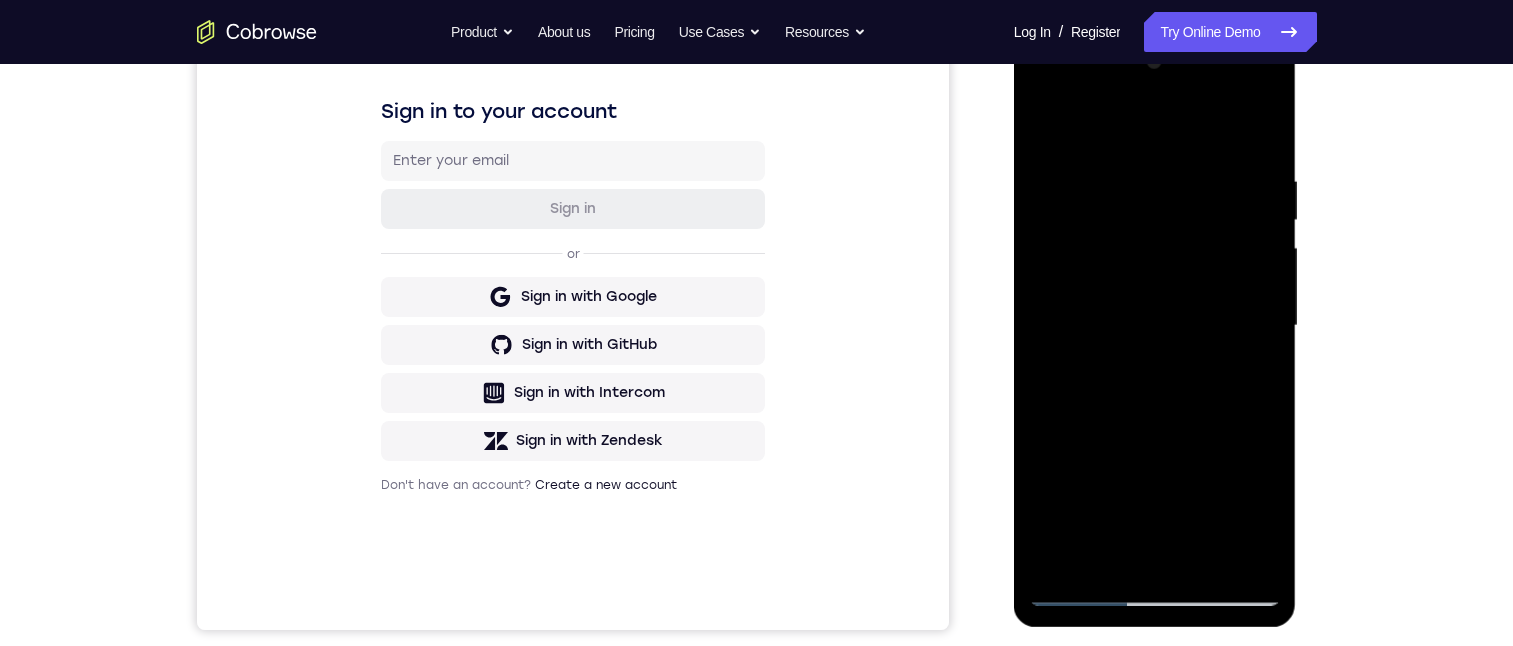click at bounding box center [1155, 326] 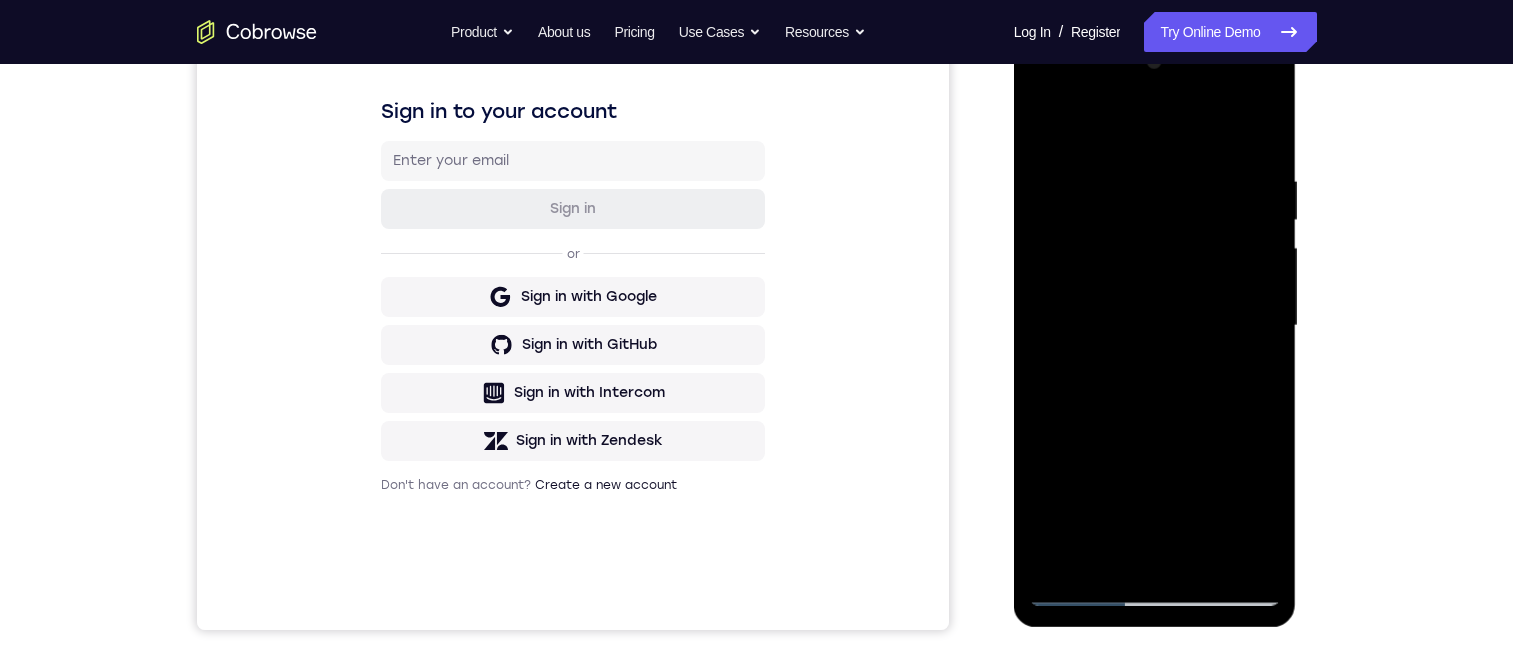 click at bounding box center (1155, 326) 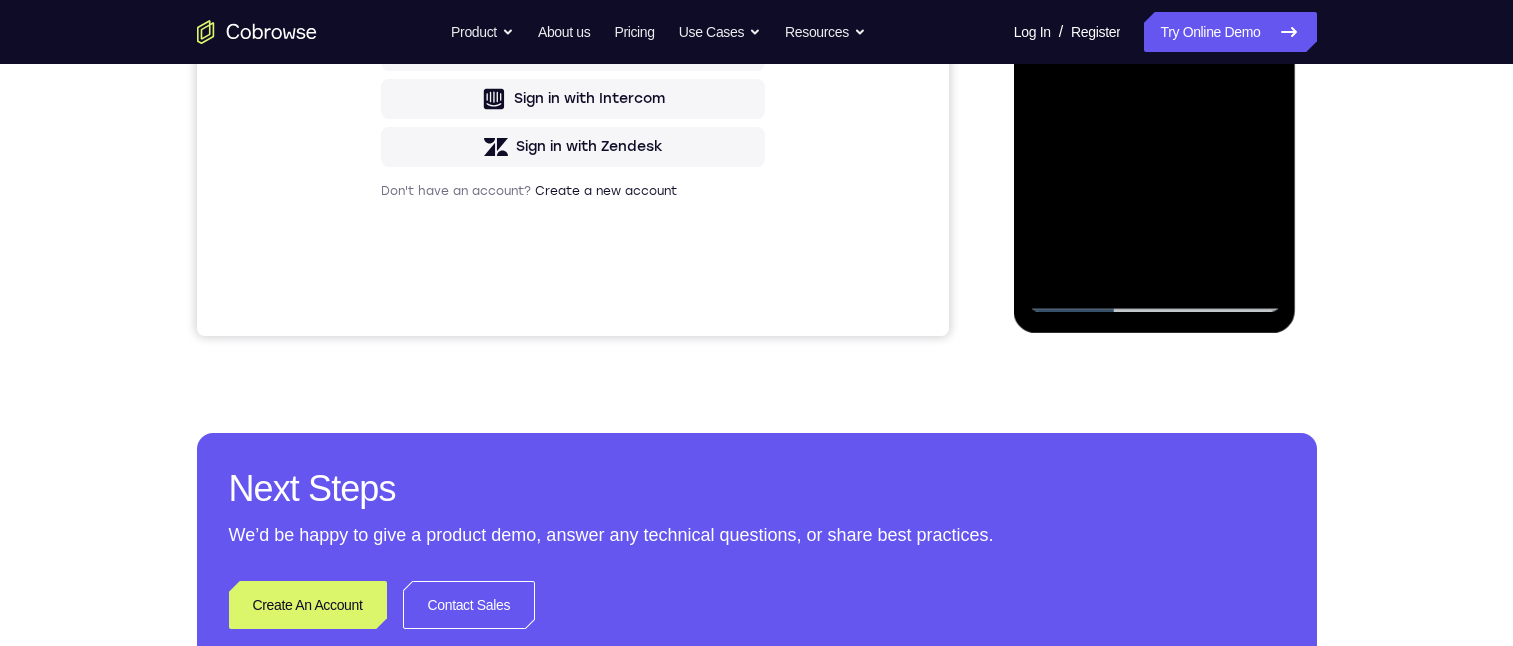 scroll, scrollTop: 400, scrollLeft: 0, axis: vertical 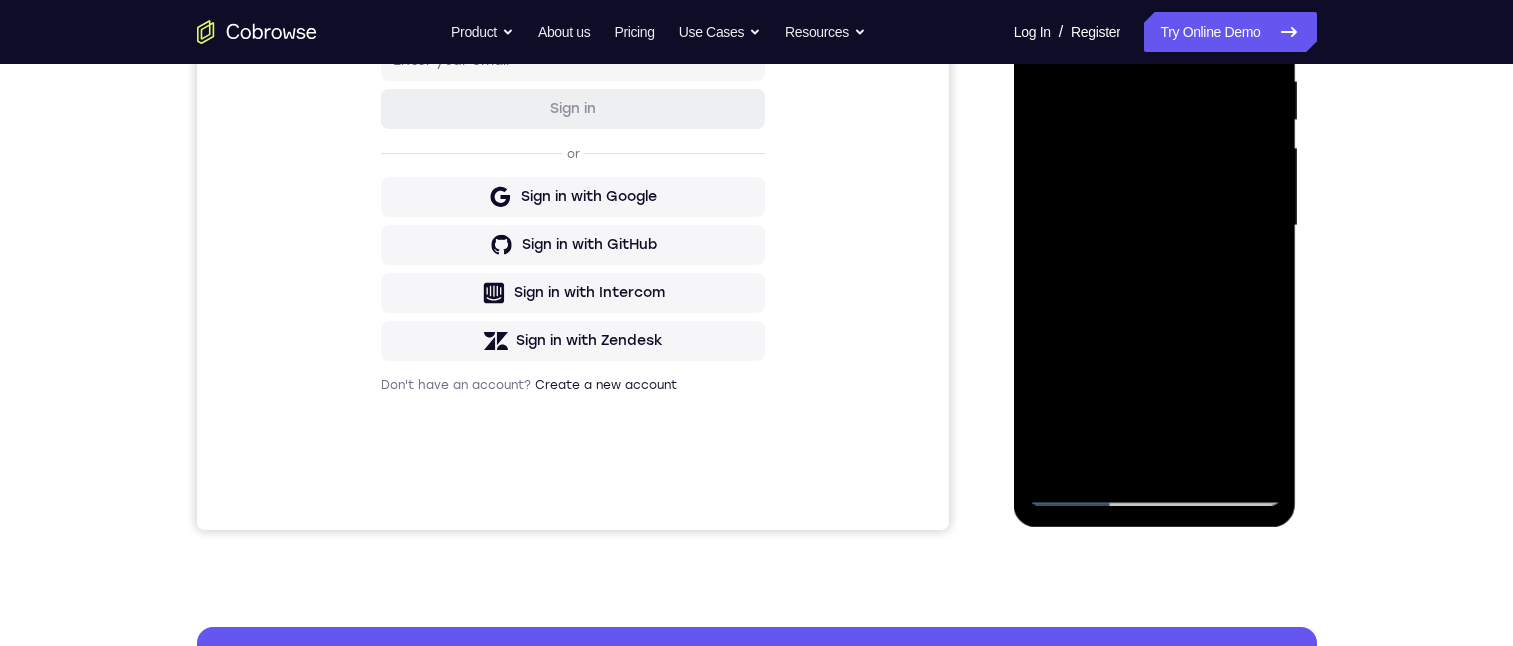 click at bounding box center (1155, 226) 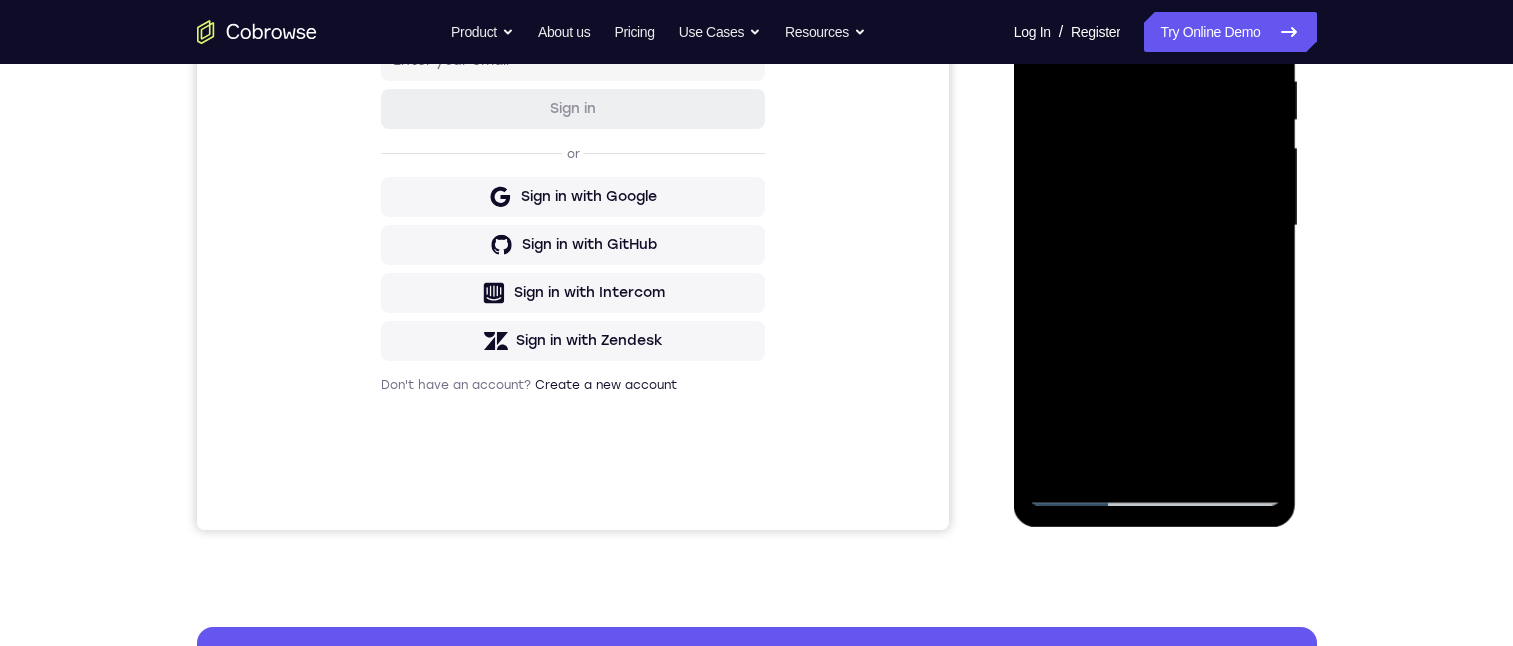 click at bounding box center (1155, 226) 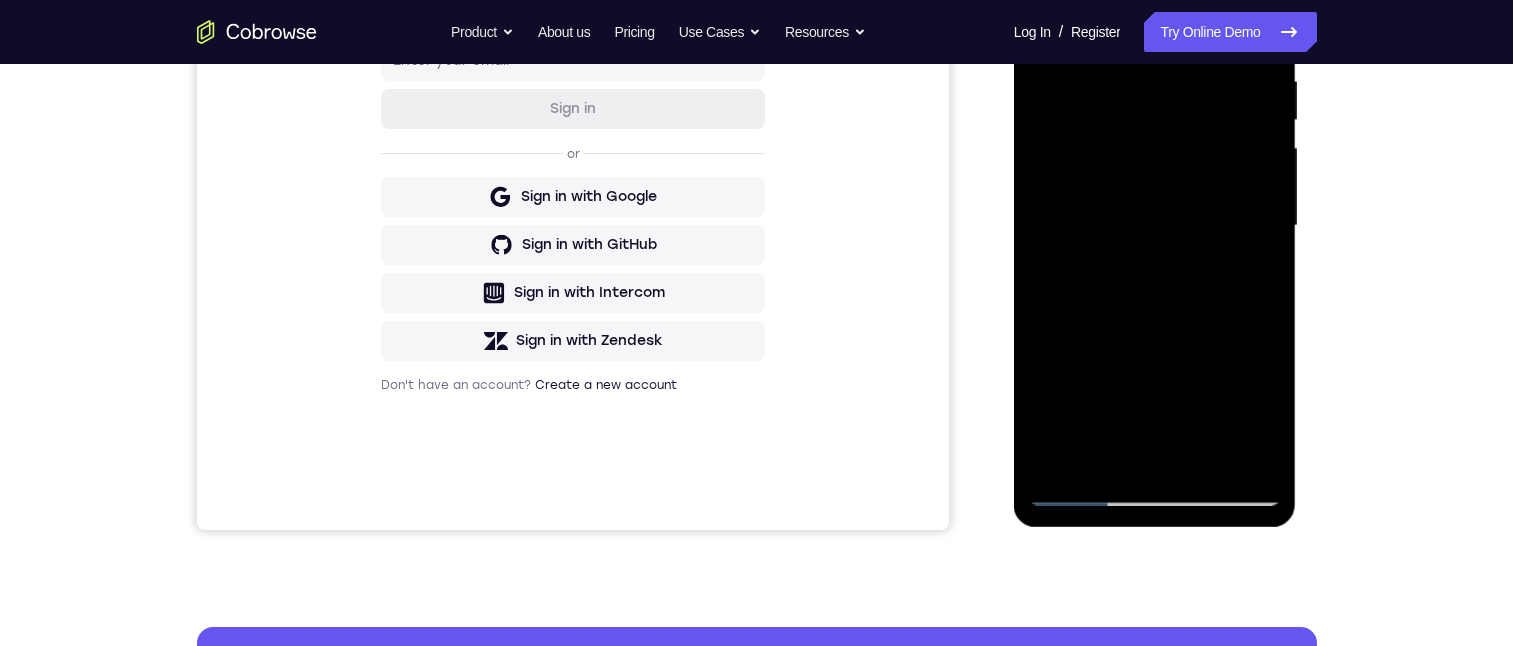 scroll, scrollTop: 300, scrollLeft: 0, axis: vertical 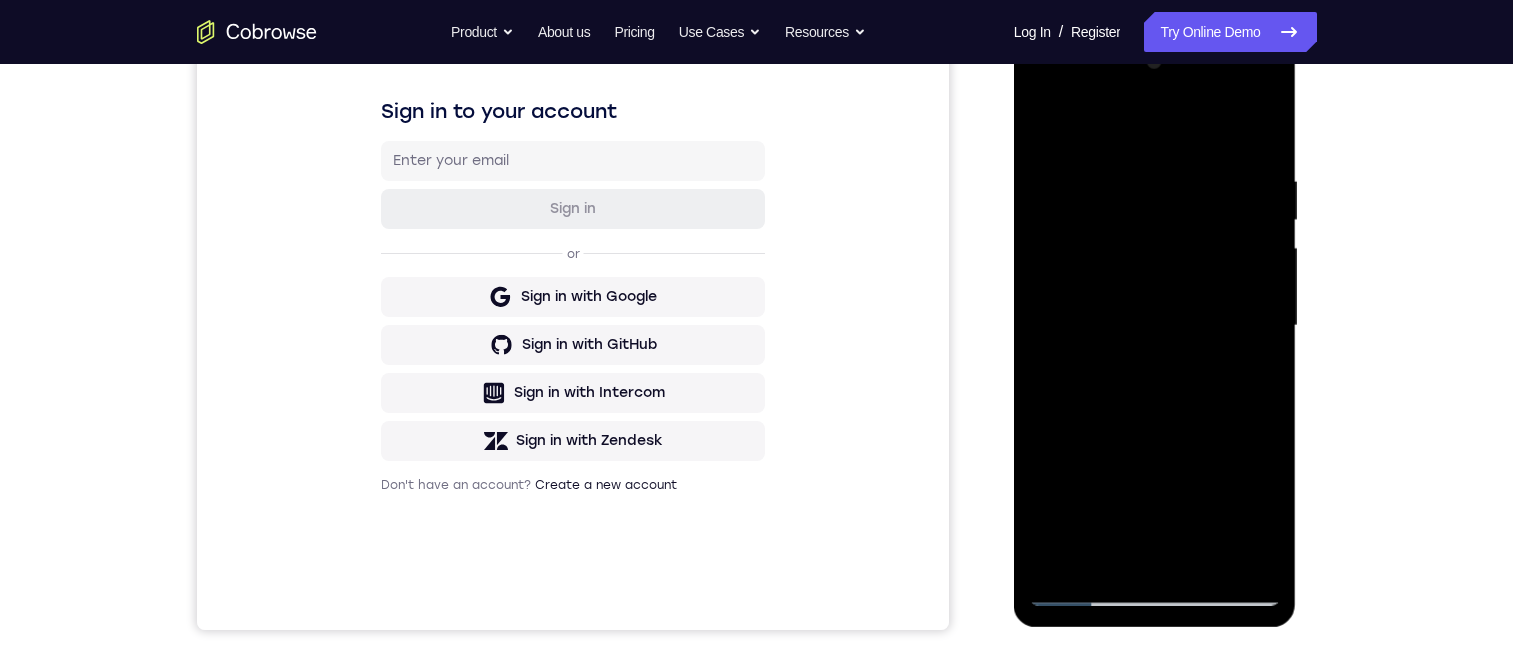 drag, startPoint x: 1114, startPoint y: 439, endPoint x: 1248, endPoint y: 463, distance: 136.1323 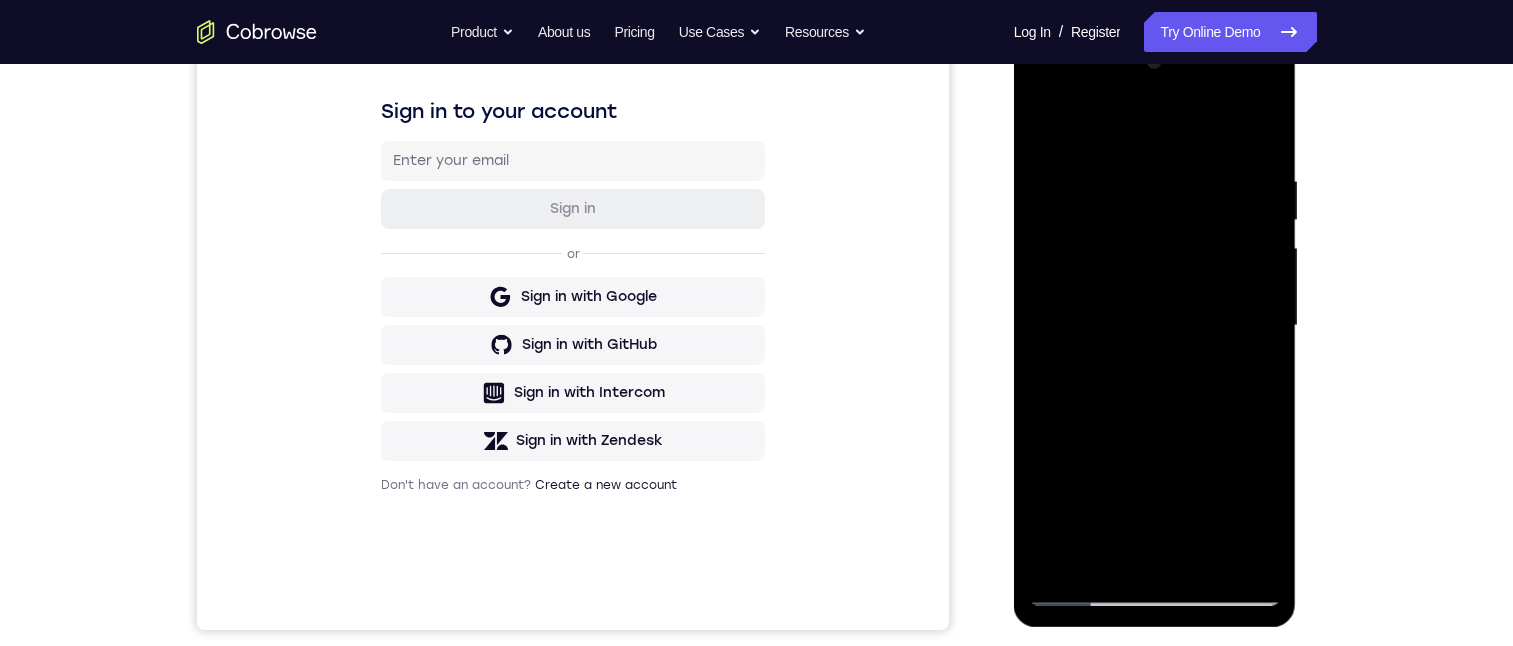 click at bounding box center (1155, 326) 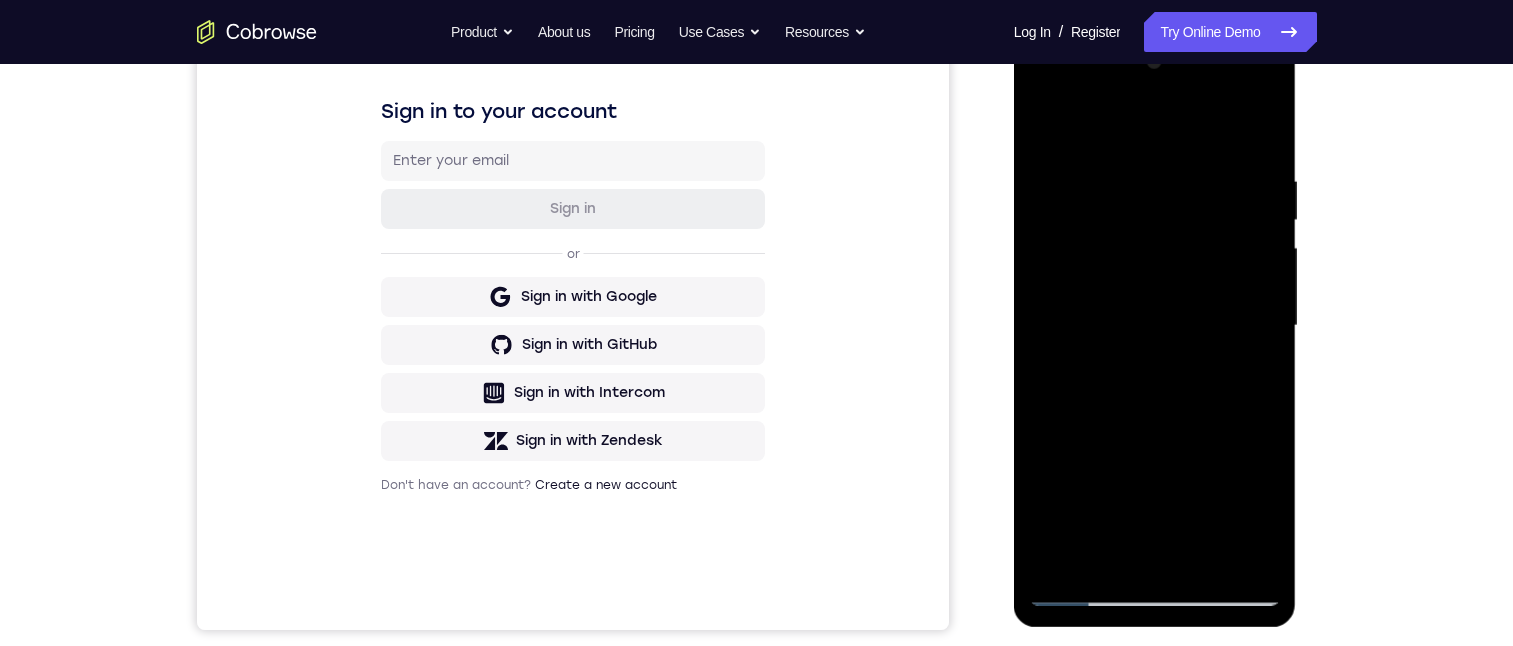 click at bounding box center [1155, 326] 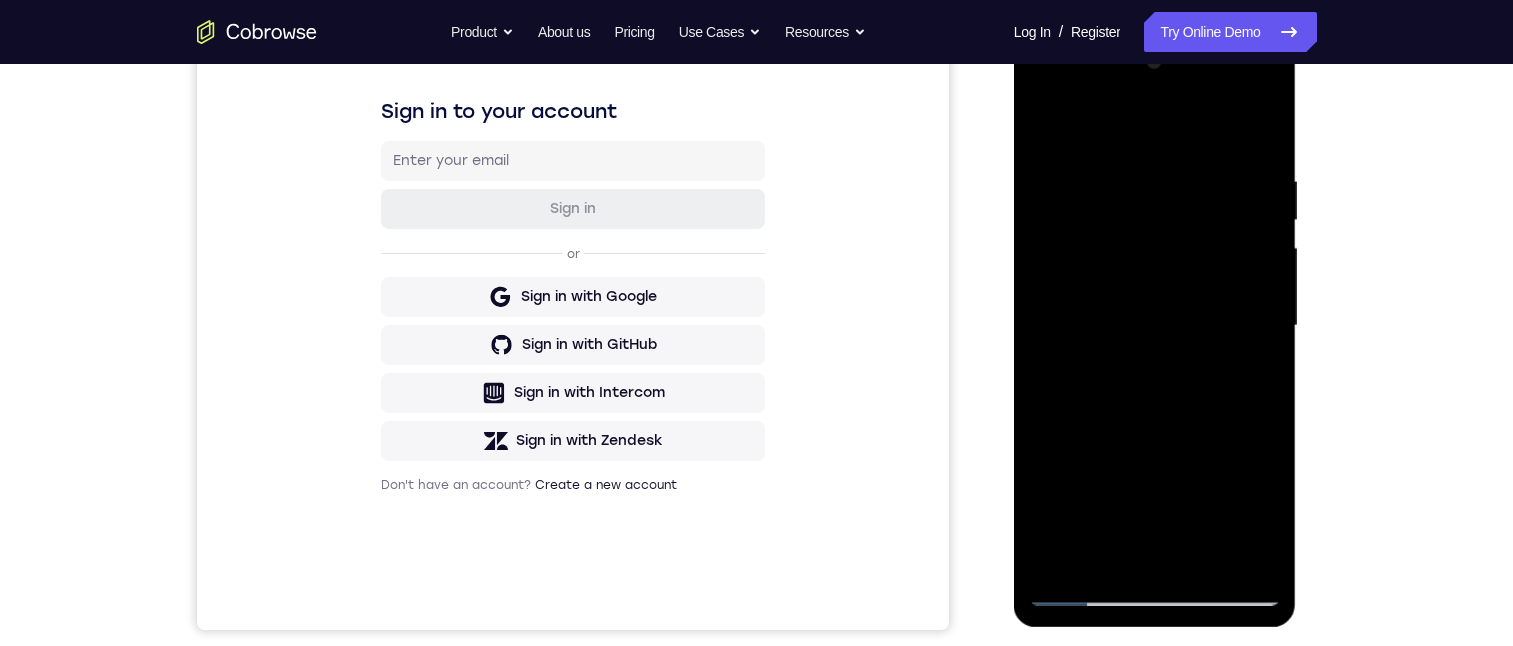 click at bounding box center (1155, 326) 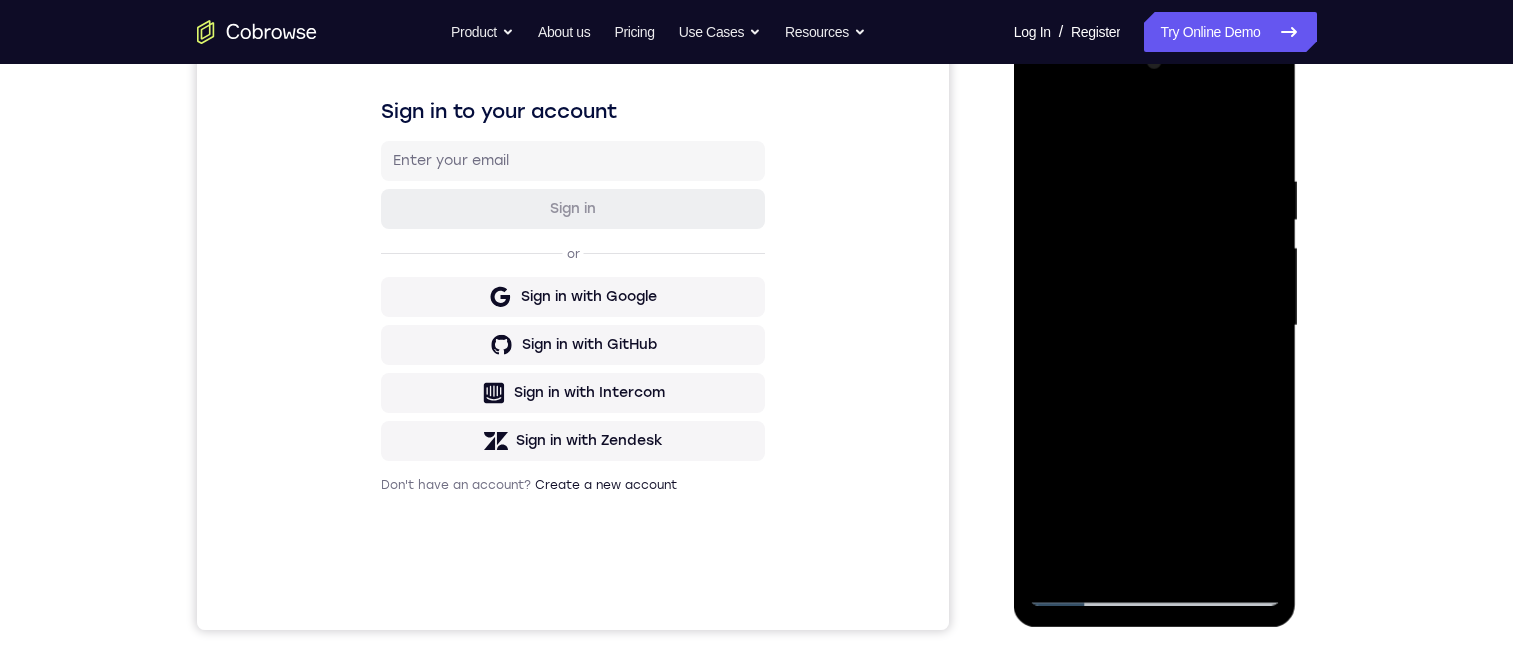 drag, startPoint x: 1121, startPoint y: 184, endPoint x: 1052, endPoint y: 178, distance: 69.260376 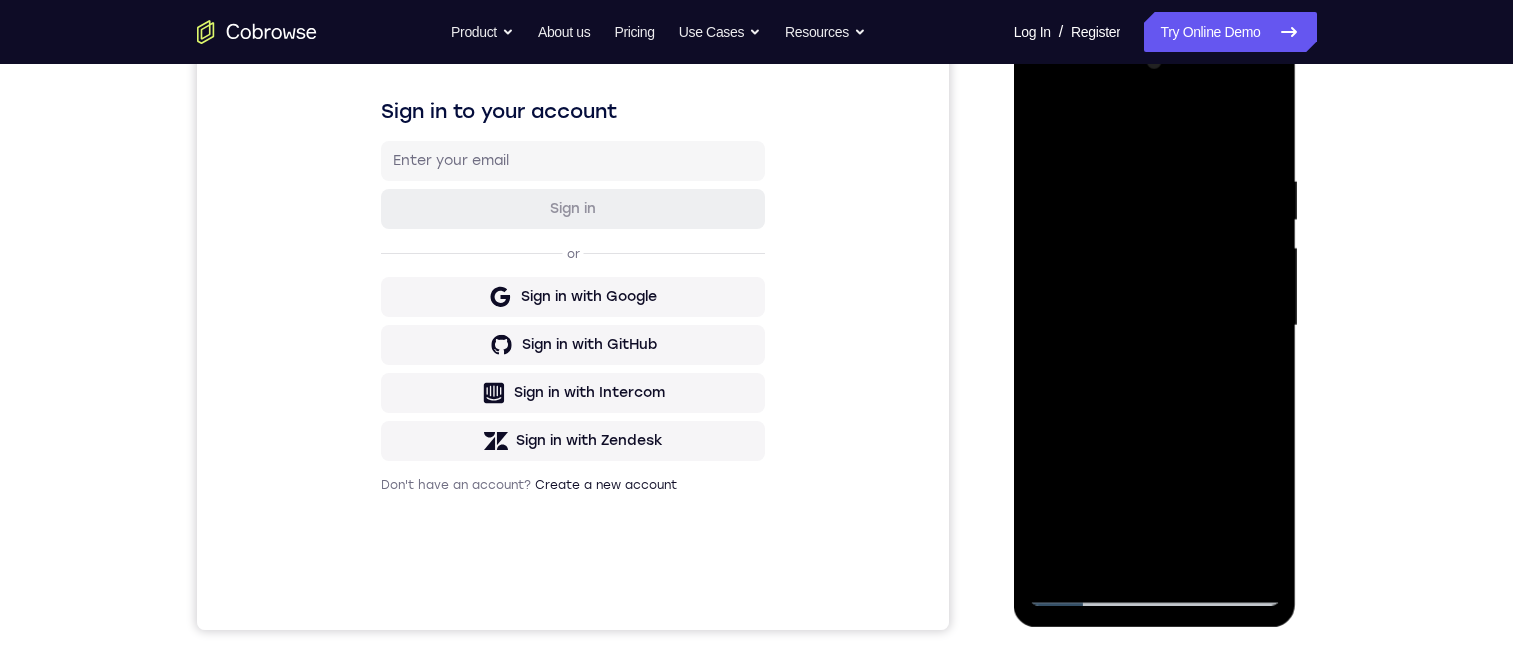 click at bounding box center (1155, 326) 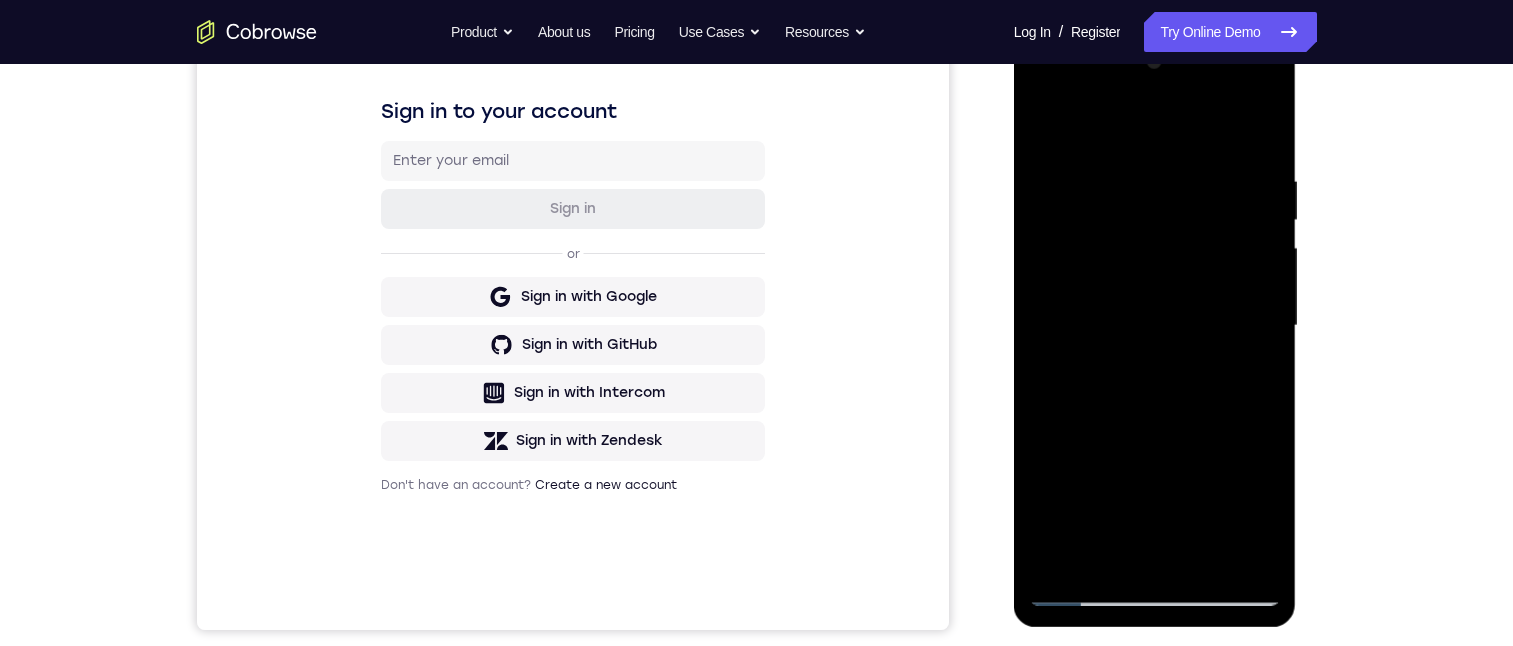 click at bounding box center (1155, 326) 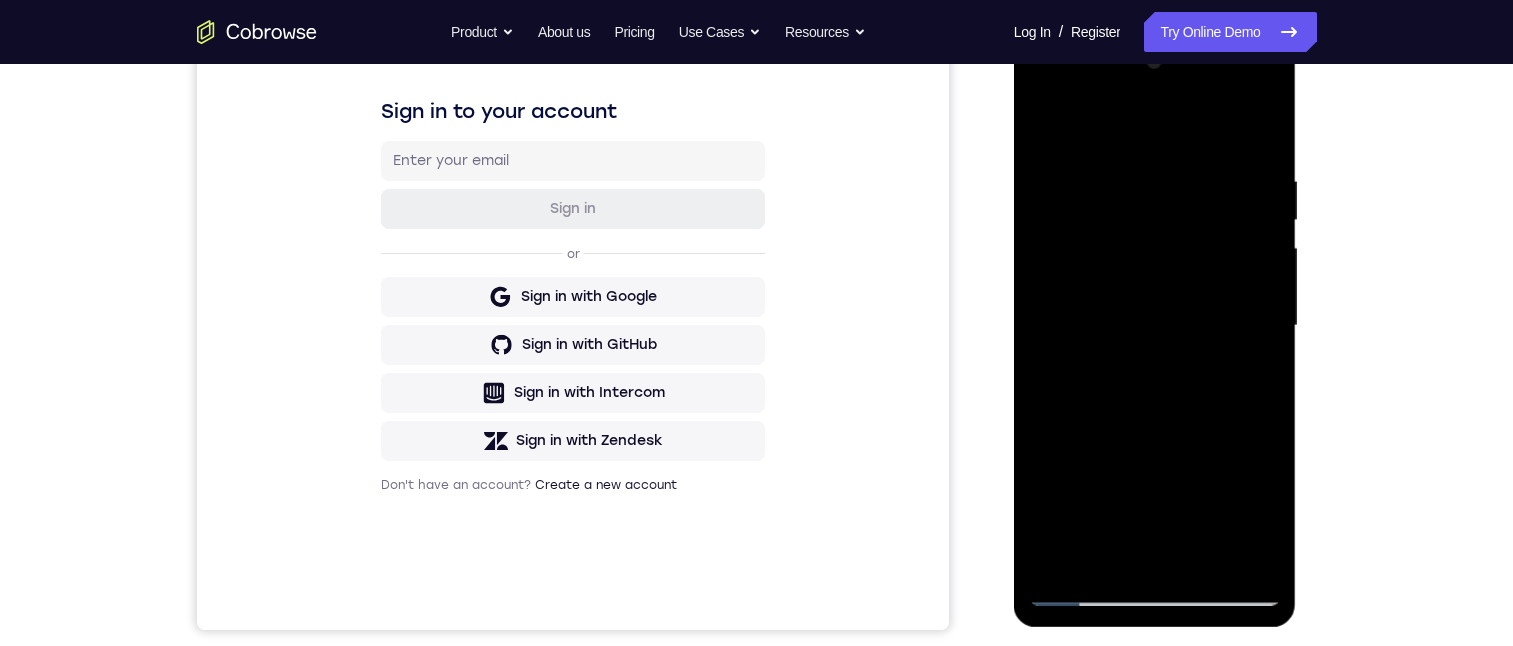 click at bounding box center [1155, 326] 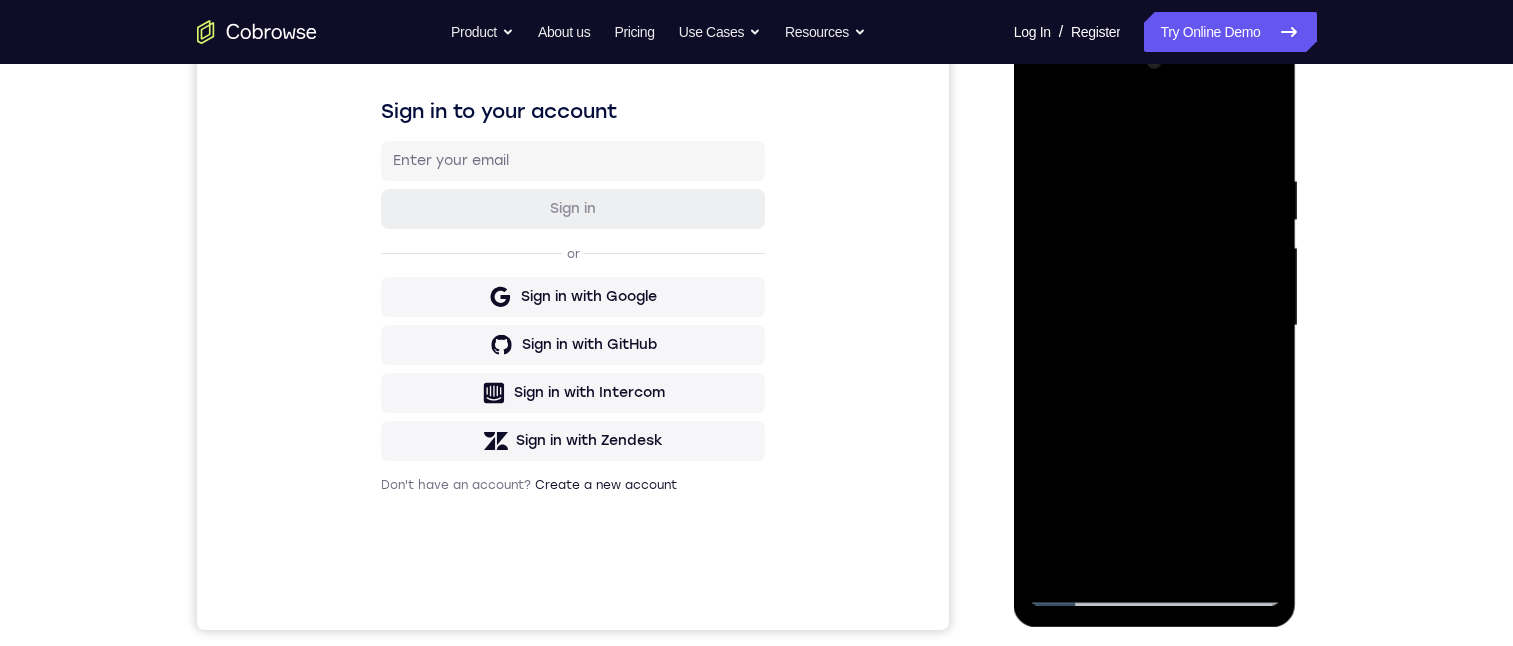 click at bounding box center (1155, 326) 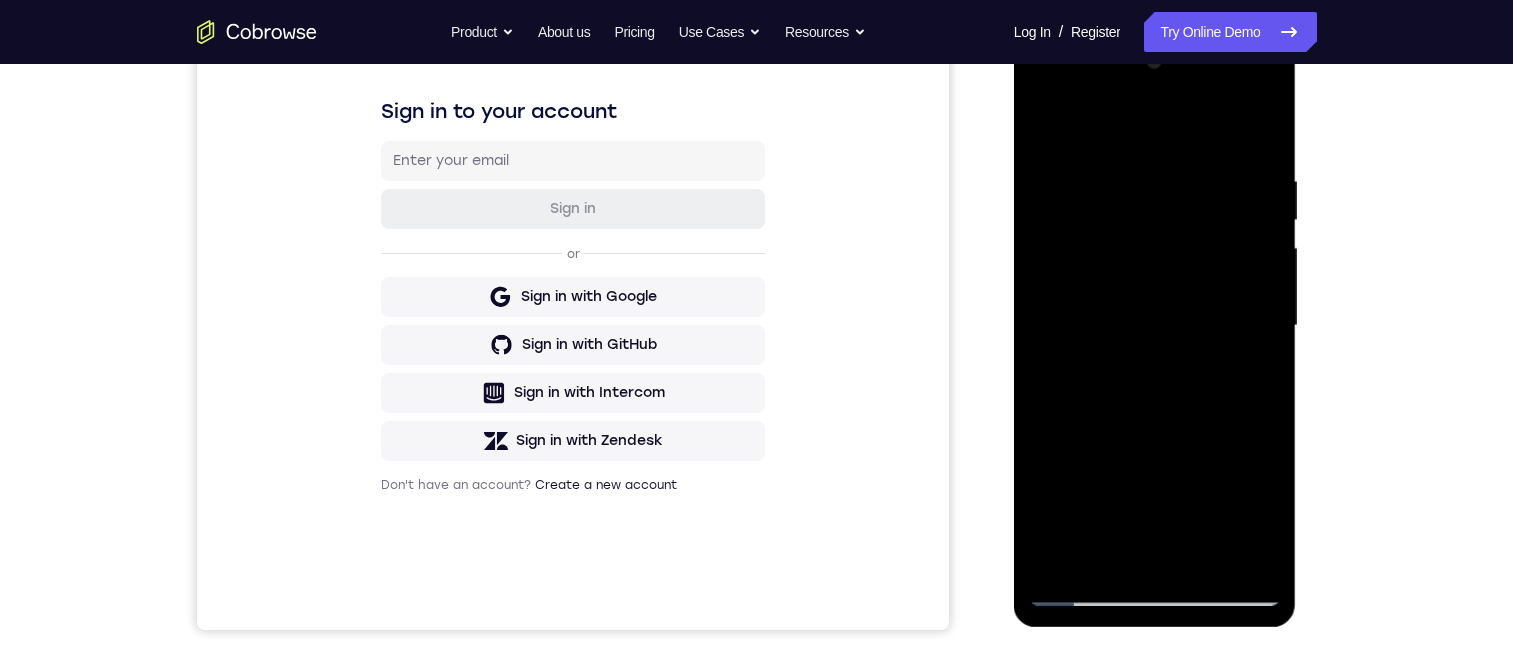 click at bounding box center [1155, 326] 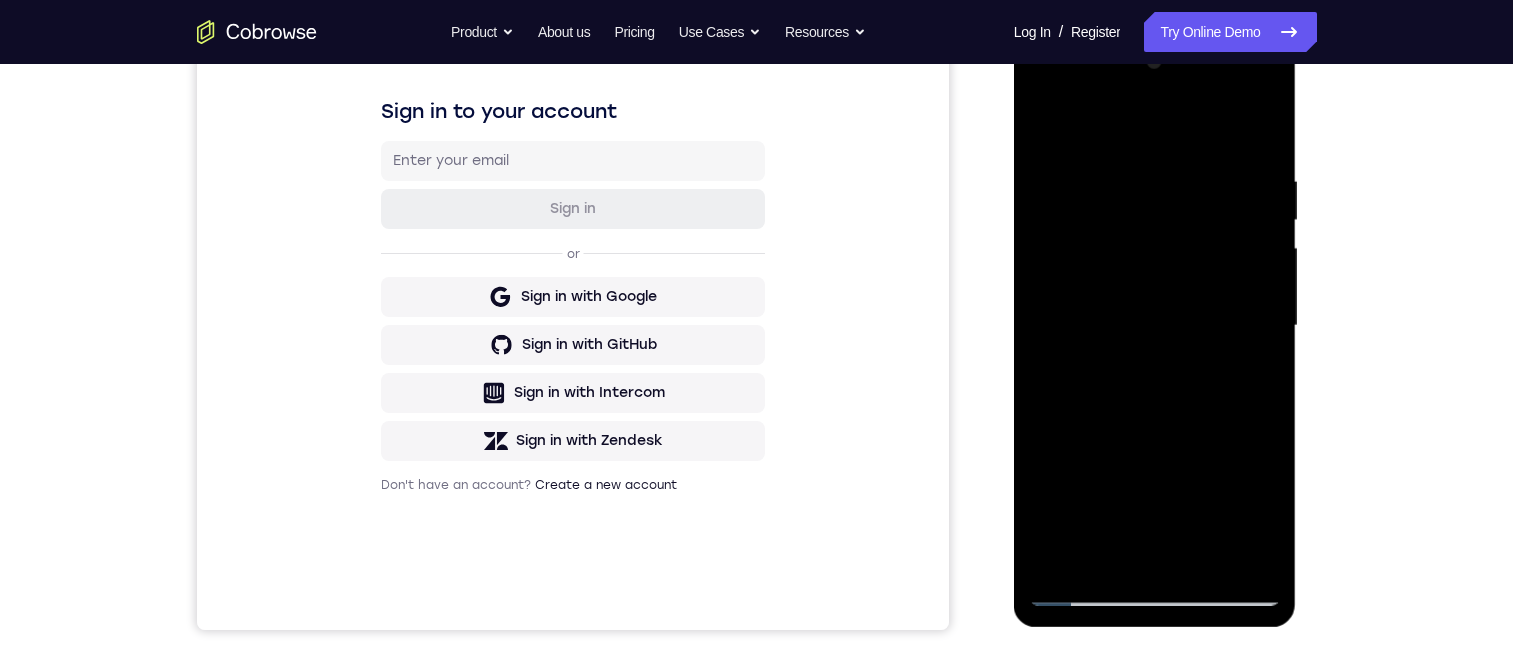 click at bounding box center (1155, 326) 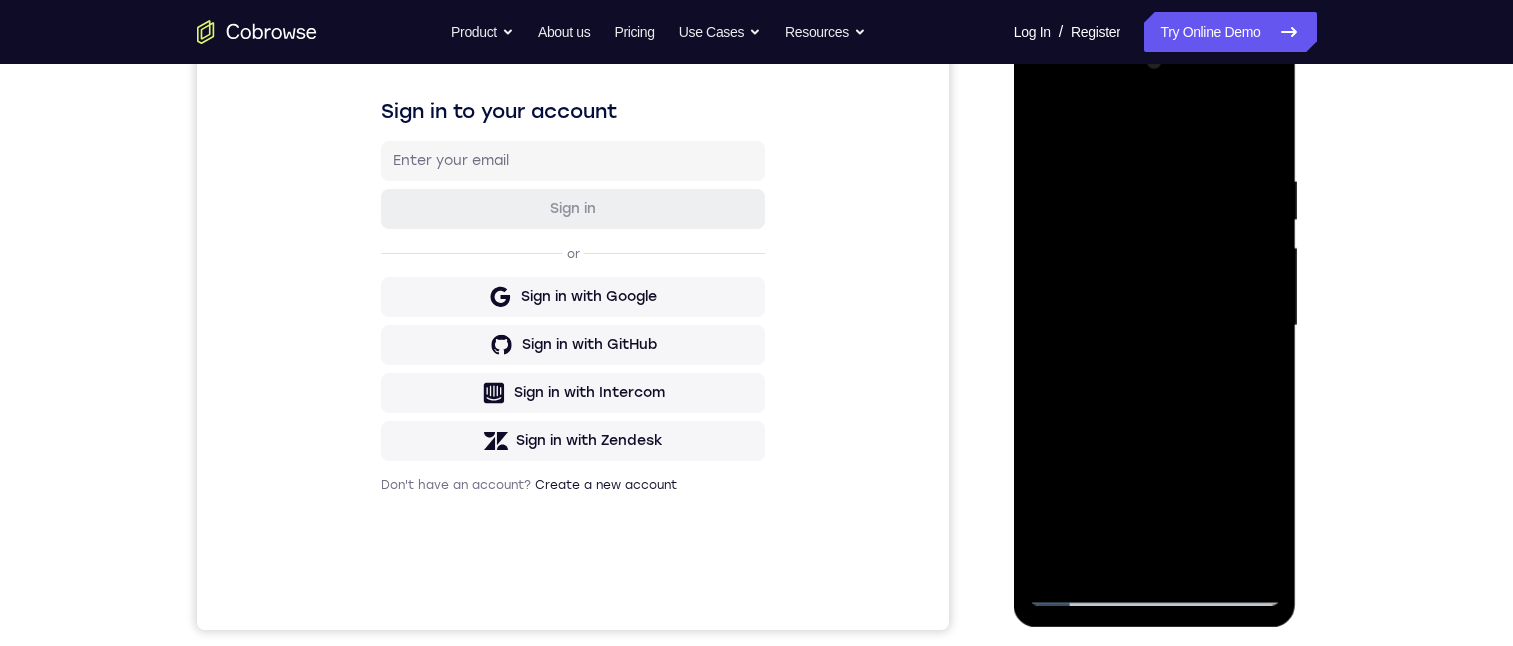 click at bounding box center (1155, 326) 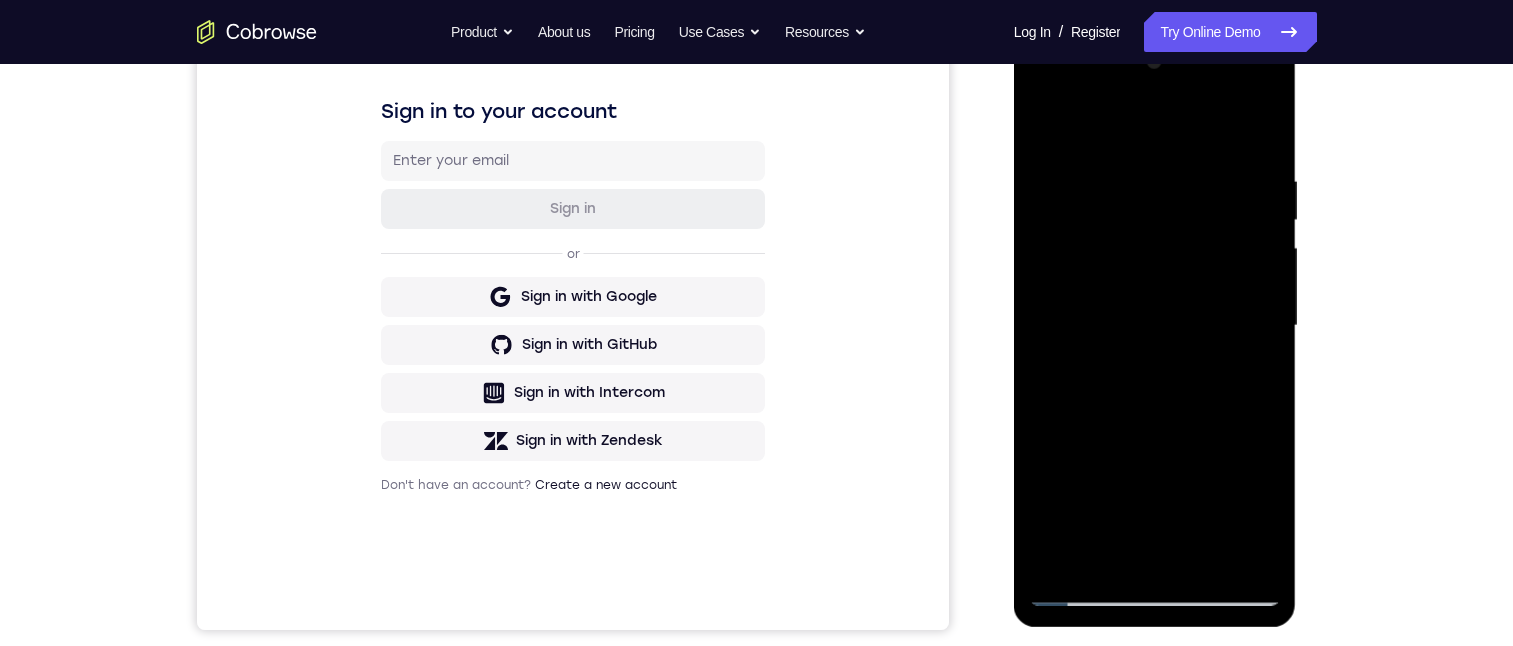 click at bounding box center [1155, 326] 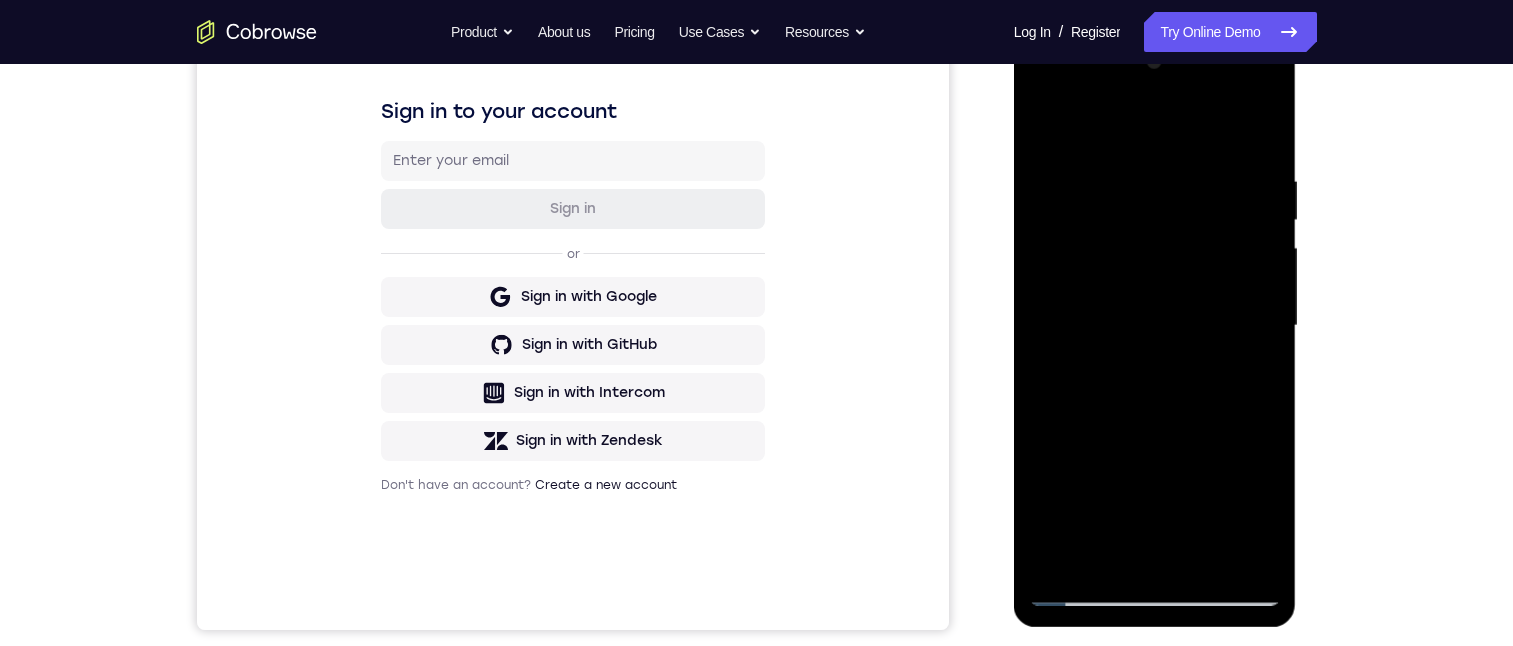 click at bounding box center (1155, 326) 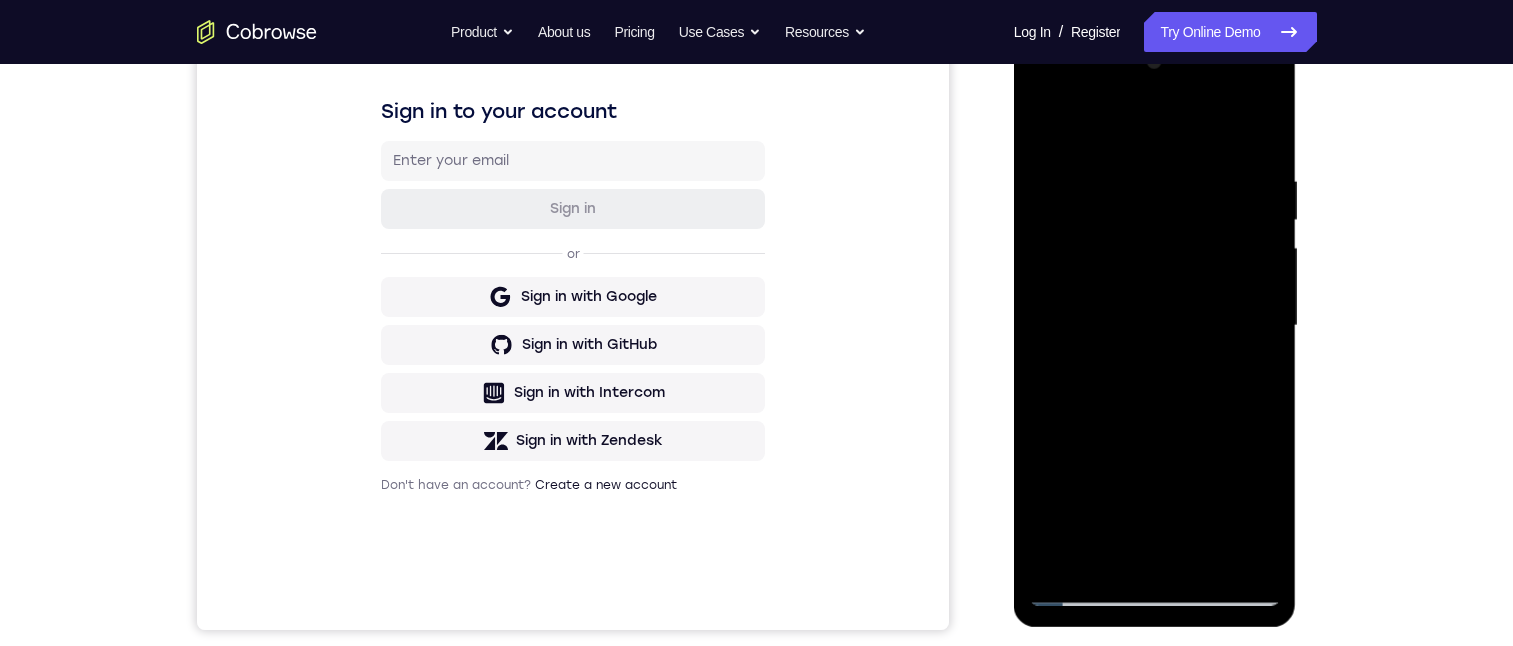 click at bounding box center (1155, 326) 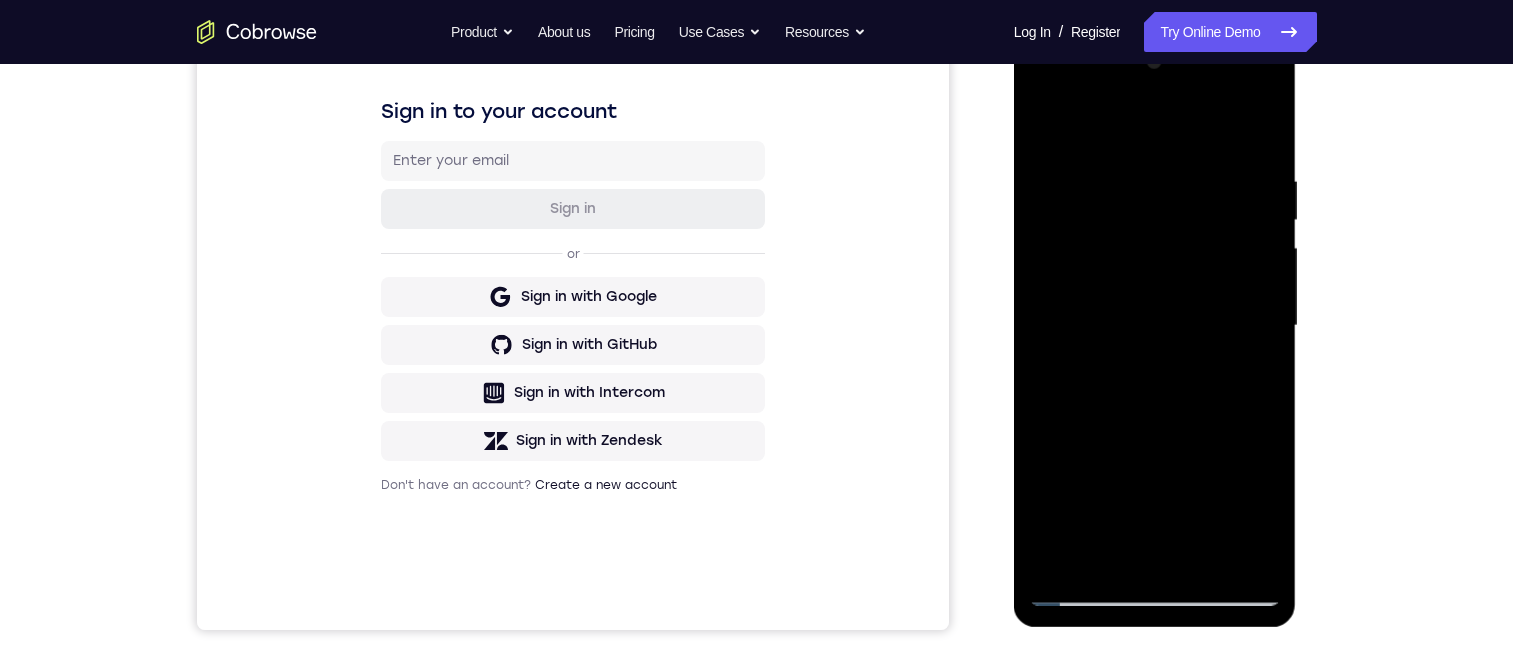 click at bounding box center [1155, 326] 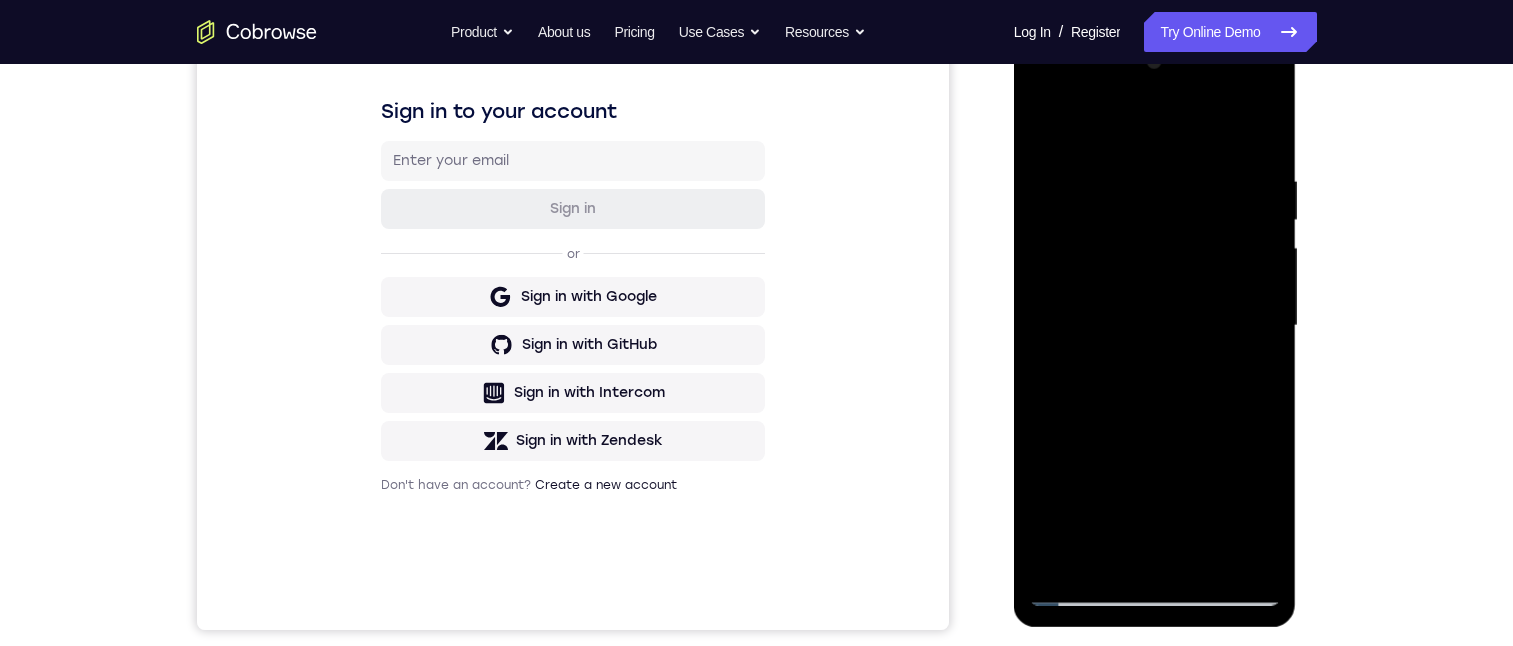 click at bounding box center [1155, 326] 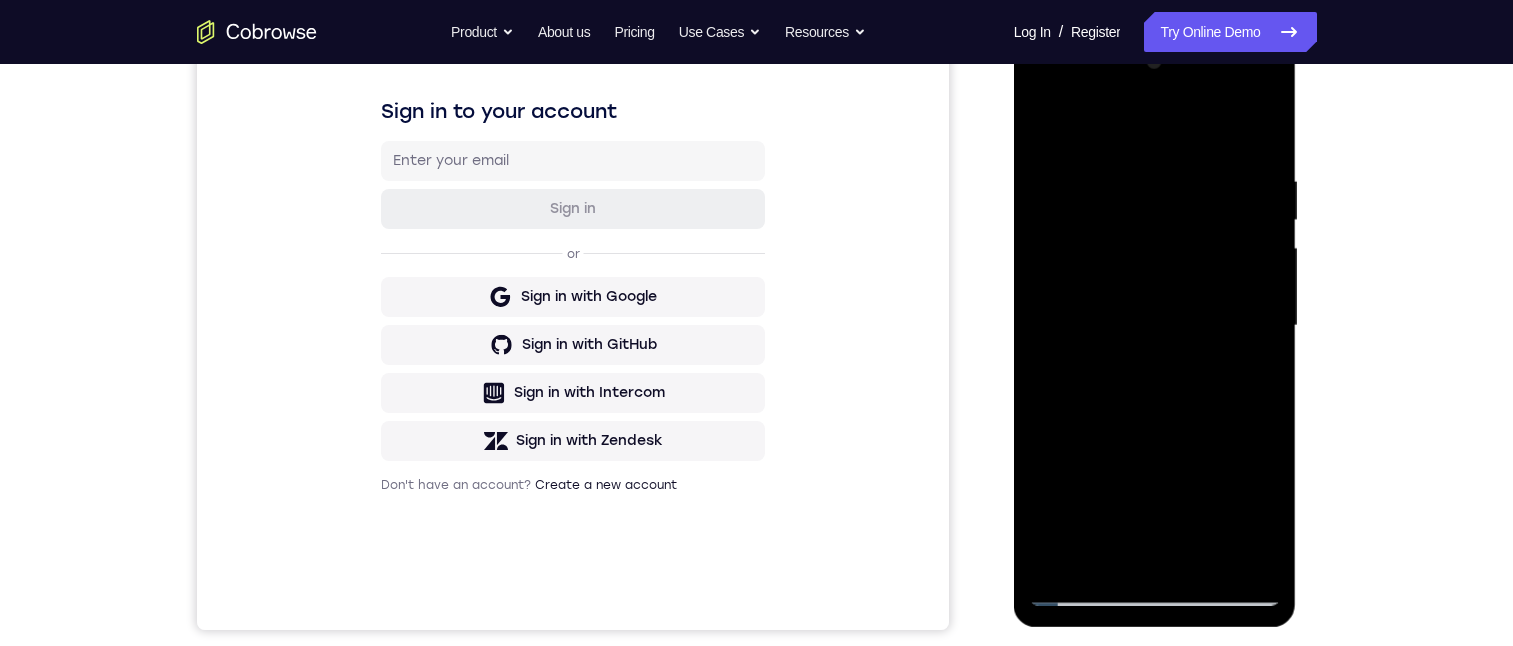 click at bounding box center [1155, 326] 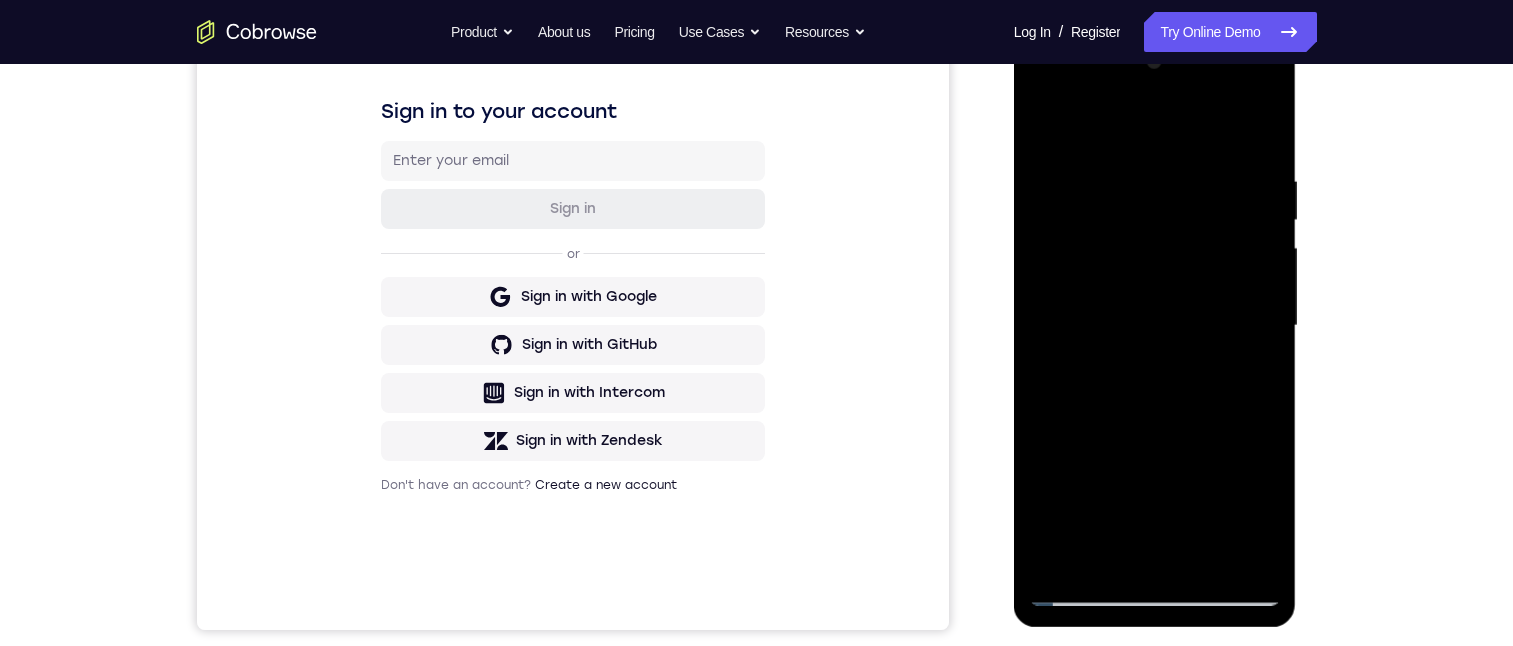 click at bounding box center (1155, 326) 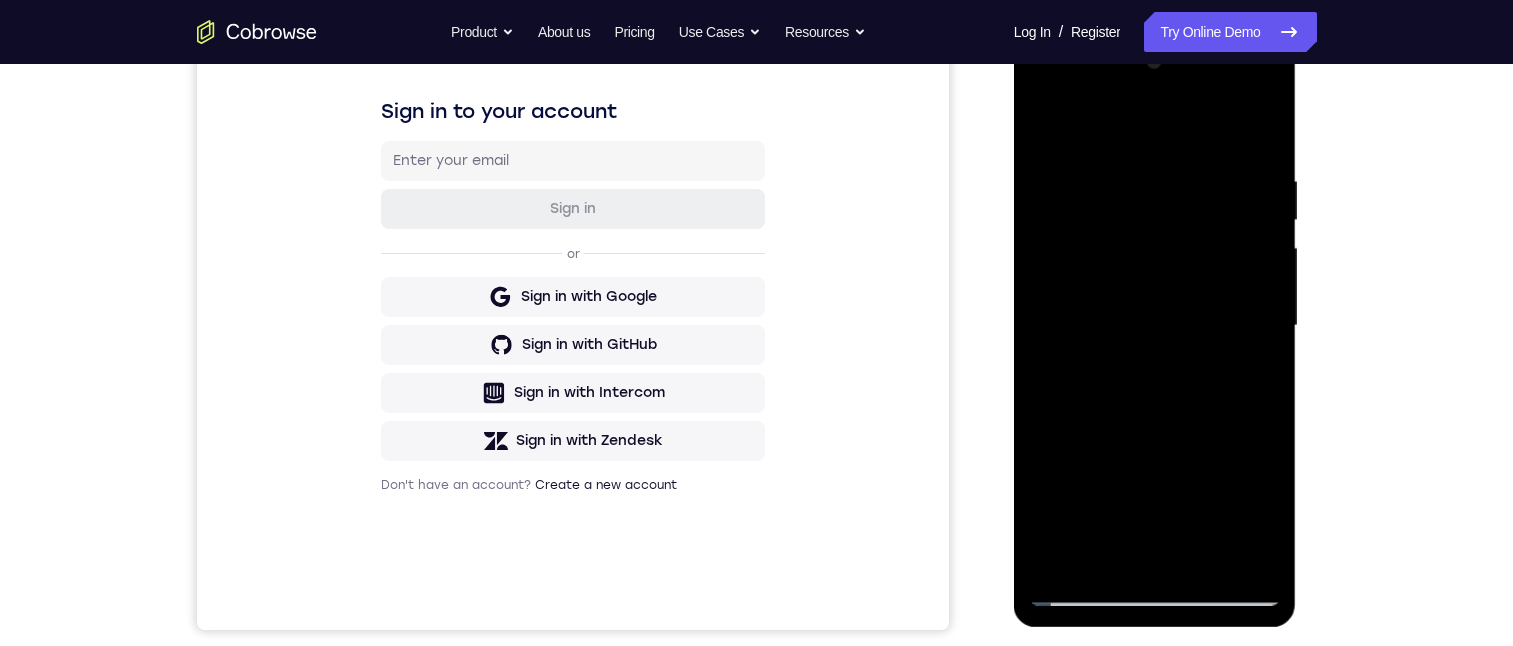 click at bounding box center (1155, 326) 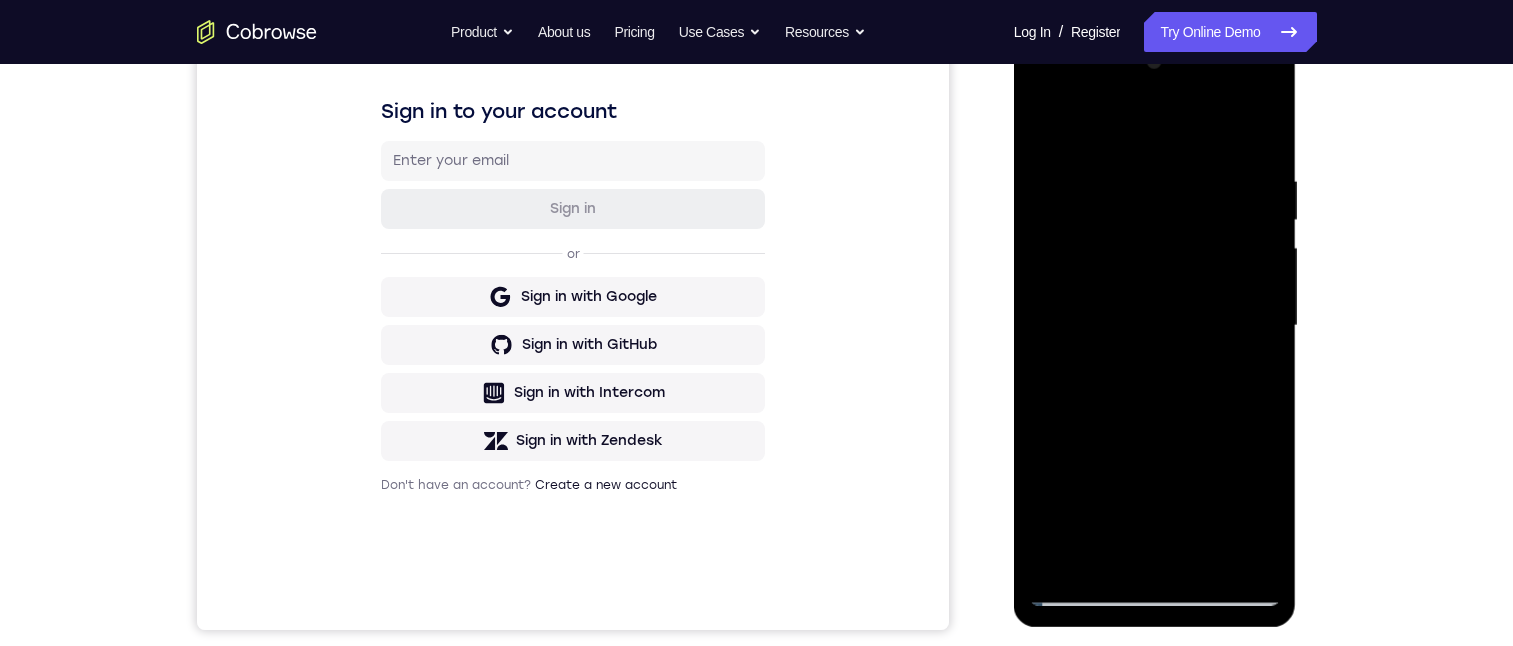 click at bounding box center (1155, 326) 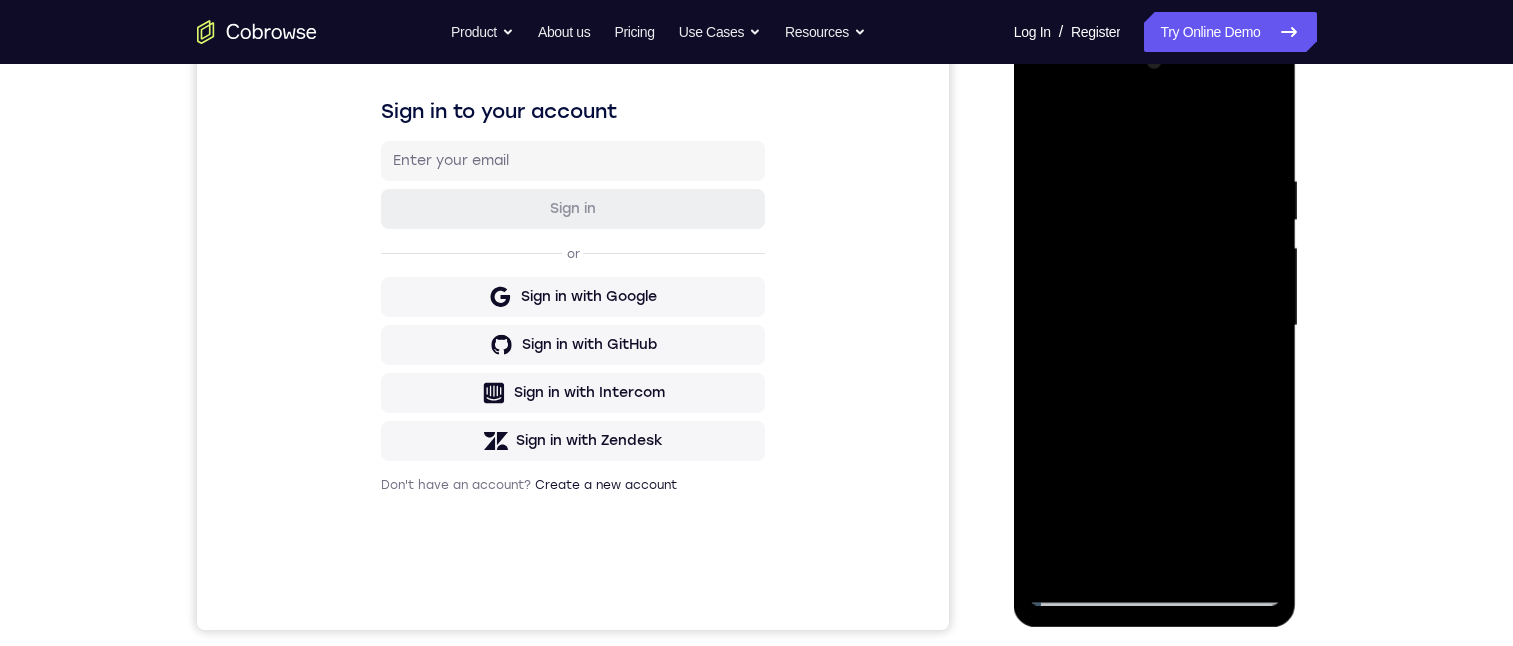 click at bounding box center (1155, 326) 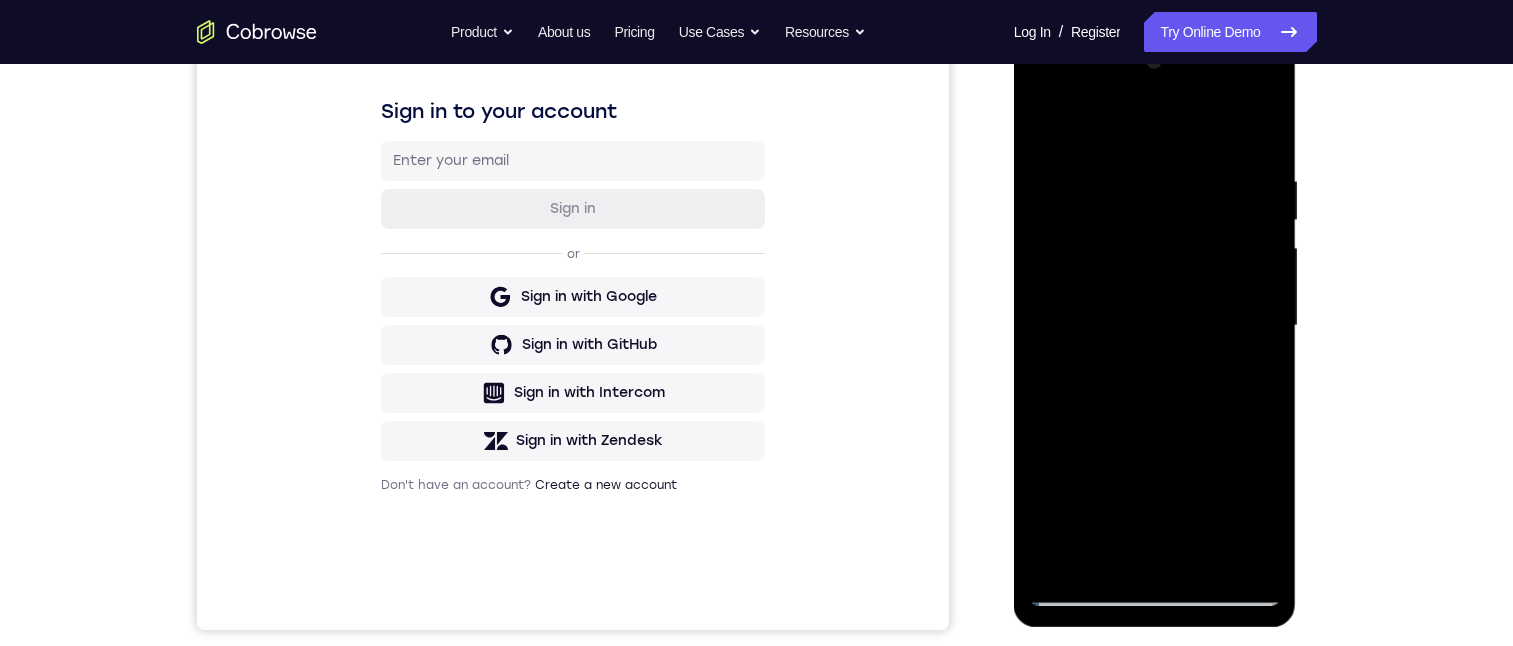 drag, startPoint x: 1125, startPoint y: 470, endPoint x: 1150, endPoint y: 237, distance: 234.33736 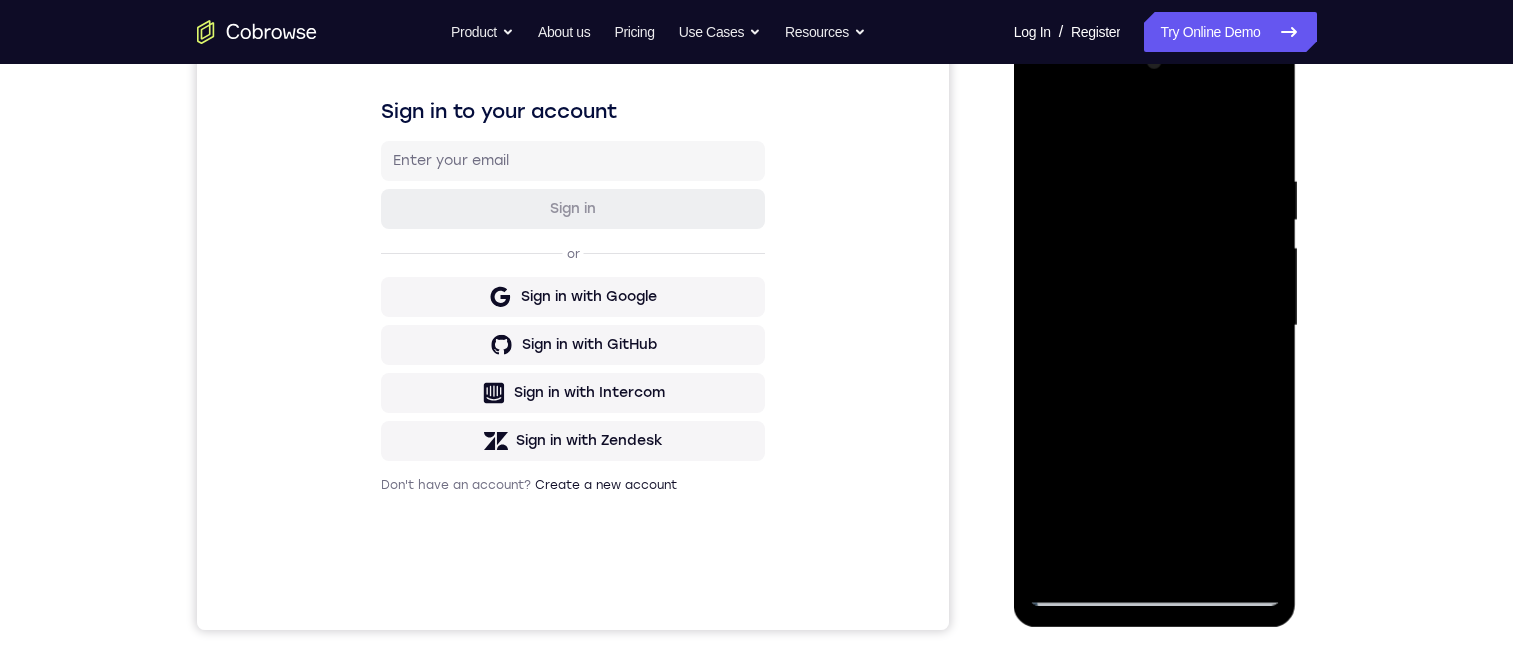 drag, startPoint x: 1142, startPoint y: 435, endPoint x: 1144, endPoint y: 241, distance: 194.01031 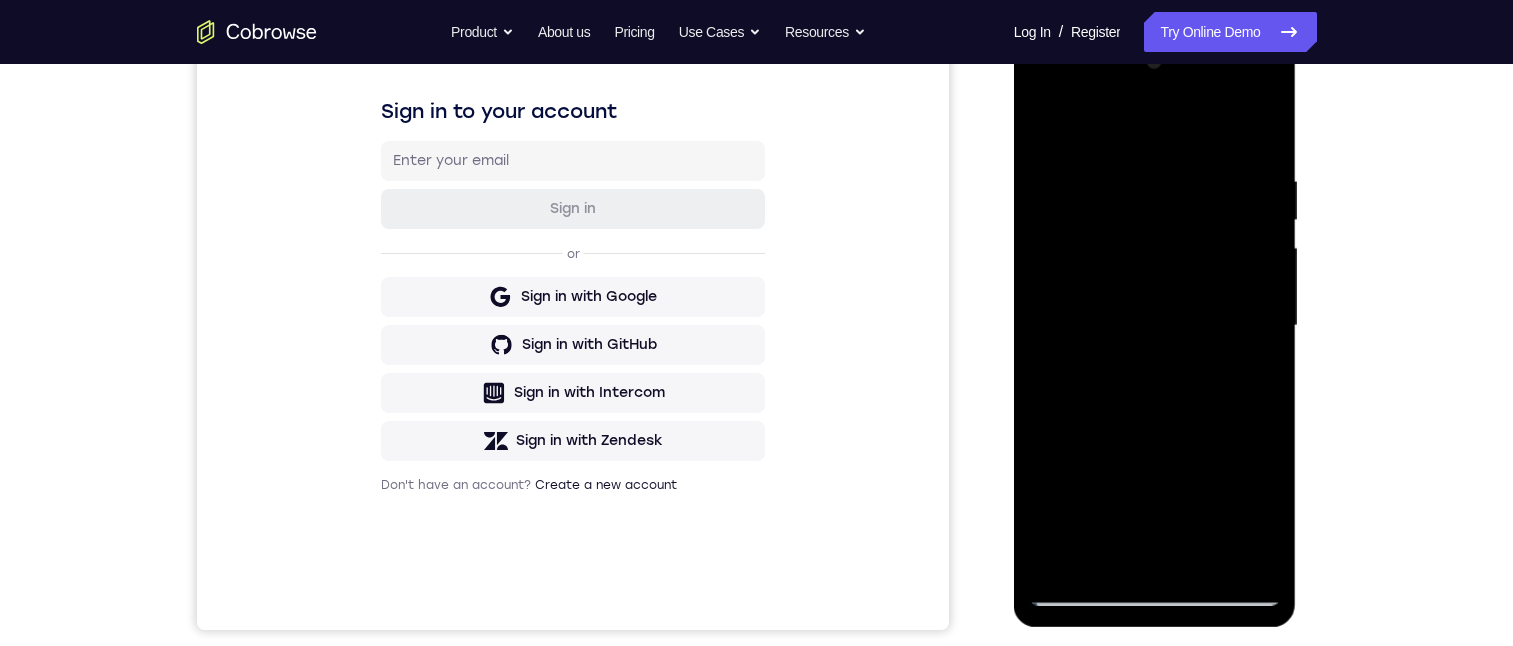 drag, startPoint x: 1143, startPoint y: 252, endPoint x: 1208, endPoint y: 531, distance: 286.47165 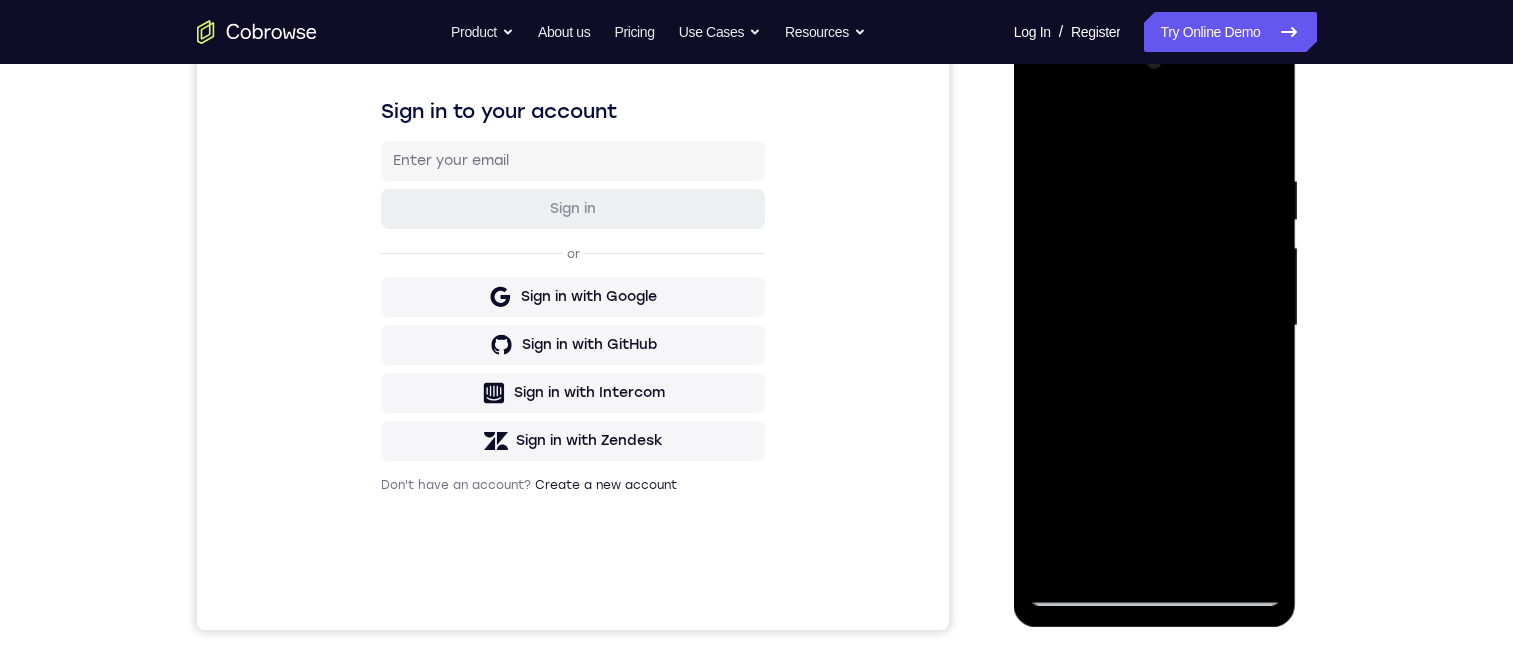 drag, startPoint x: 1172, startPoint y: 315, endPoint x: 1172, endPoint y: 355, distance: 40 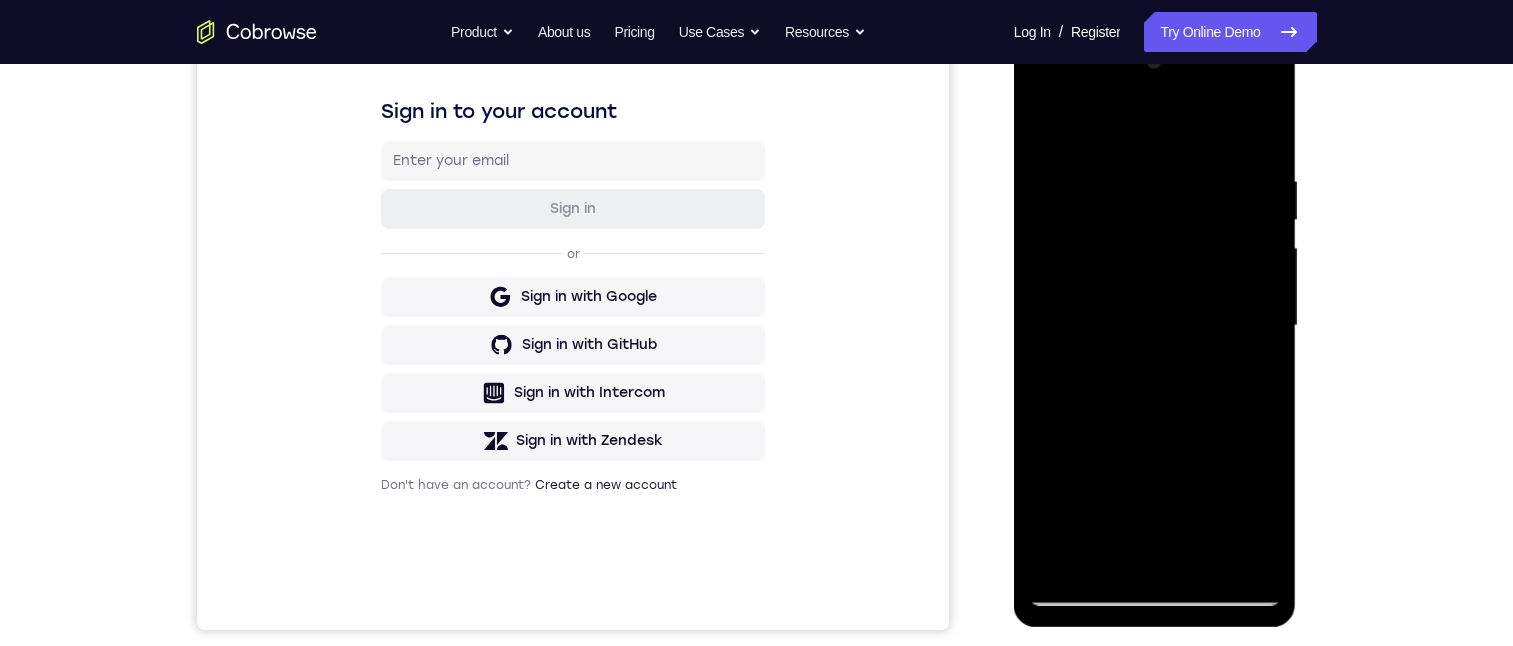 drag, startPoint x: 1121, startPoint y: 247, endPoint x: 1168, endPoint y: 416, distance: 175.4138 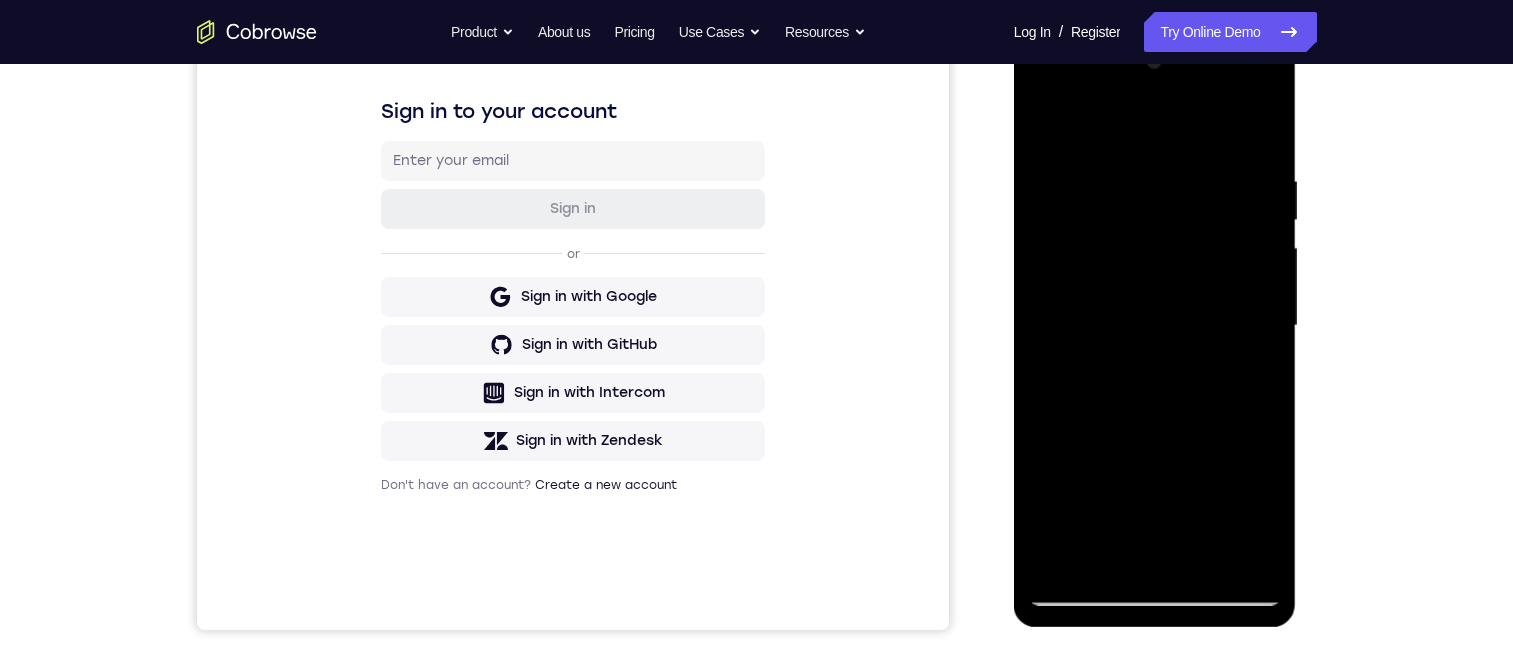 drag, startPoint x: 1116, startPoint y: 231, endPoint x: 1128, endPoint y: 411, distance: 180.39955 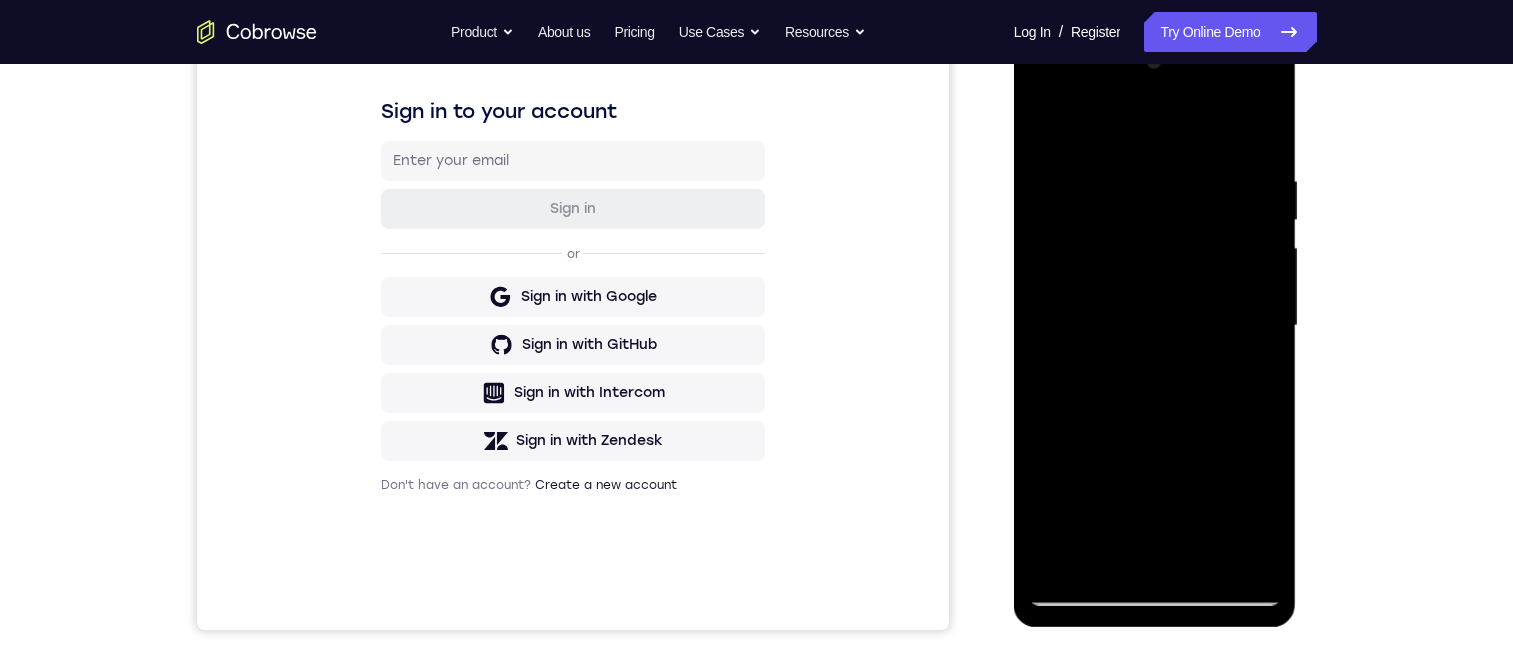 drag, startPoint x: 1130, startPoint y: 287, endPoint x: 1153, endPoint y: 471, distance: 185.43193 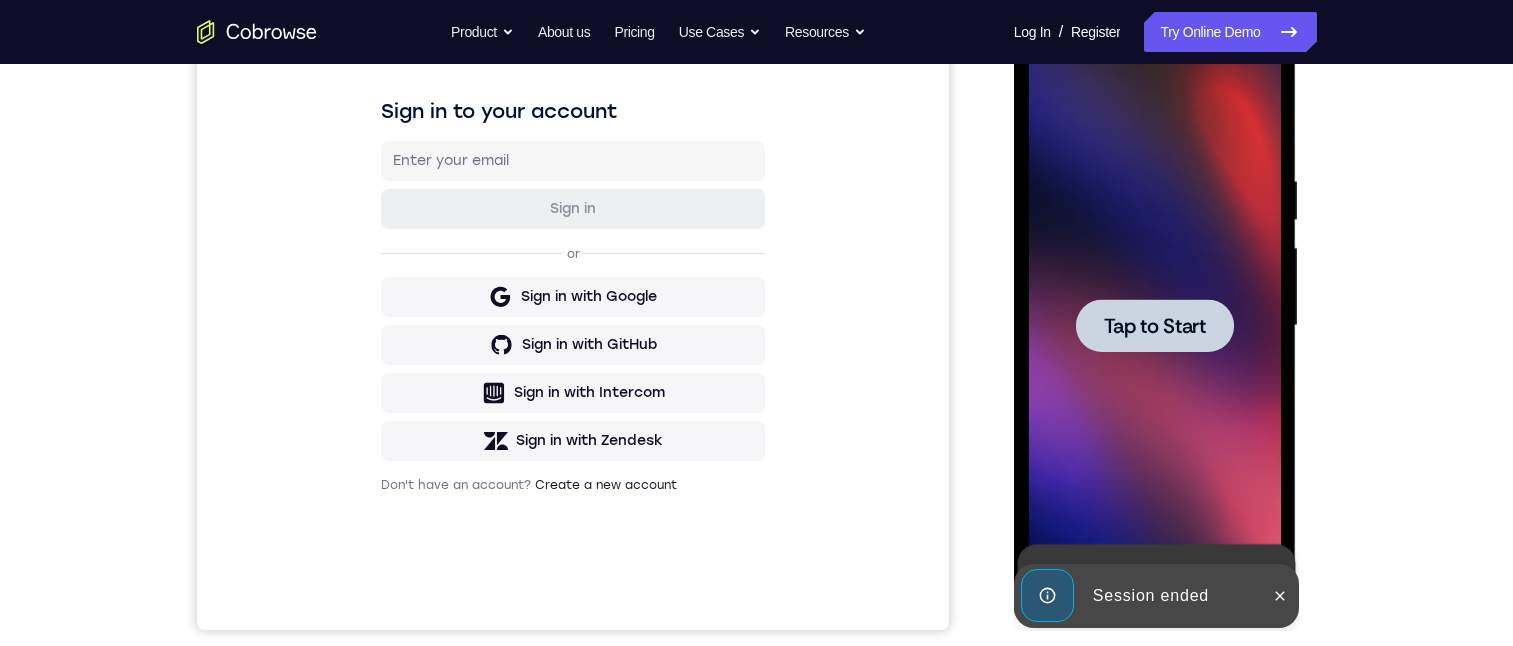 click on "Tap to Start" at bounding box center [1155, 326] 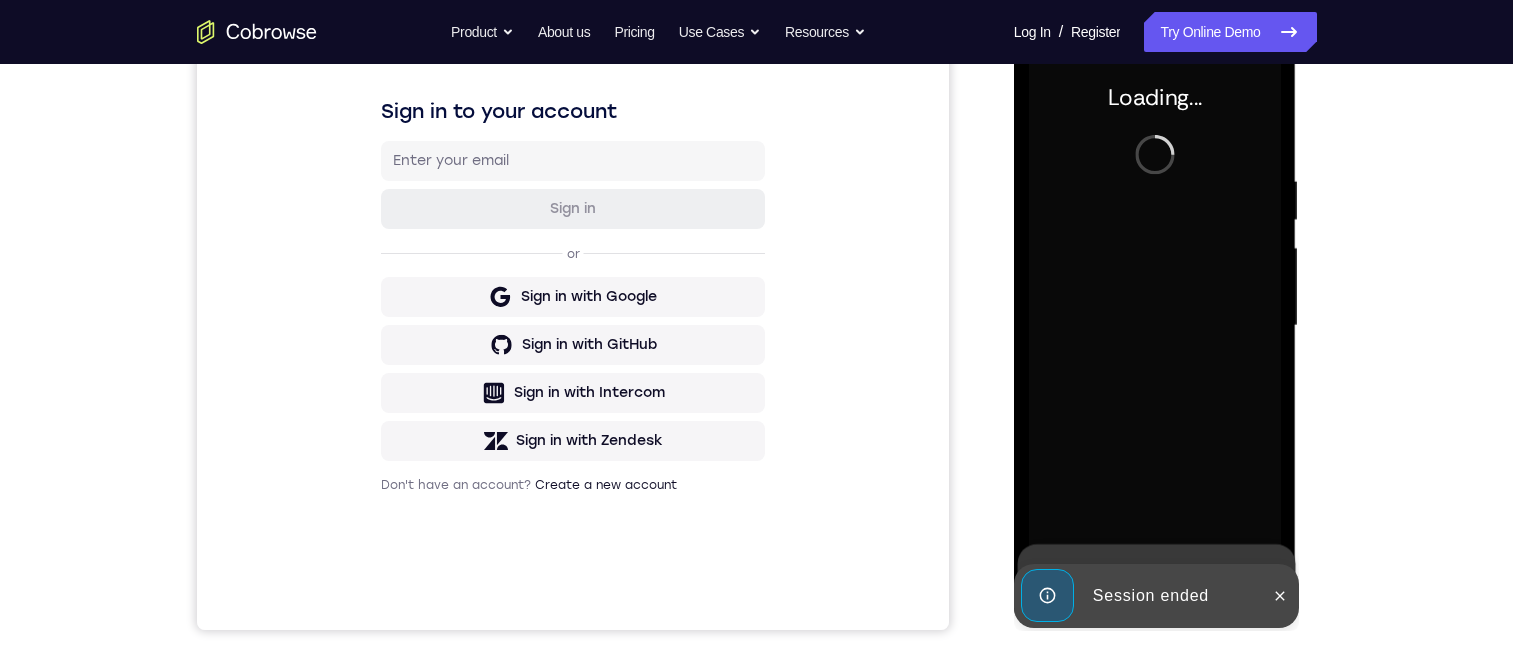 scroll, scrollTop: 600, scrollLeft: 0, axis: vertical 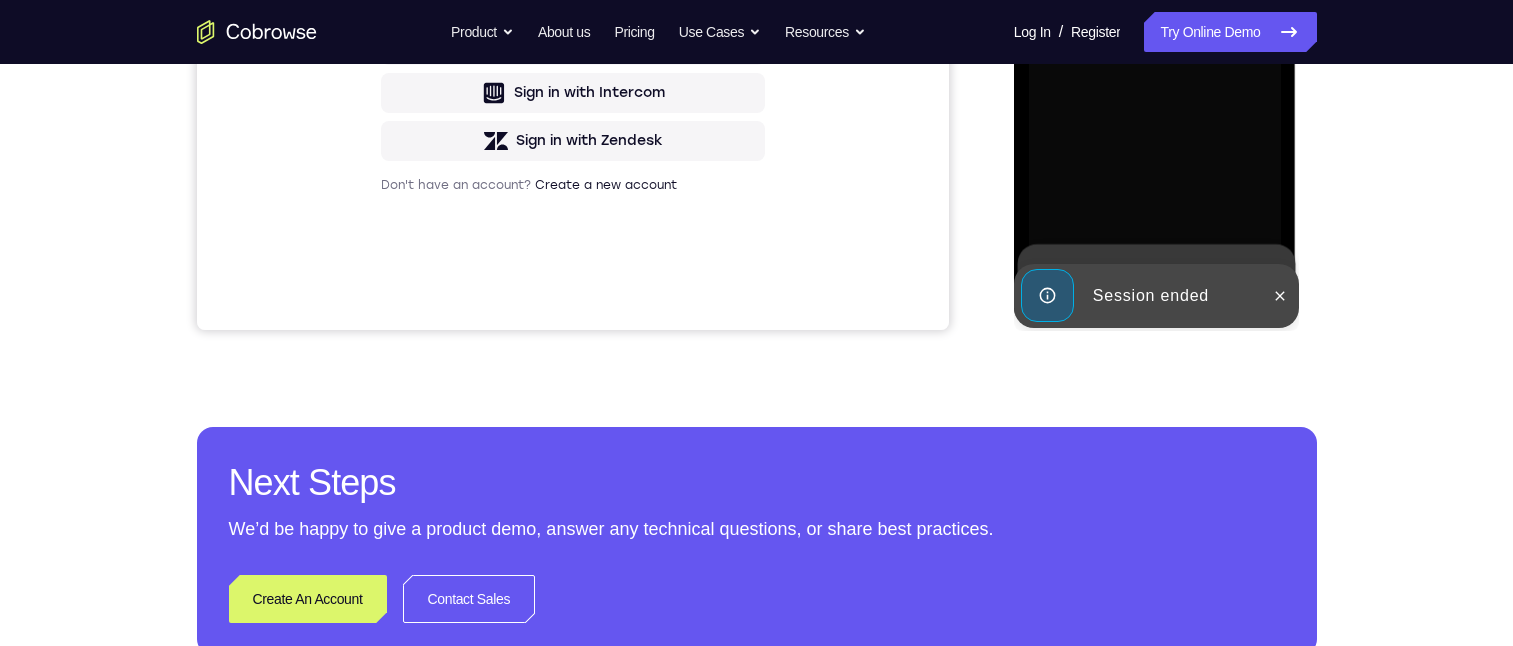 click at bounding box center [1280, 296] 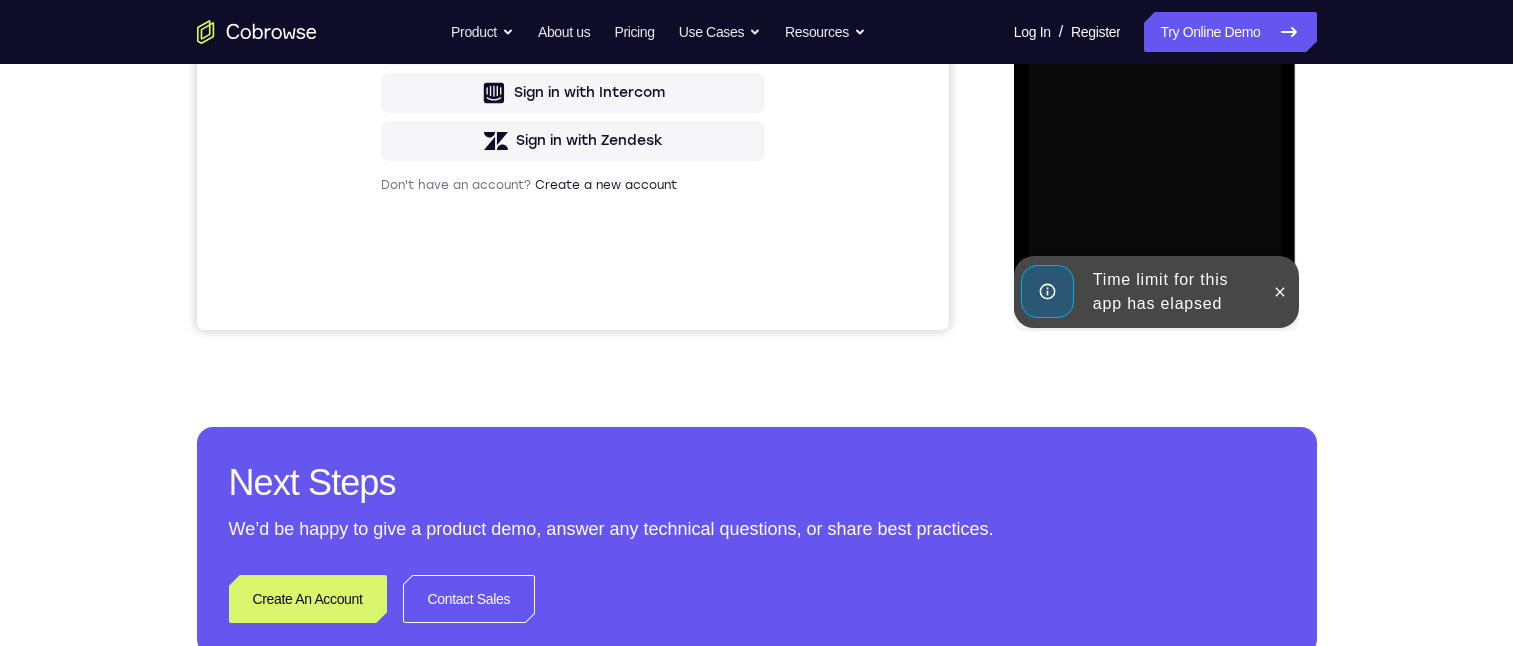 click on "Loading..." at bounding box center (1155, 29) 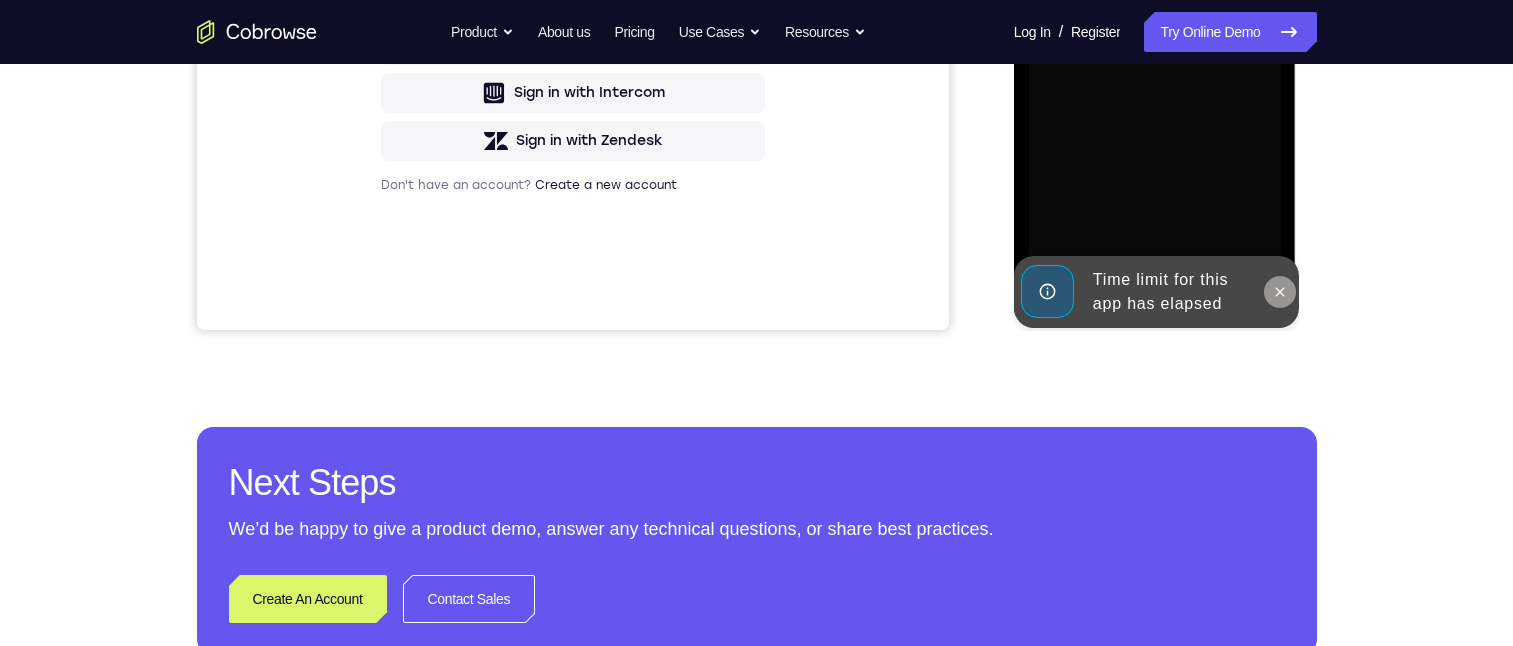 click 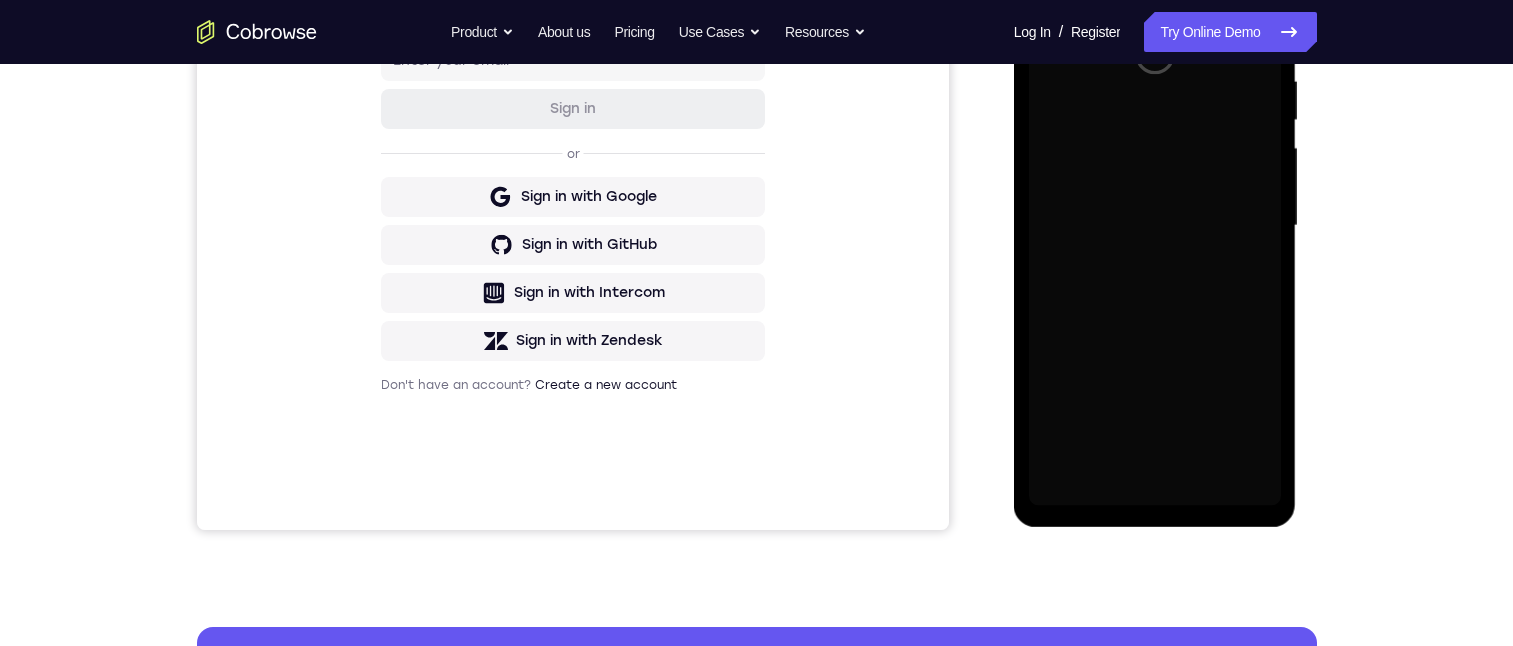 scroll, scrollTop: 100, scrollLeft: 0, axis: vertical 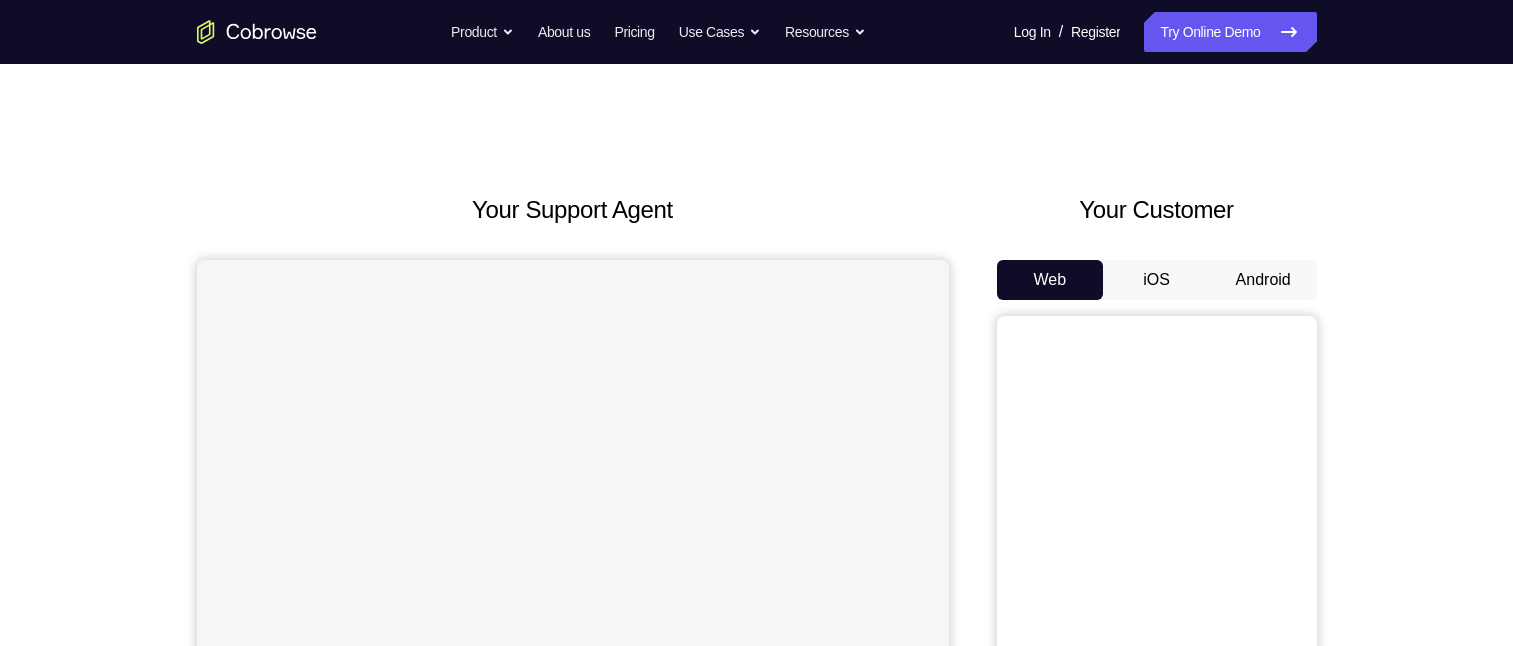 click on "iOS" at bounding box center [1156, 280] 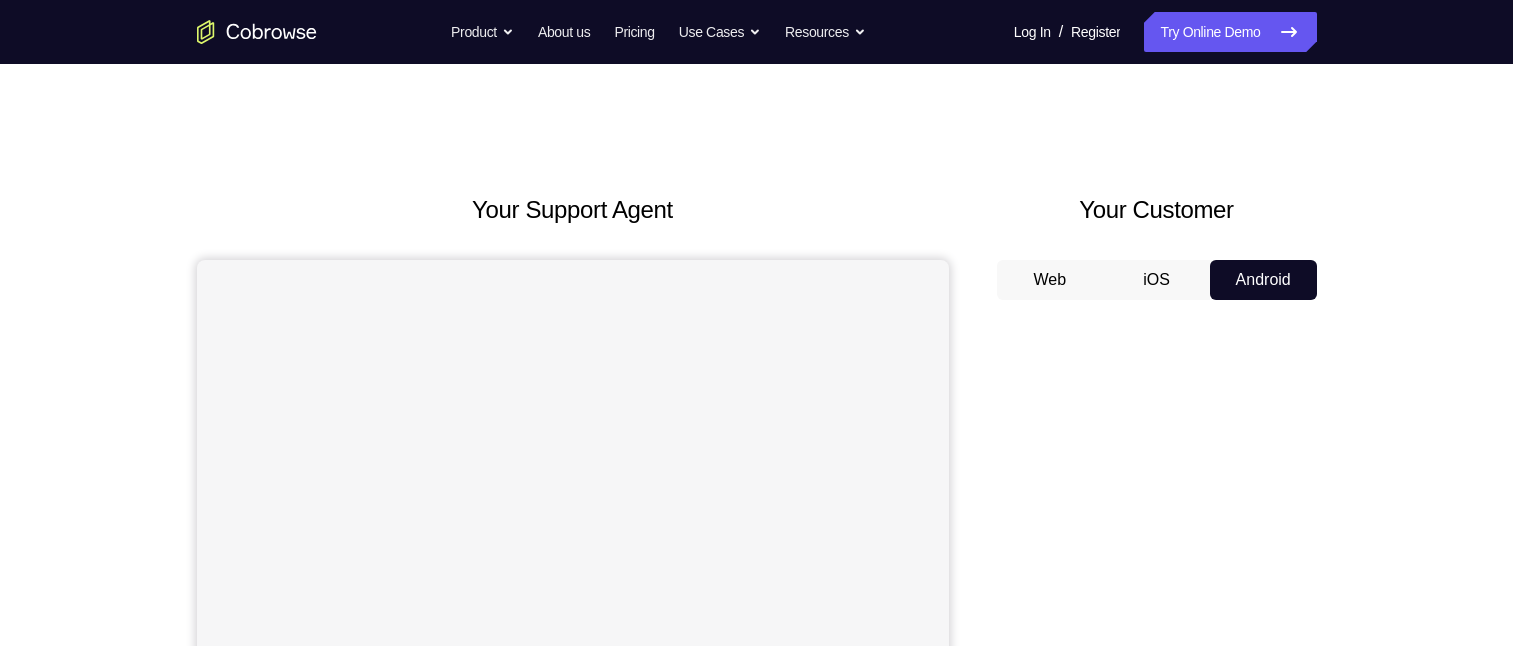 click on "Web" at bounding box center [1050, 280] 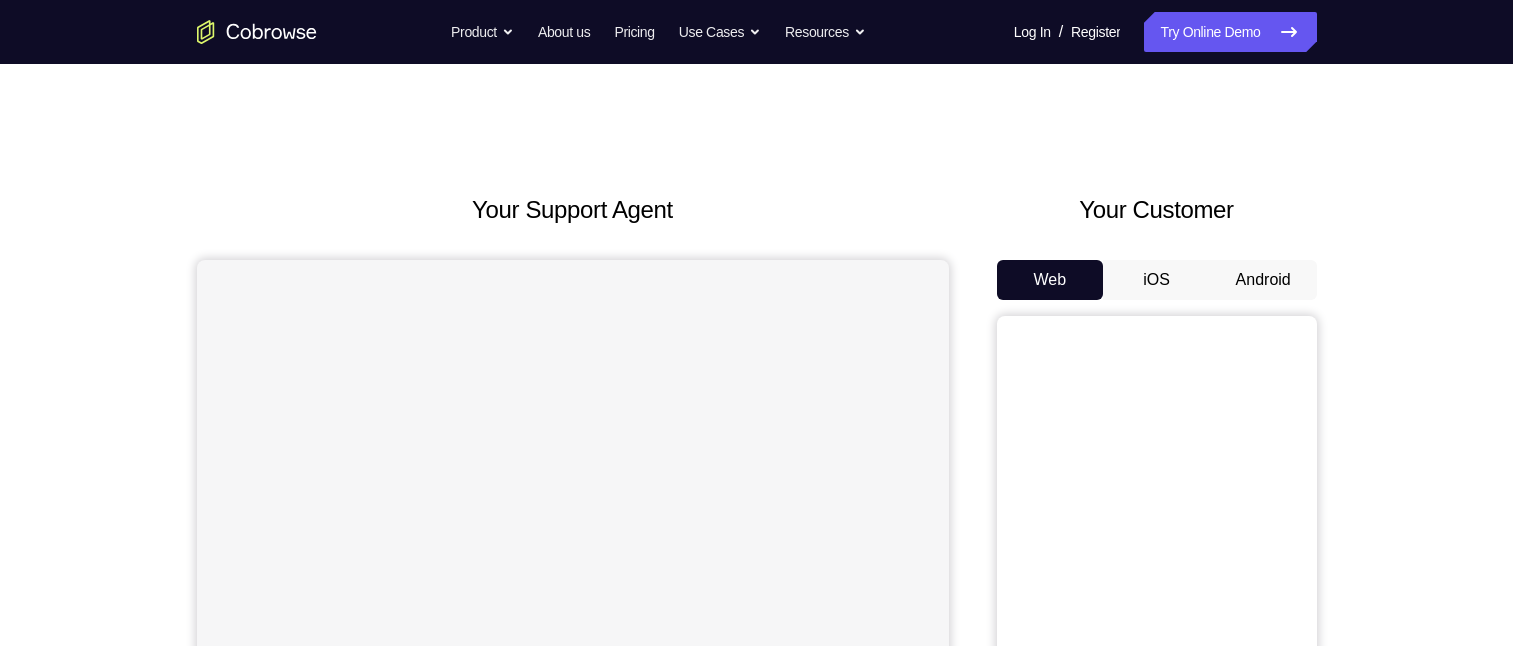 scroll, scrollTop: 564, scrollLeft: 0, axis: vertical 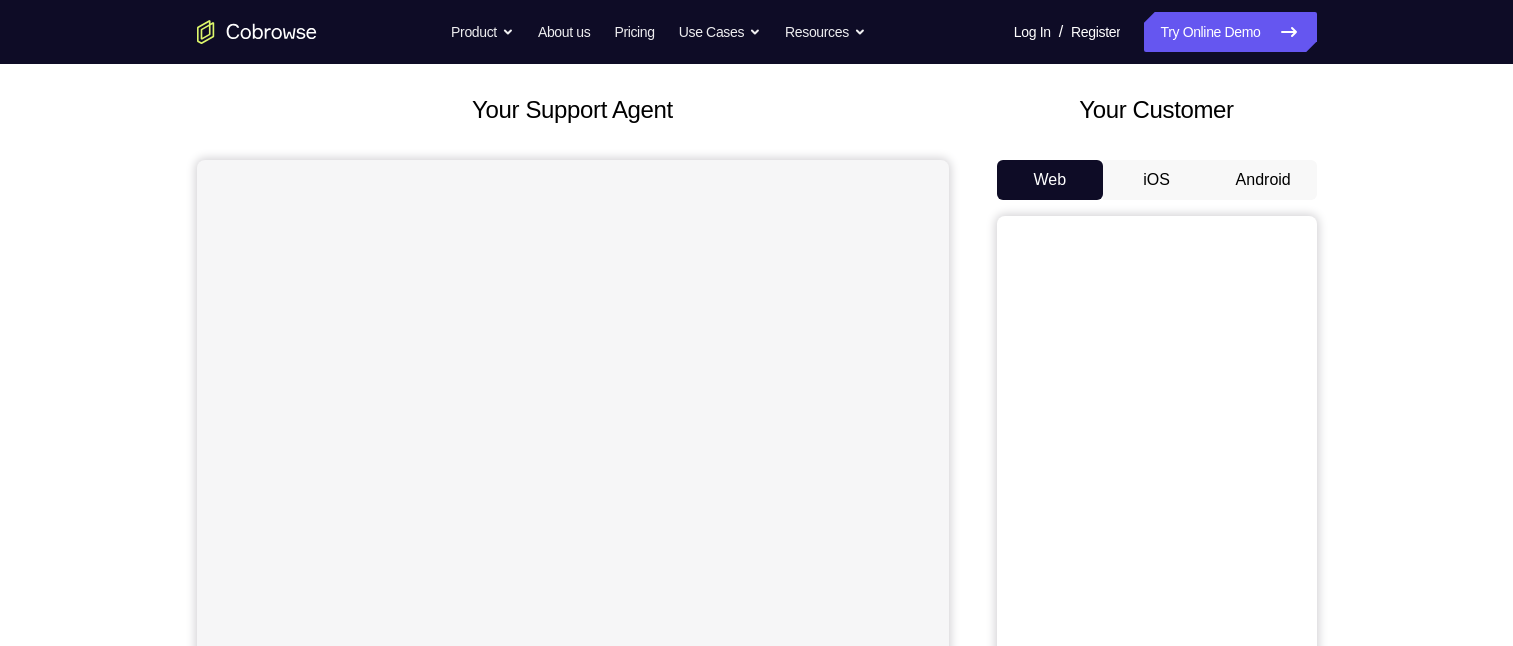 click on "Web   iOS   Android" at bounding box center (1157, 495) 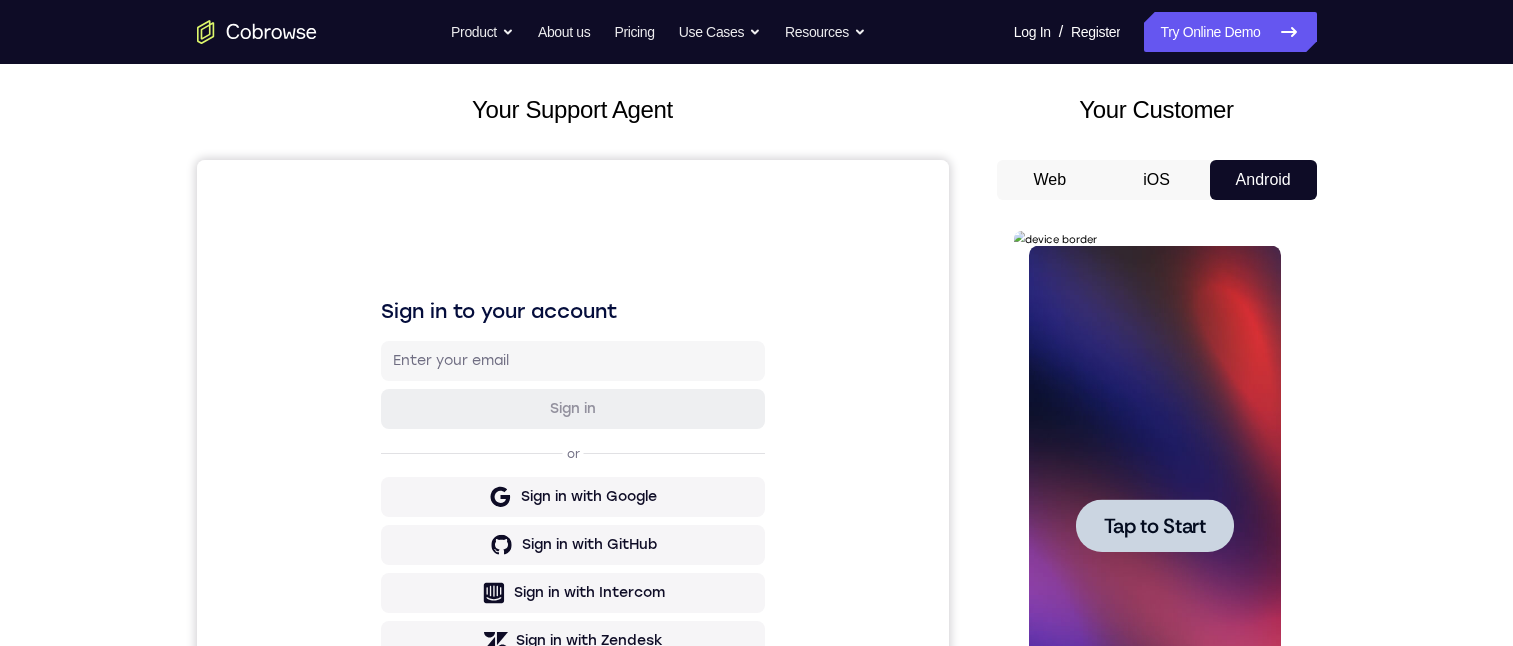 scroll, scrollTop: 0, scrollLeft: 0, axis: both 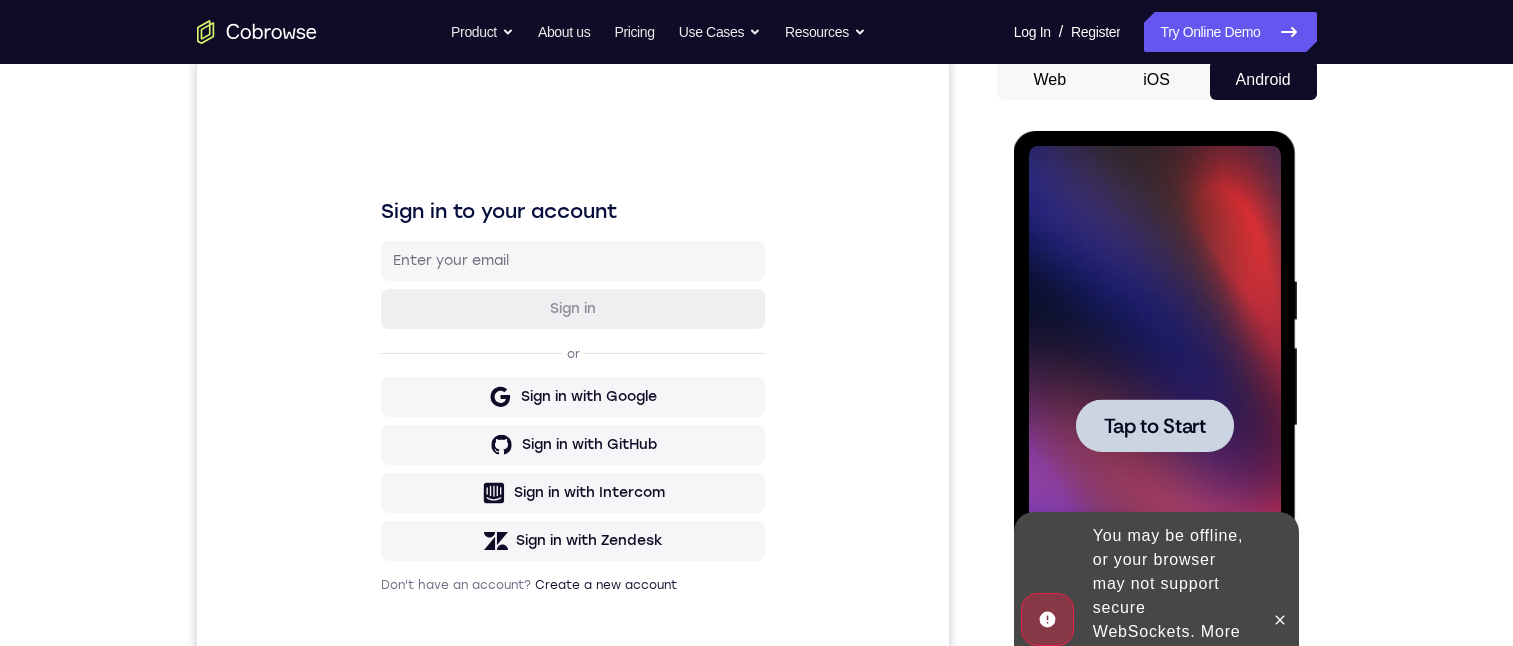 click on "Tap to Start" at bounding box center [1155, 426] 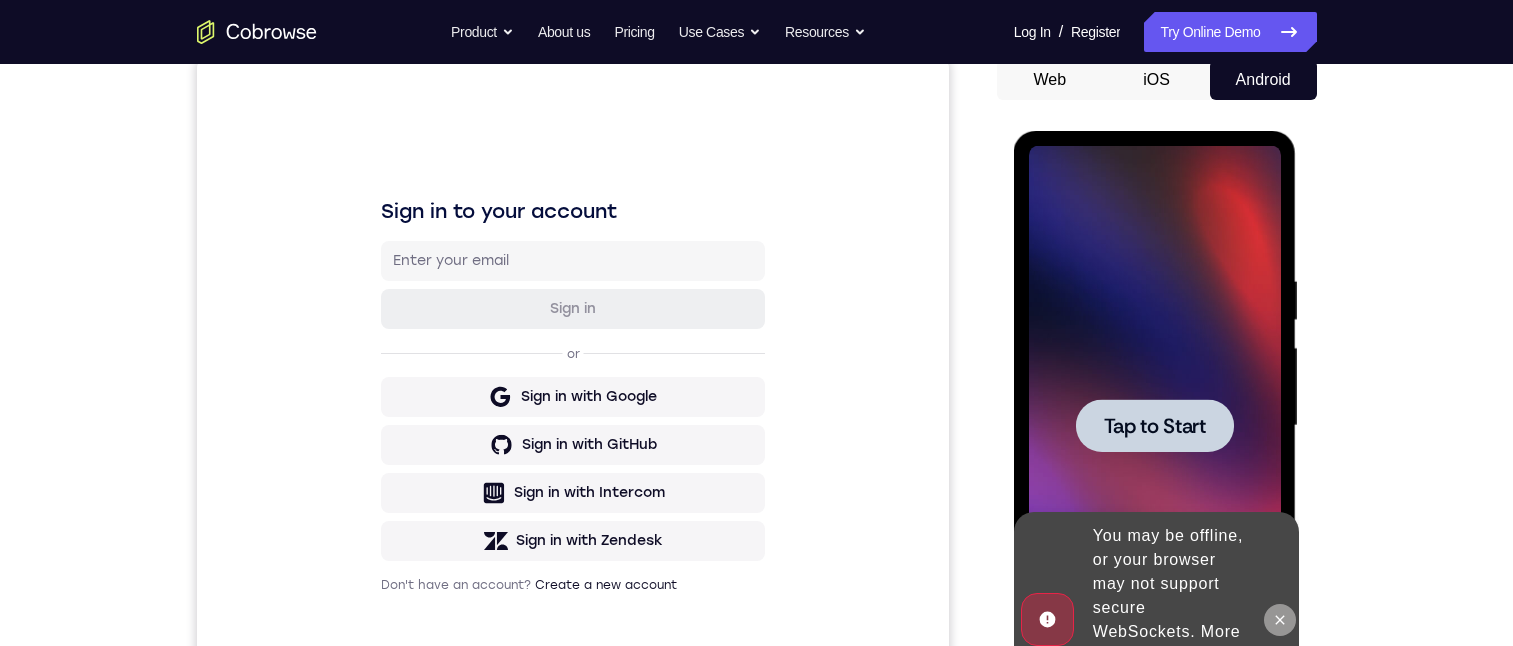 click at bounding box center [1280, 620] 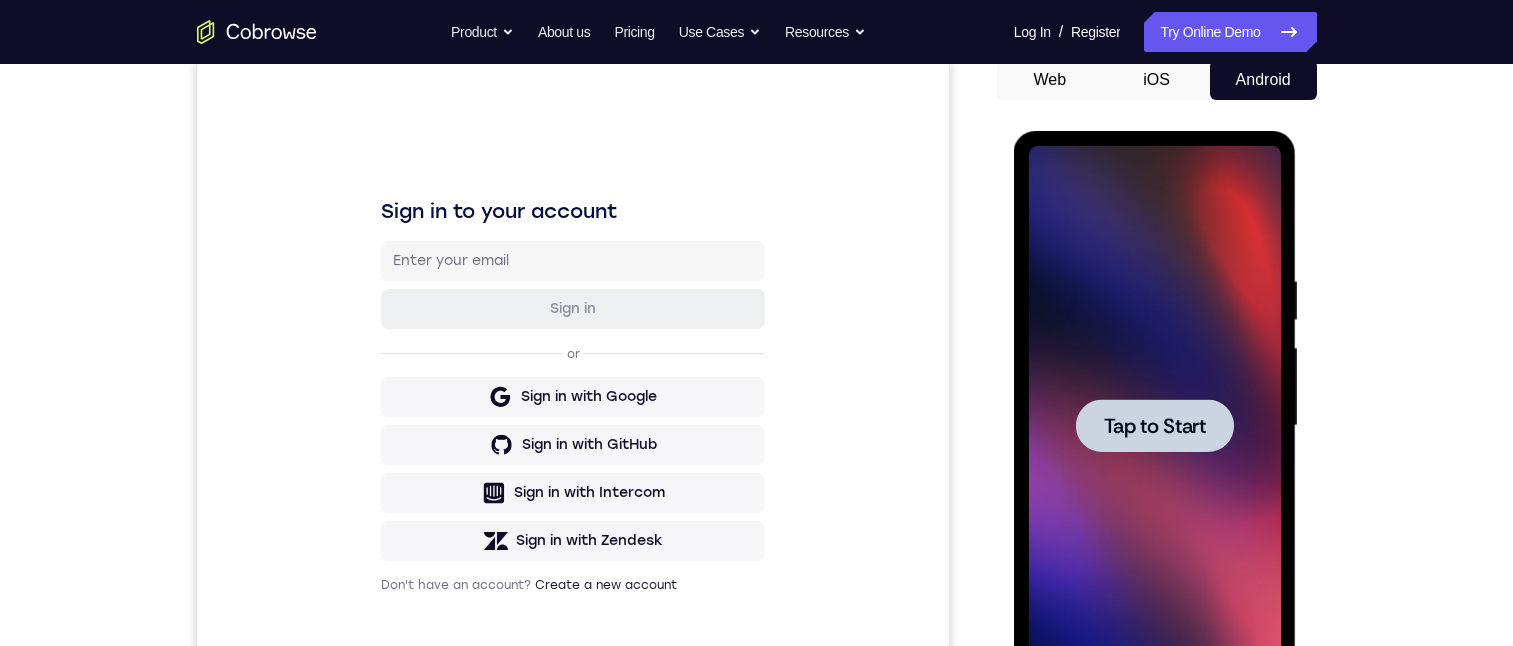 click on "Tap to Start" at bounding box center (1155, 426) 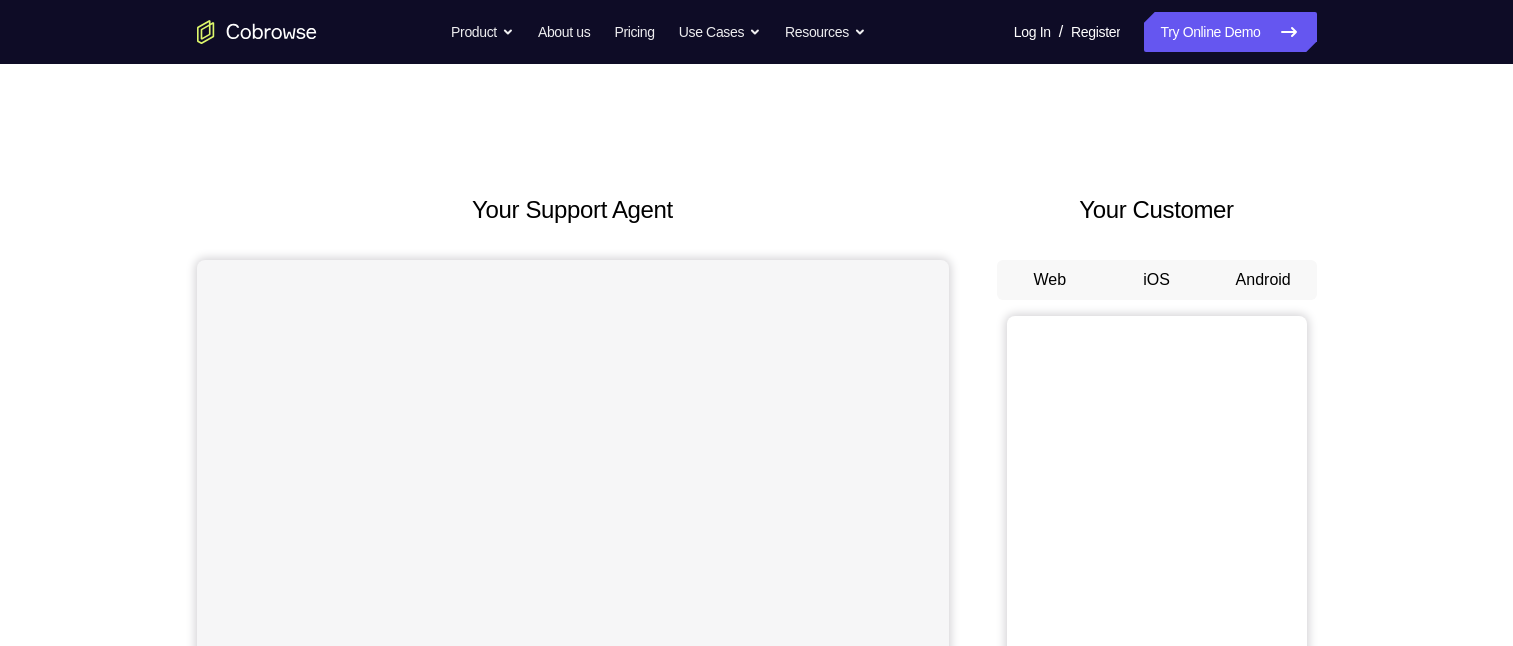 scroll, scrollTop: 0, scrollLeft: 0, axis: both 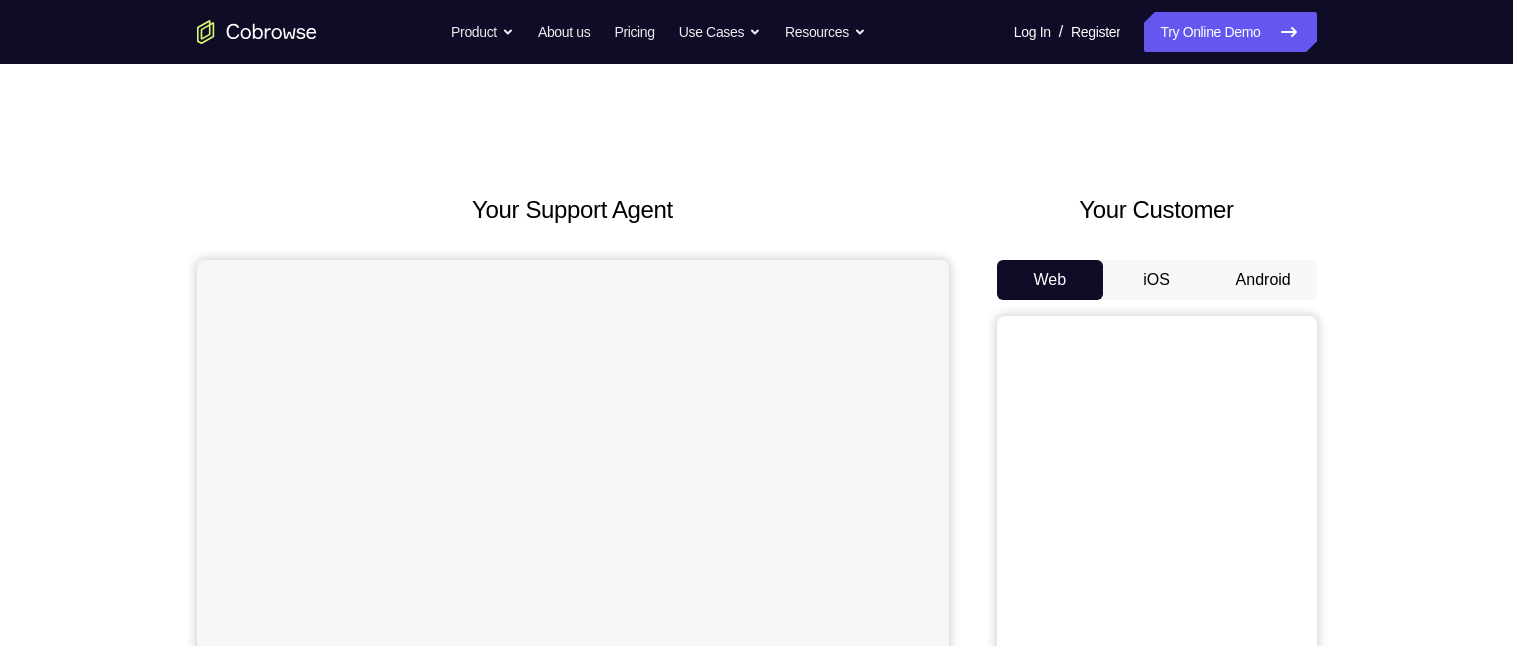 click on "iOS" at bounding box center [1156, 280] 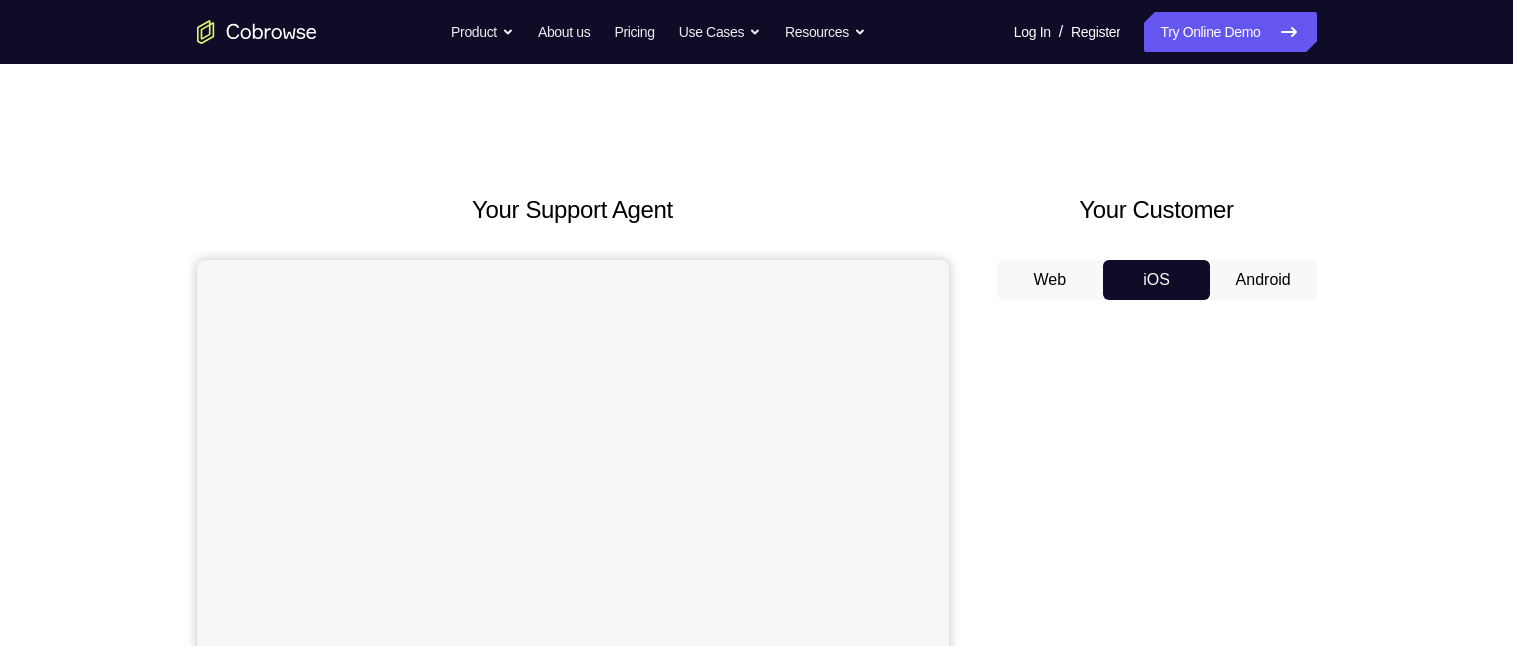 click on "Android" at bounding box center (1263, 280) 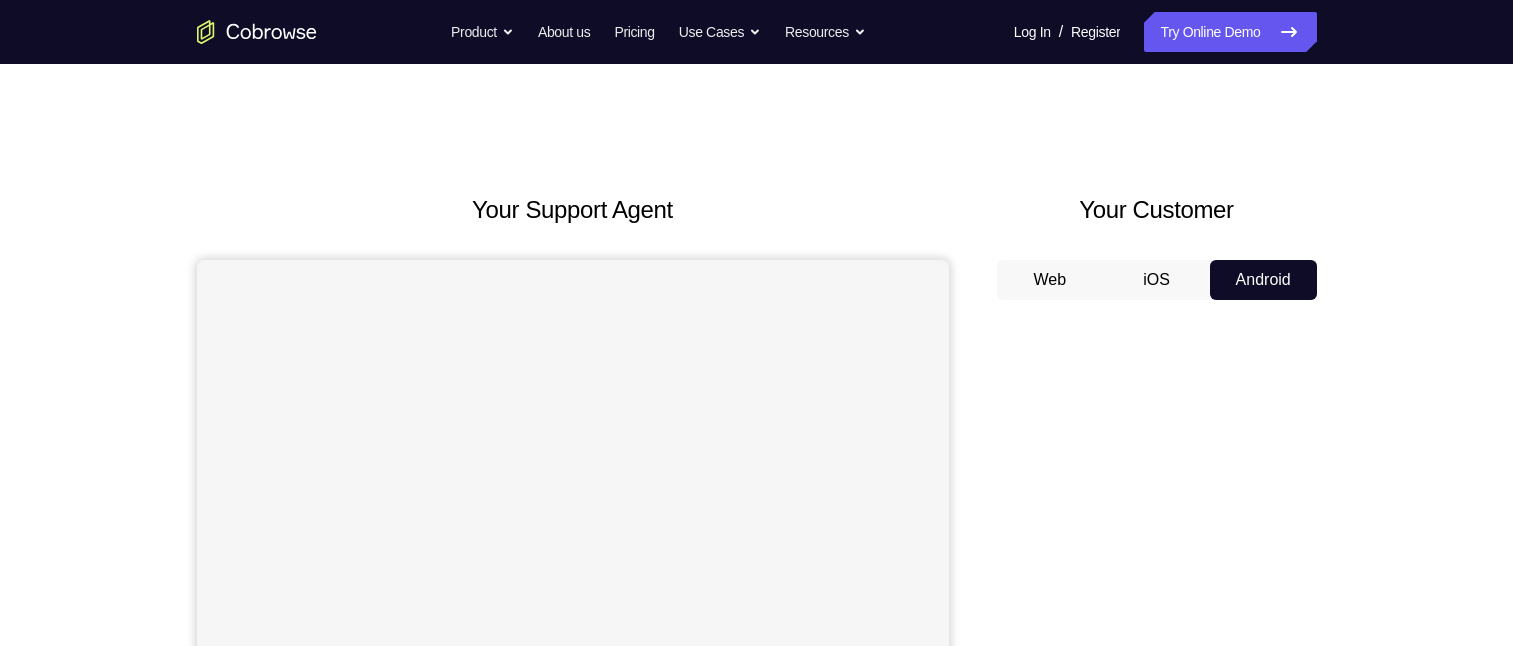 click on "Web" at bounding box center (1050, 280) 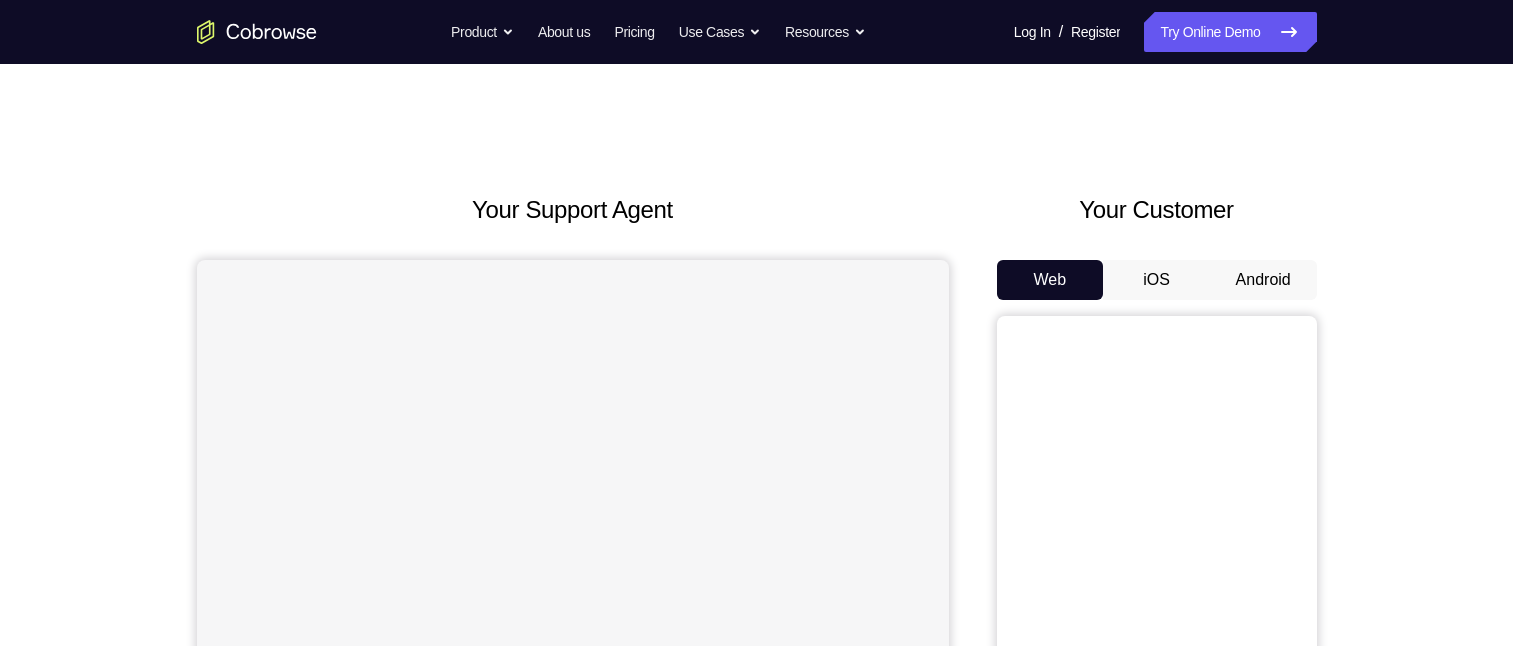 click on "iOS" at bounding box center [1156, 280] 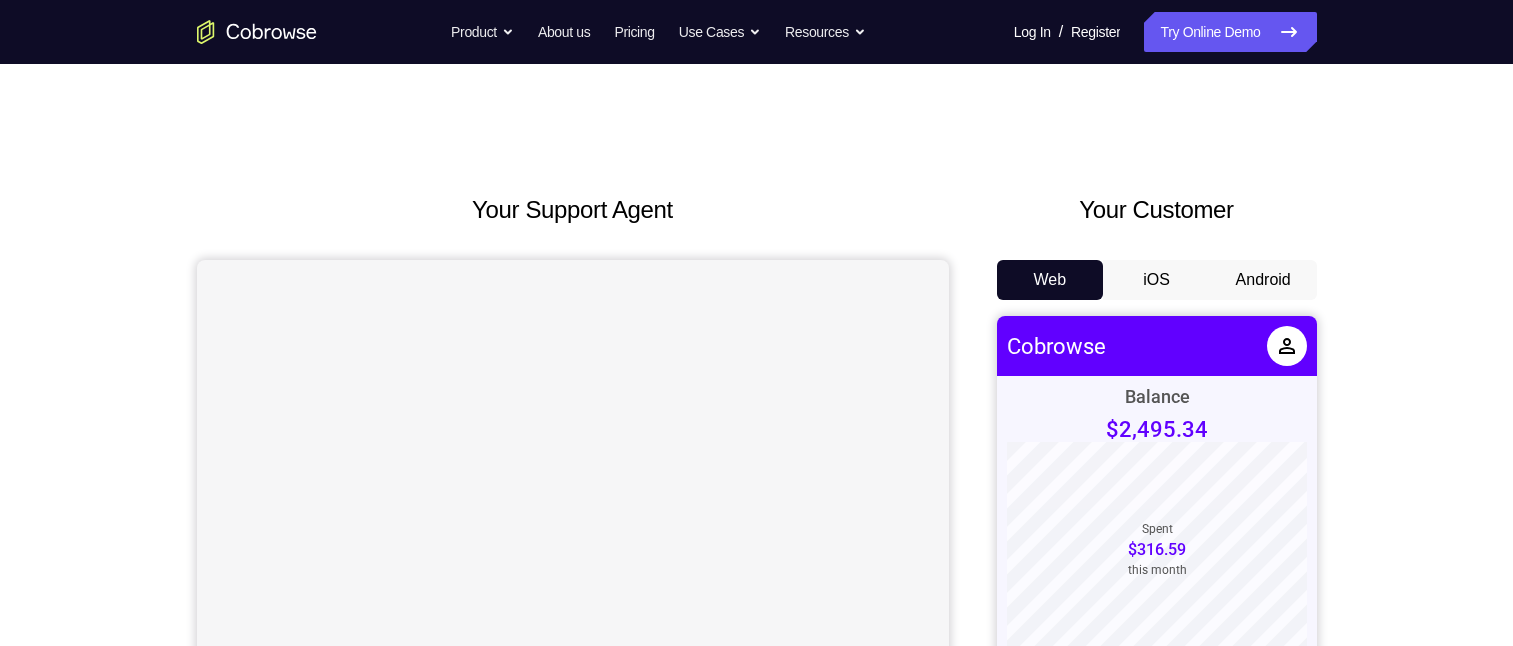 click on "Android" at bounding box center [1263, 280] 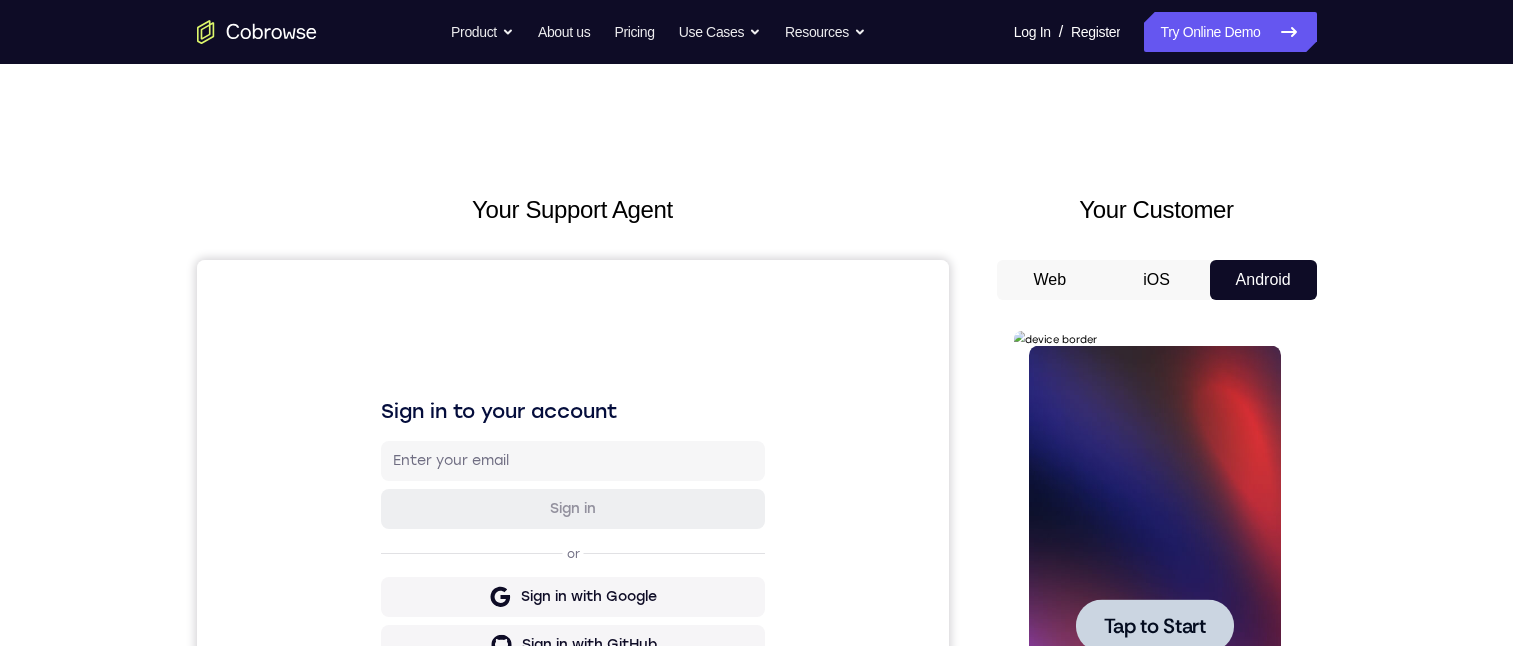scroll, scrollTop: 0, scrollLeft: 0, axis: both 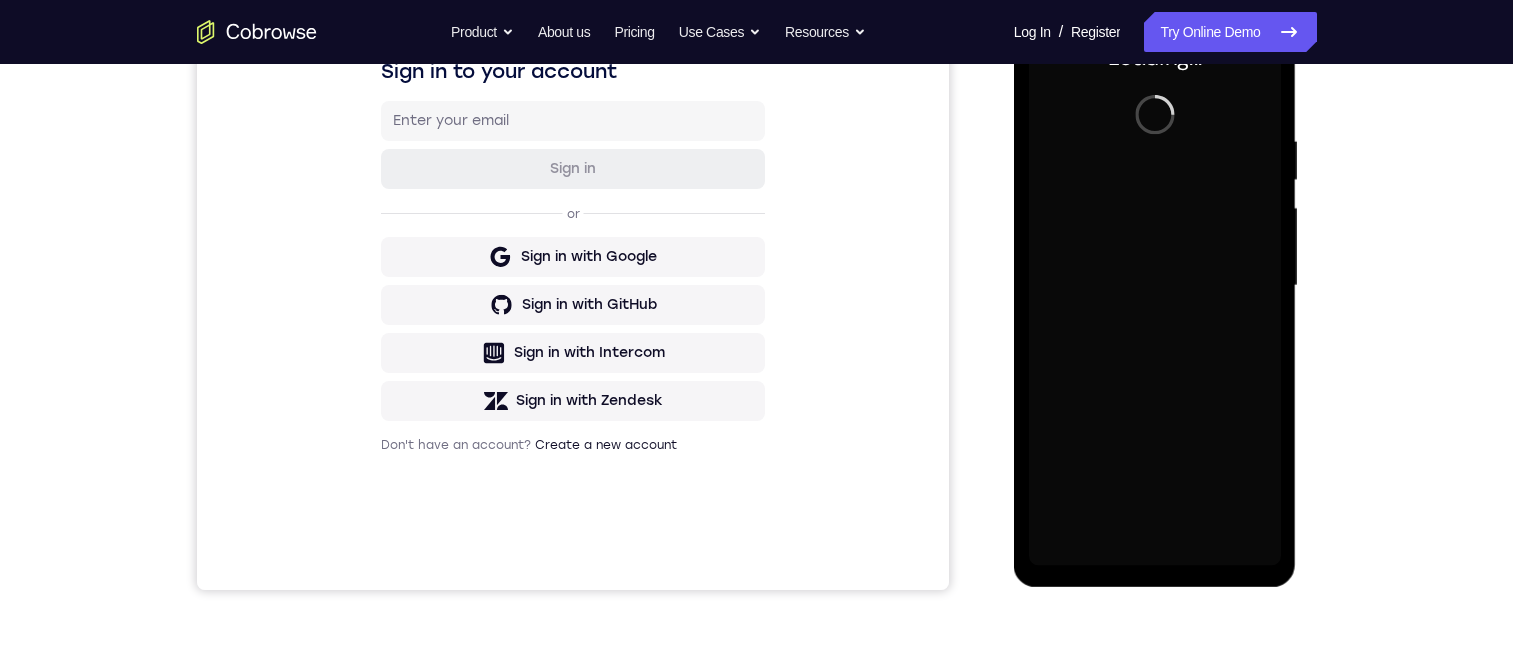 click on "Your Support Agent             Your Customer       Web   iOS   Android                         Next Steps   We’d be happy to give a product demo, answer any technical questions, or share best practices.          Create An Account             Contact Sales" at bounding box center [757, 383] 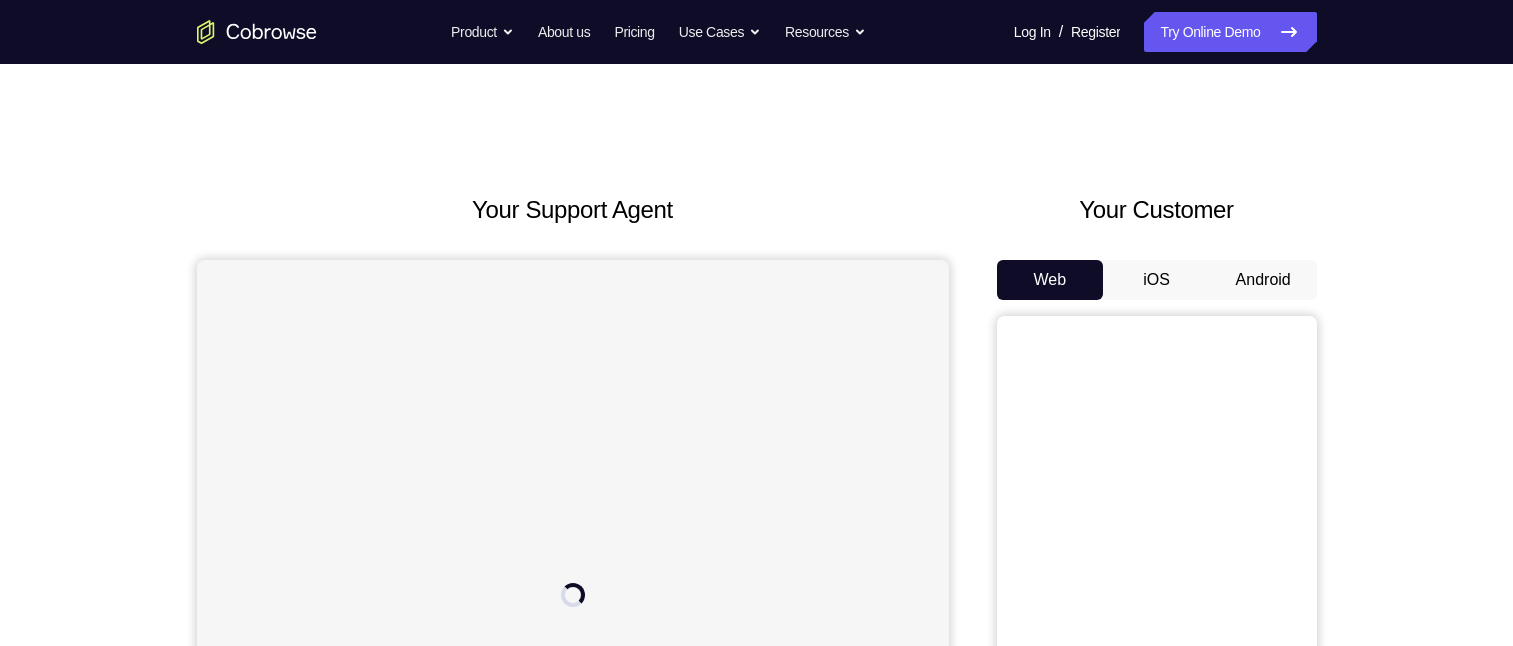 scroll, scrollTop: 0, scrollLeft: 0, axis: both 